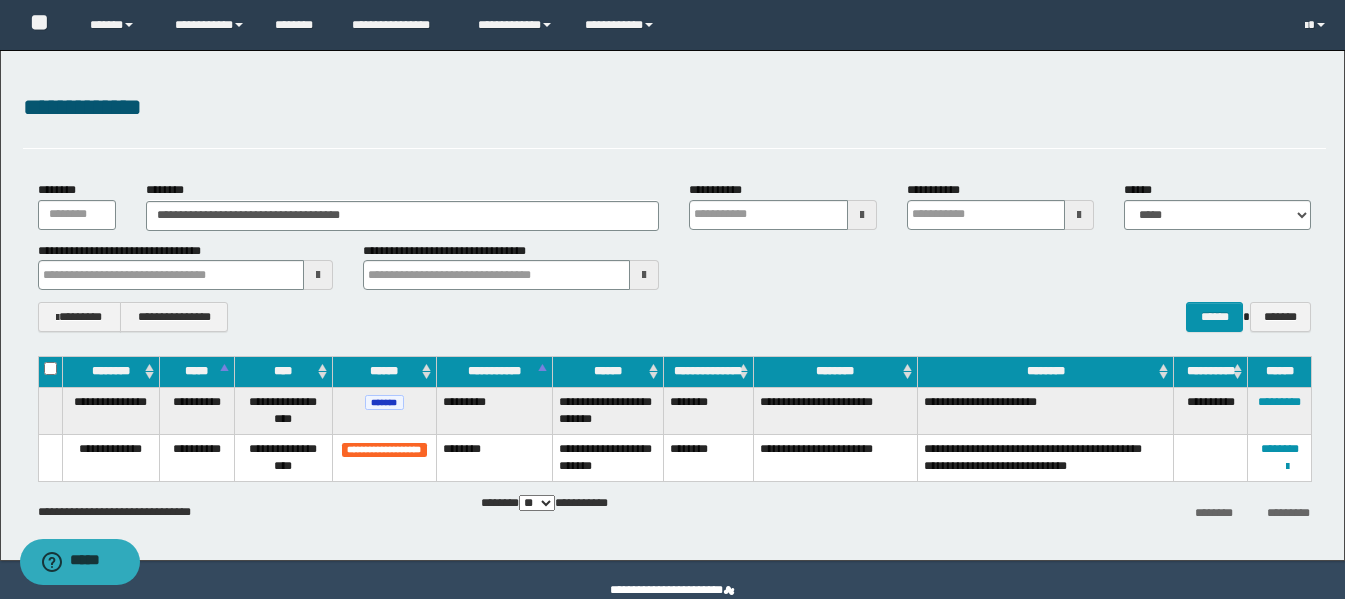 scroll, scrollTop: 0, scrollLeft: 0, axis: both 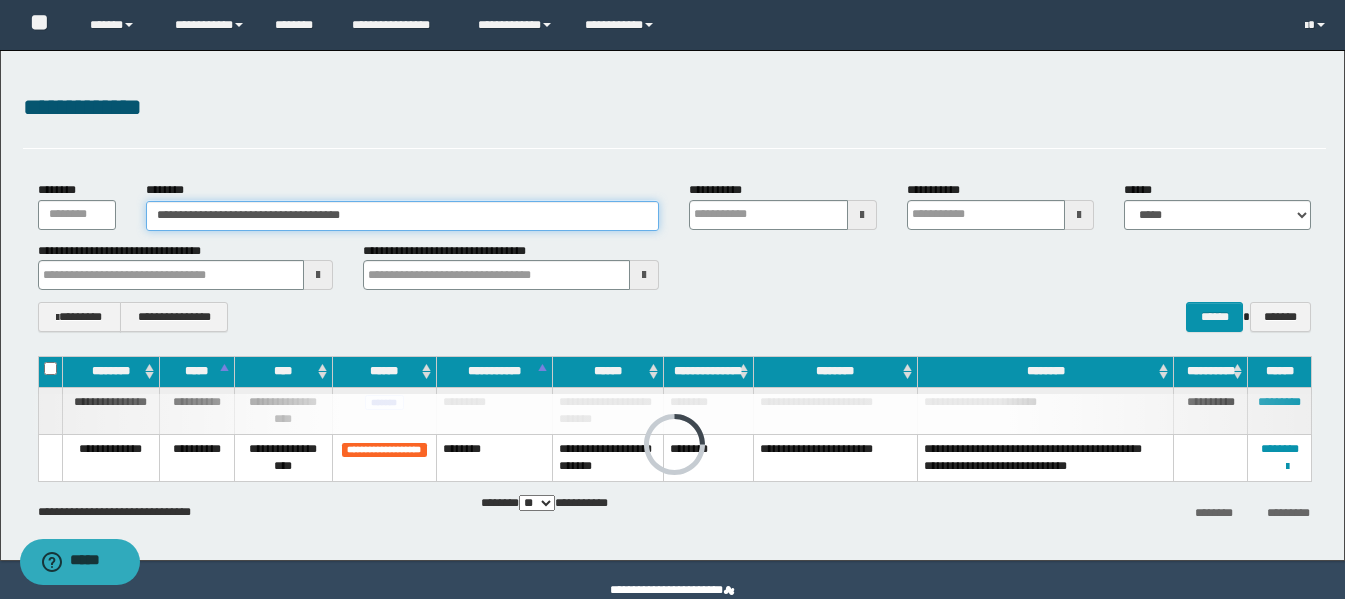 drag, startPoint x: 442, startPoint y: 214, endPoint x: 118, endPoint y: 189, distance: 324.96307 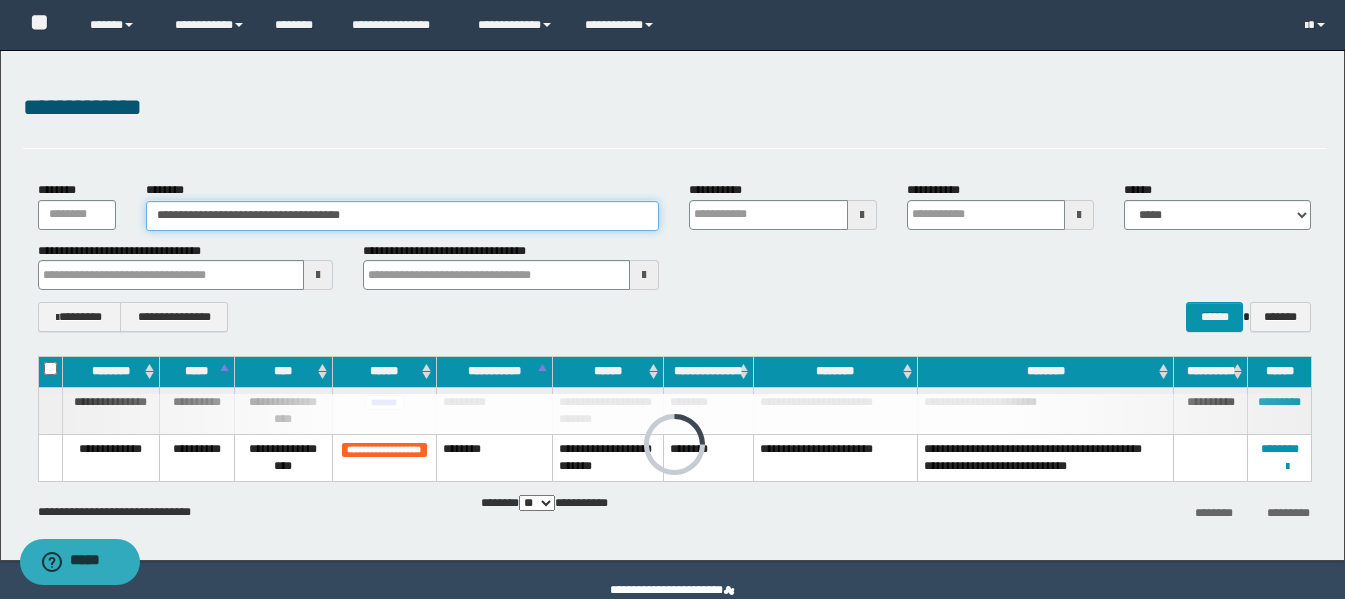 click on "**********" at bounding box center (674, 205) 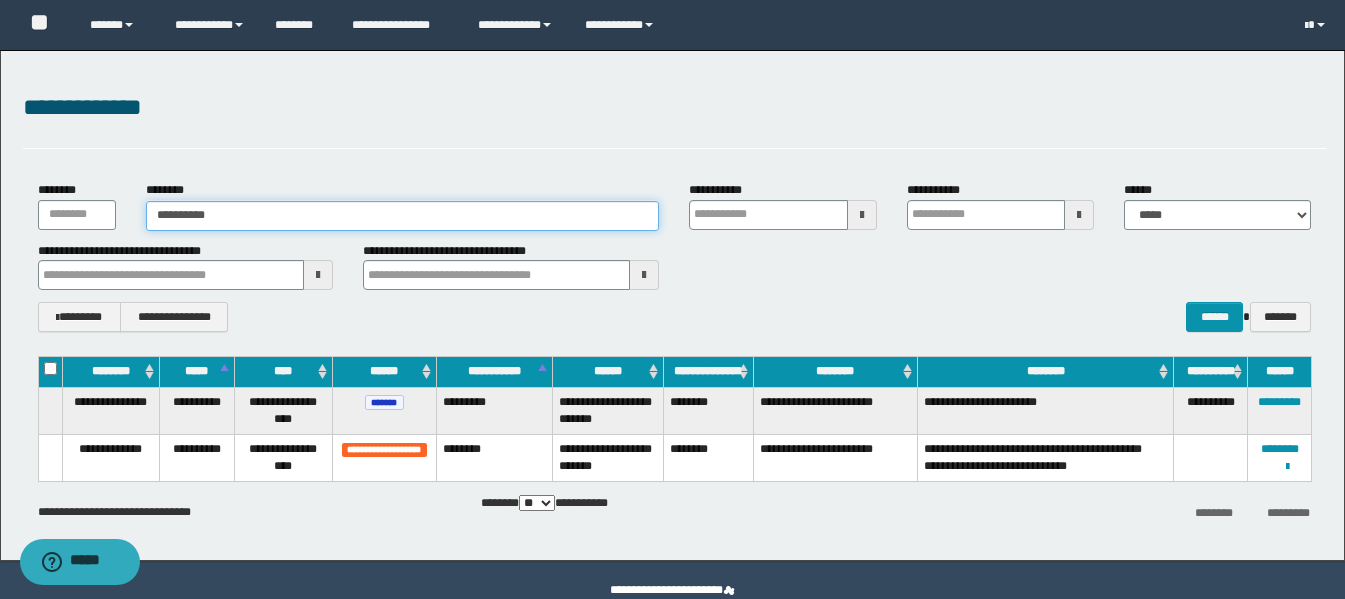 type on "**********" 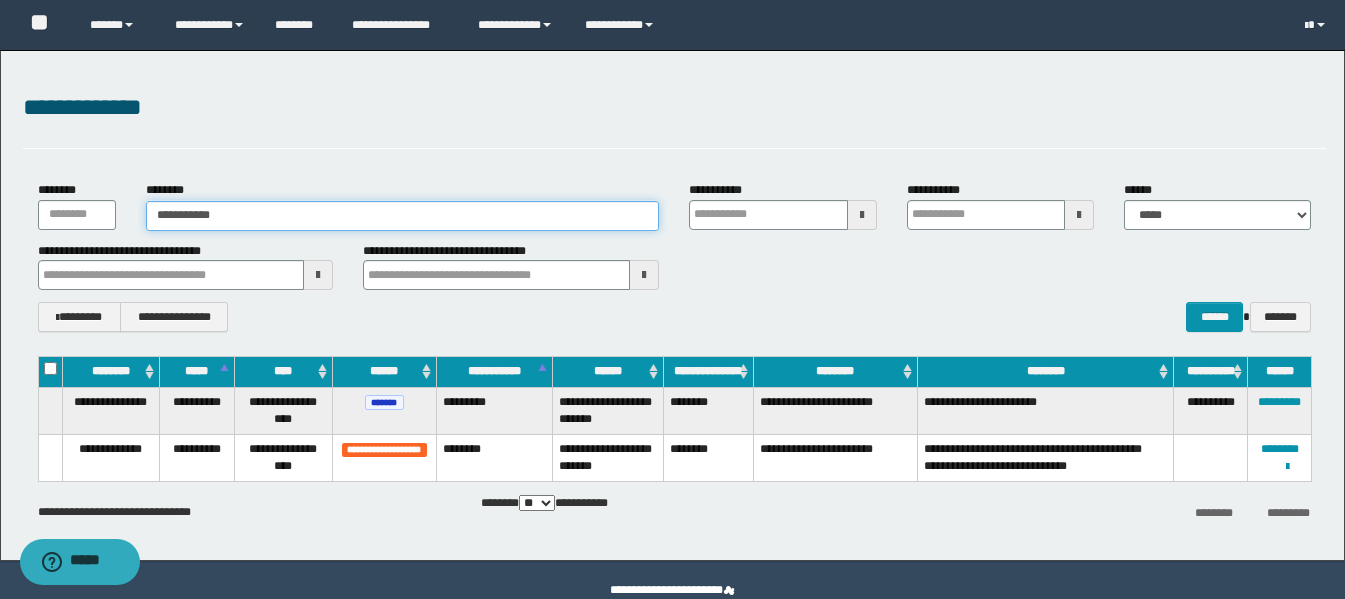 type on "**********" 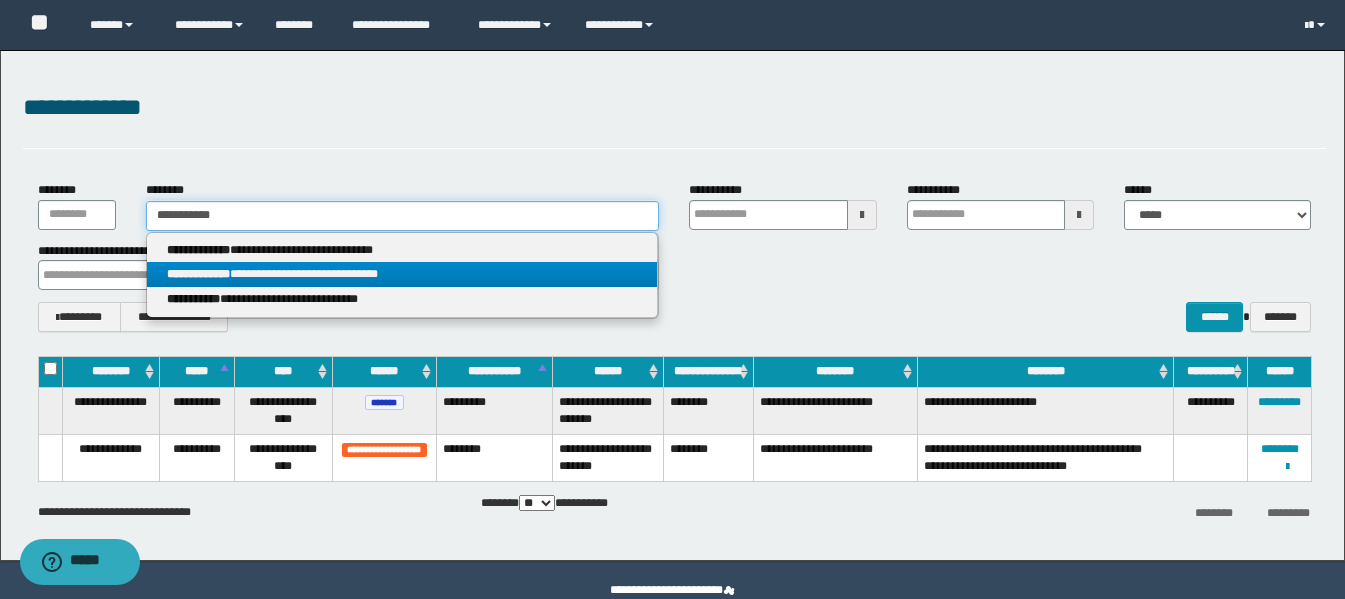 type on "**********" 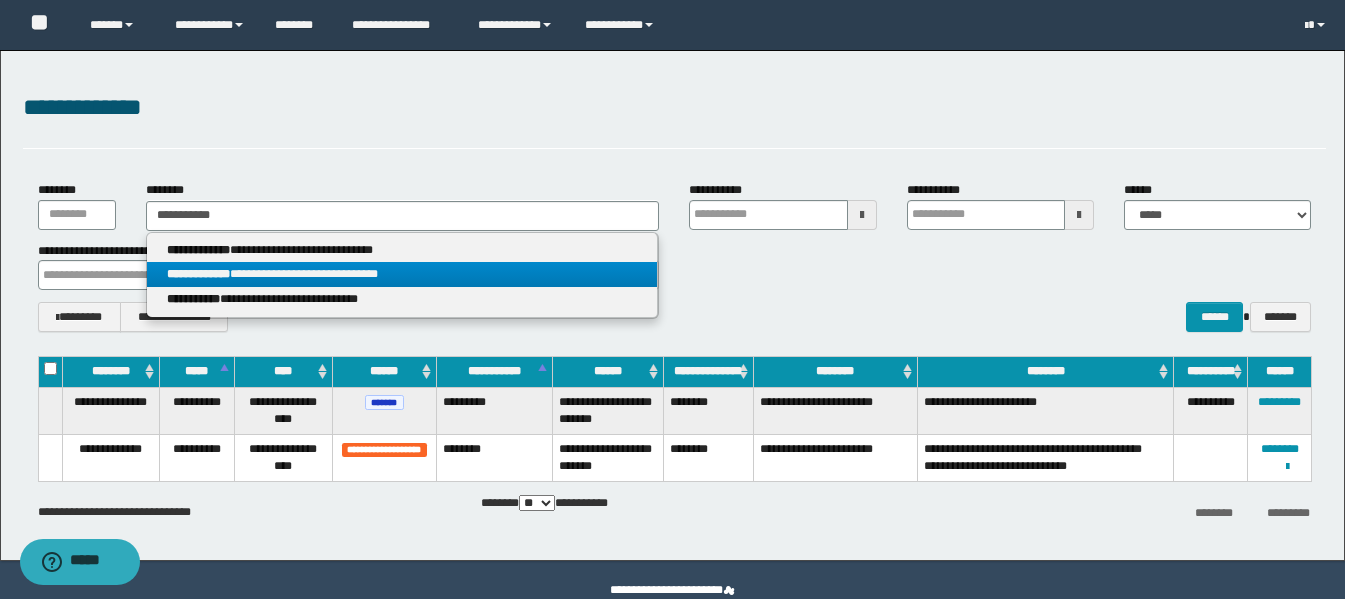click on "**********" at bounding box center (198, 274) 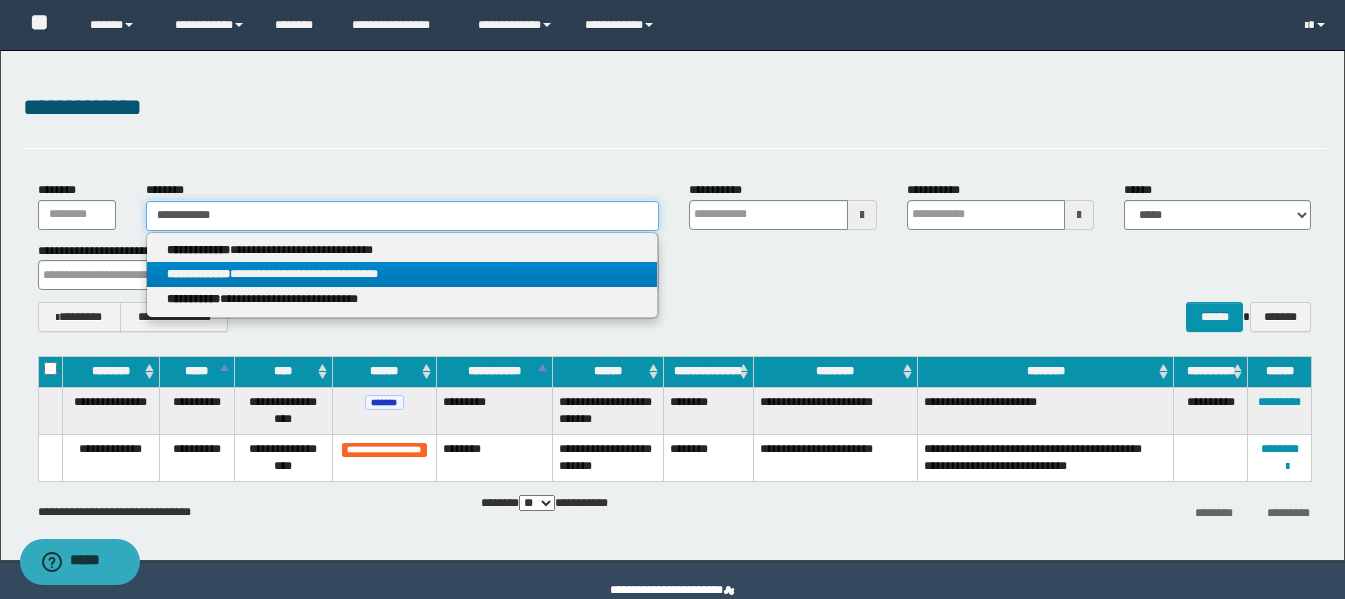 type 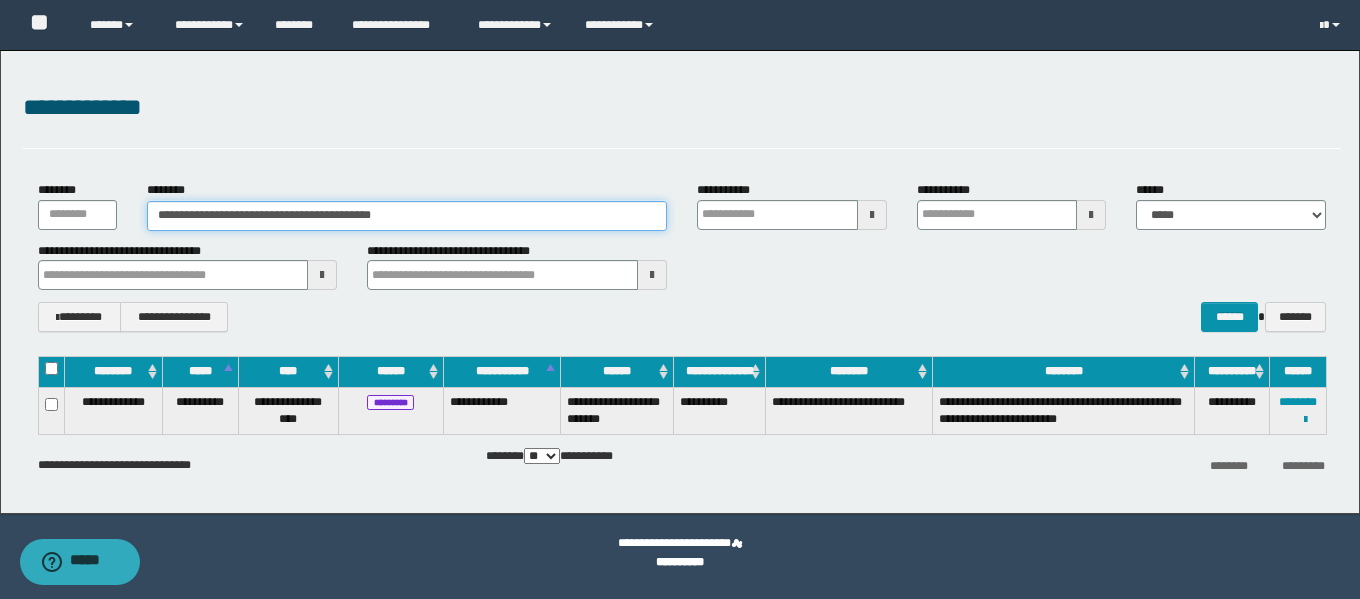 drag, startPoint x: 439, startPoint y: 208, endPoint x: 161, endPoint y: 206, distance: 278.0072 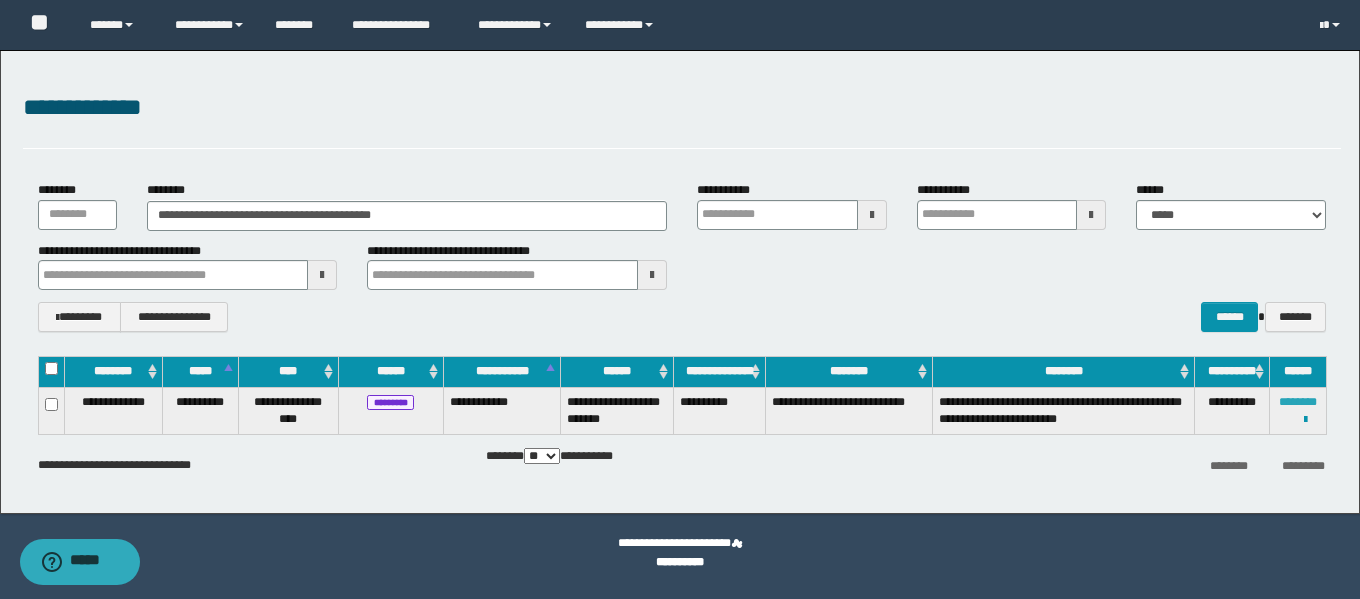 click on "********" at bounding box center (1298, 402) 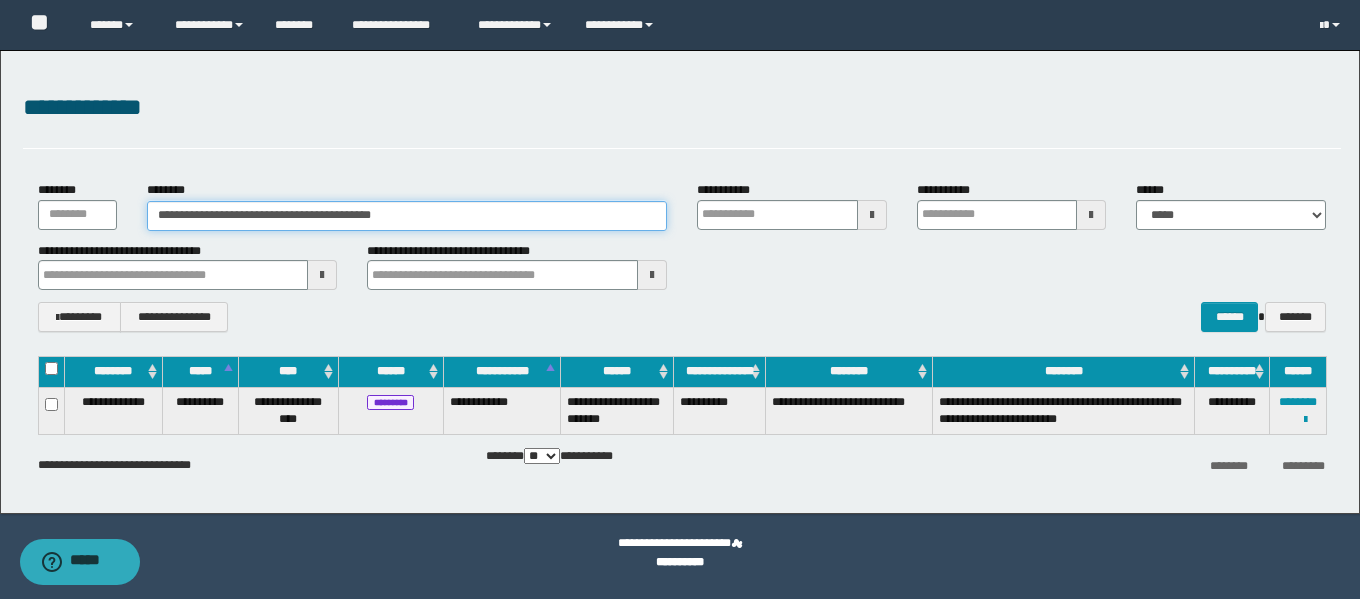 drag, startPoint x: 460, startPoint y: 212, endPoint x: 79, endPoint y: 229, distance: 381.3791 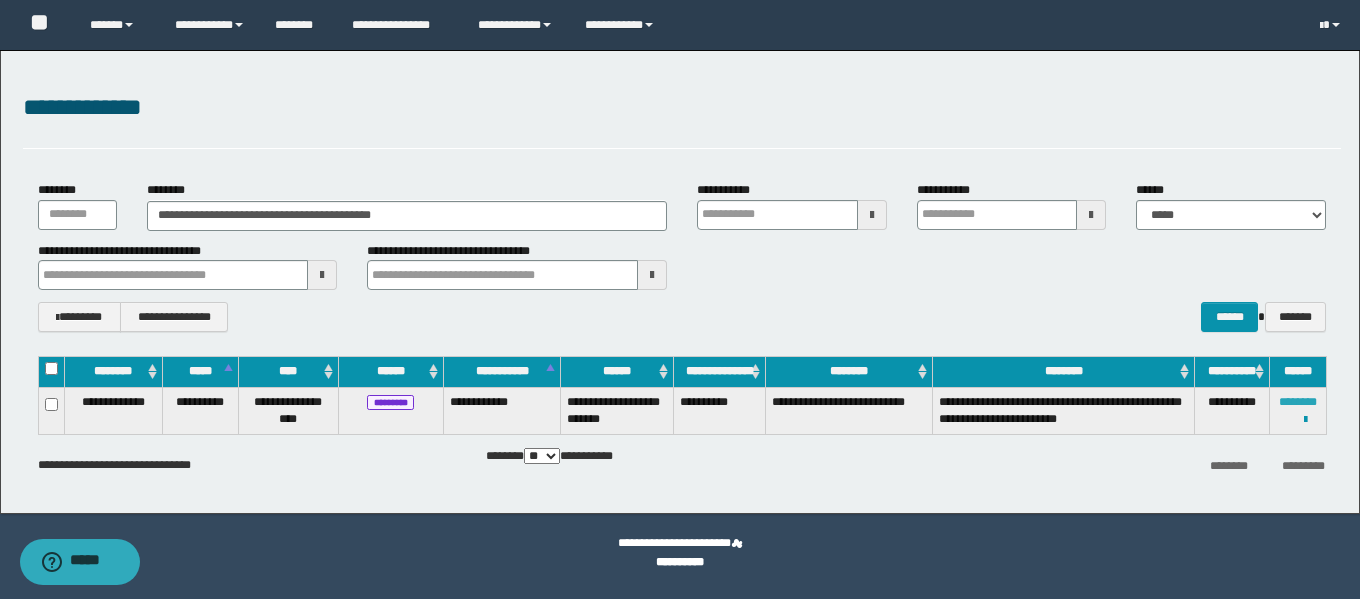 click on "********" at bounding box center [1298, 402] 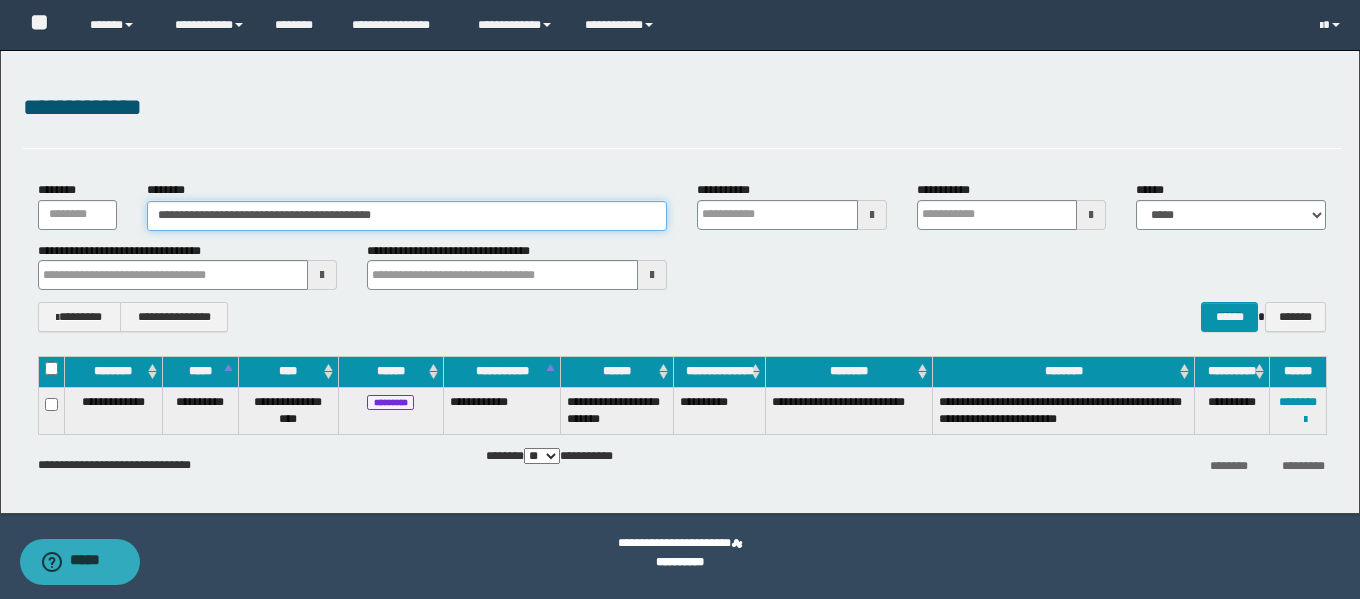 paste 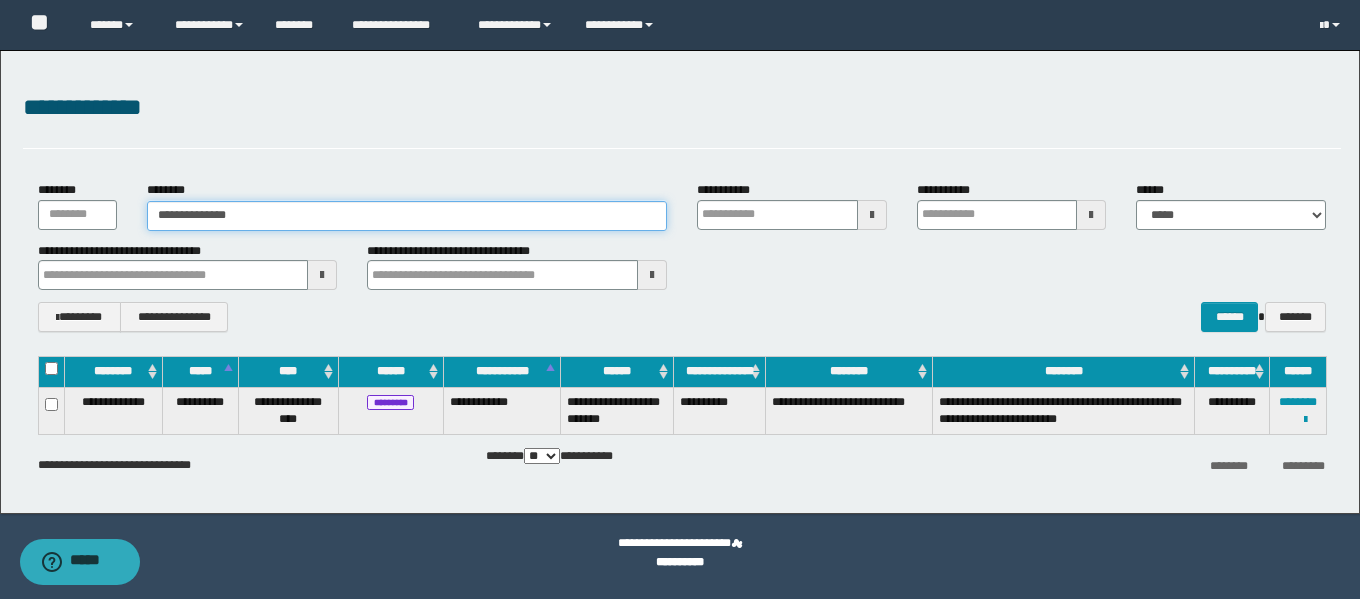 type on "**********" 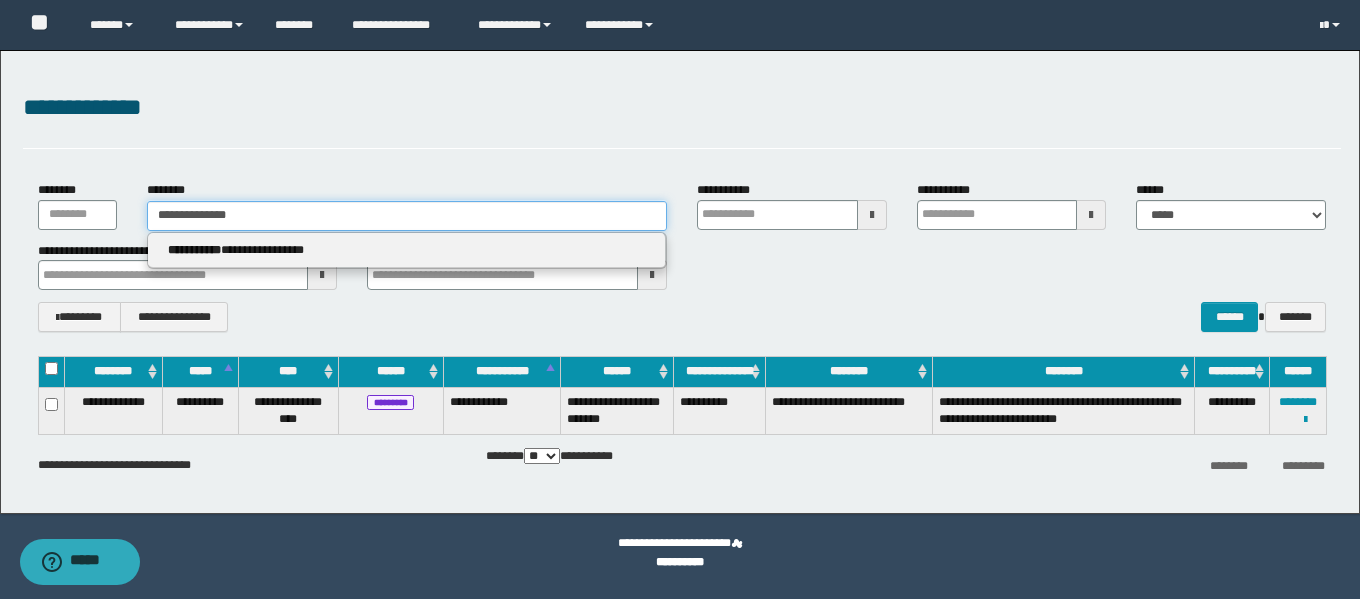 type on "**********" 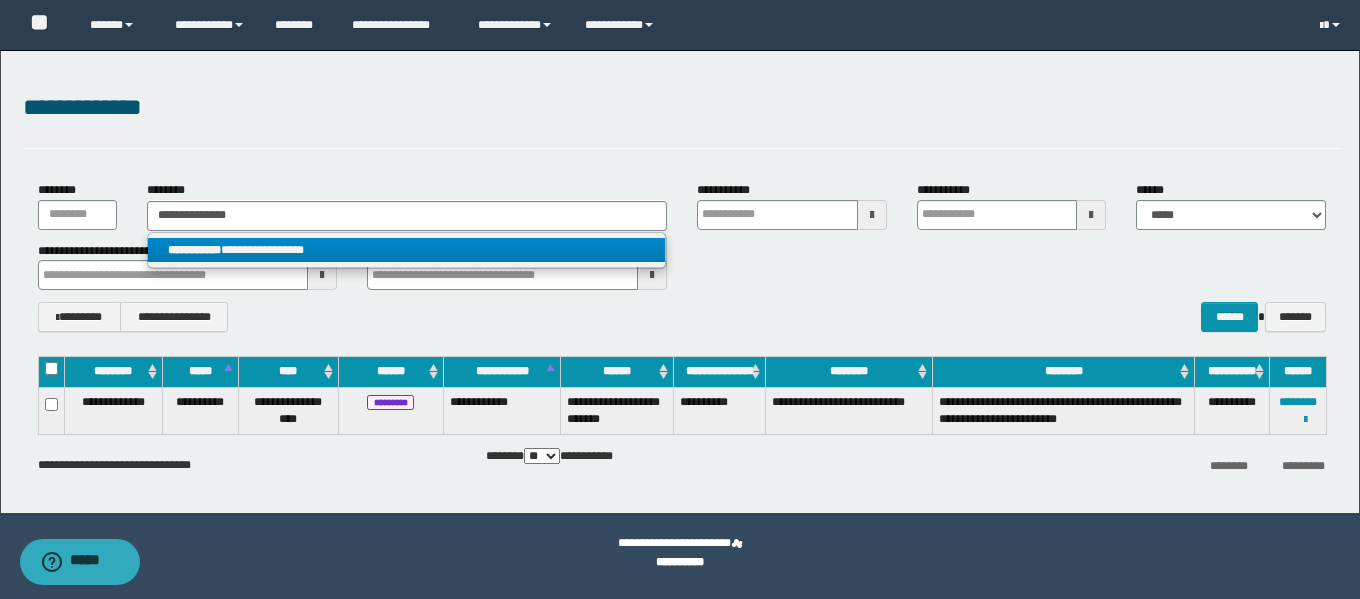 click on "**********" at bounding box center [406, 250] 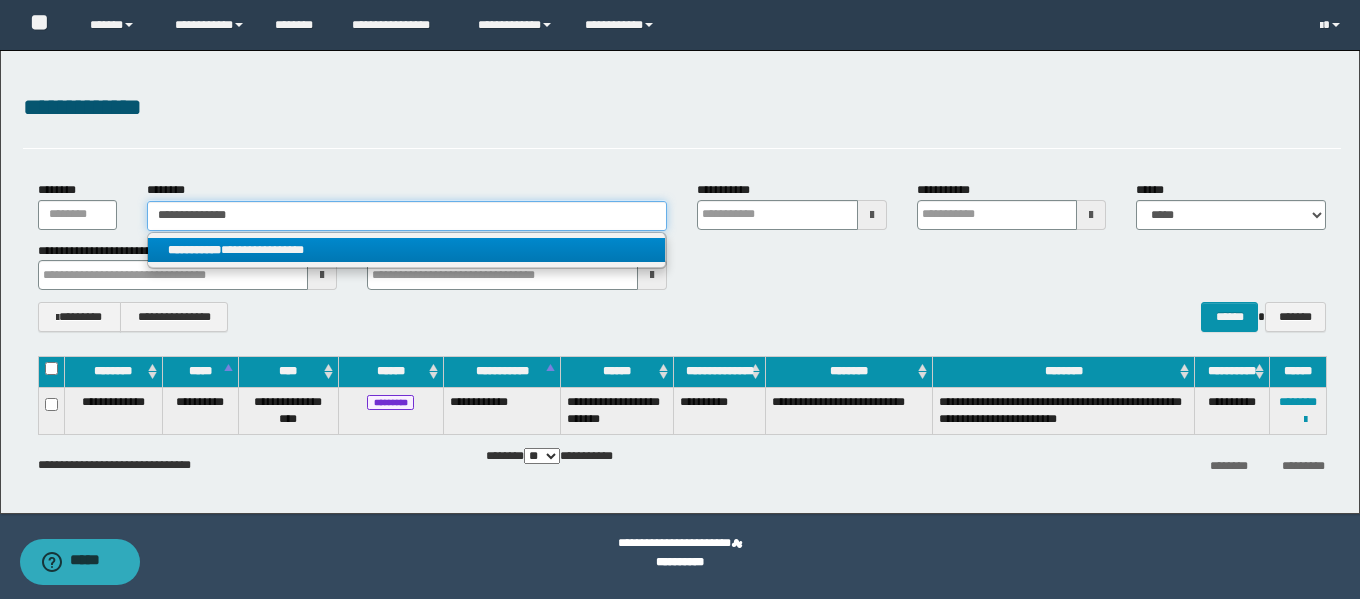 type 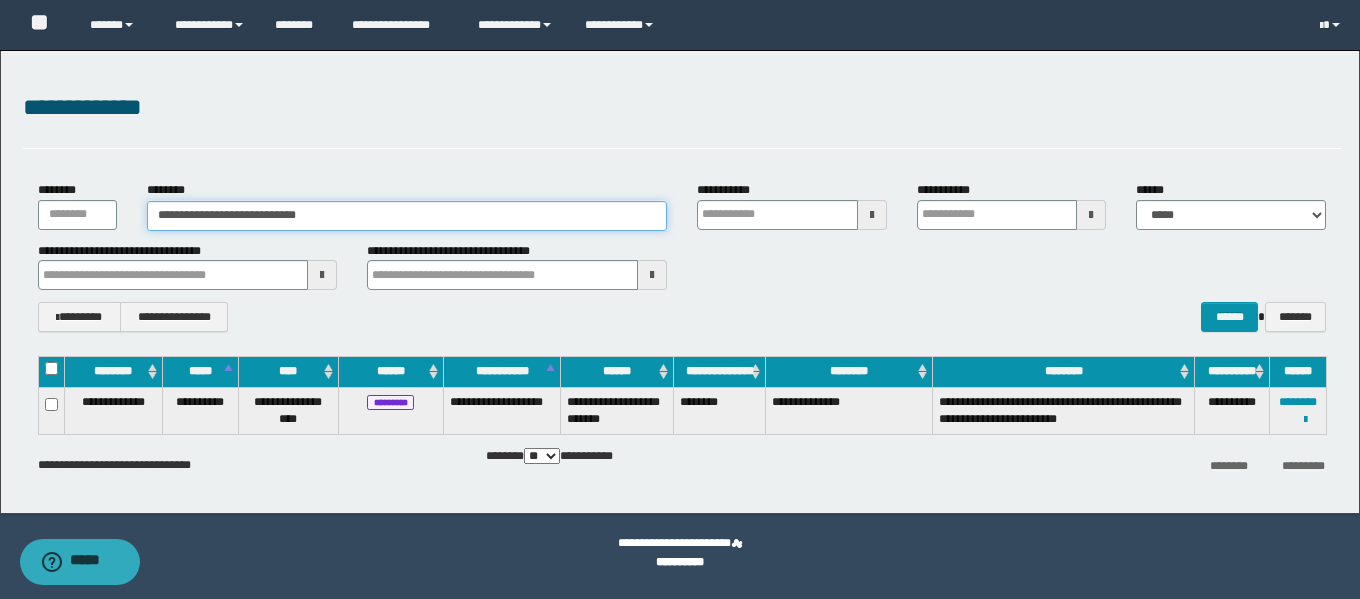 drag, startPoint x: 353, startPoint y: 216, endPoint x: 153, endPoint y: 216, distance: 200 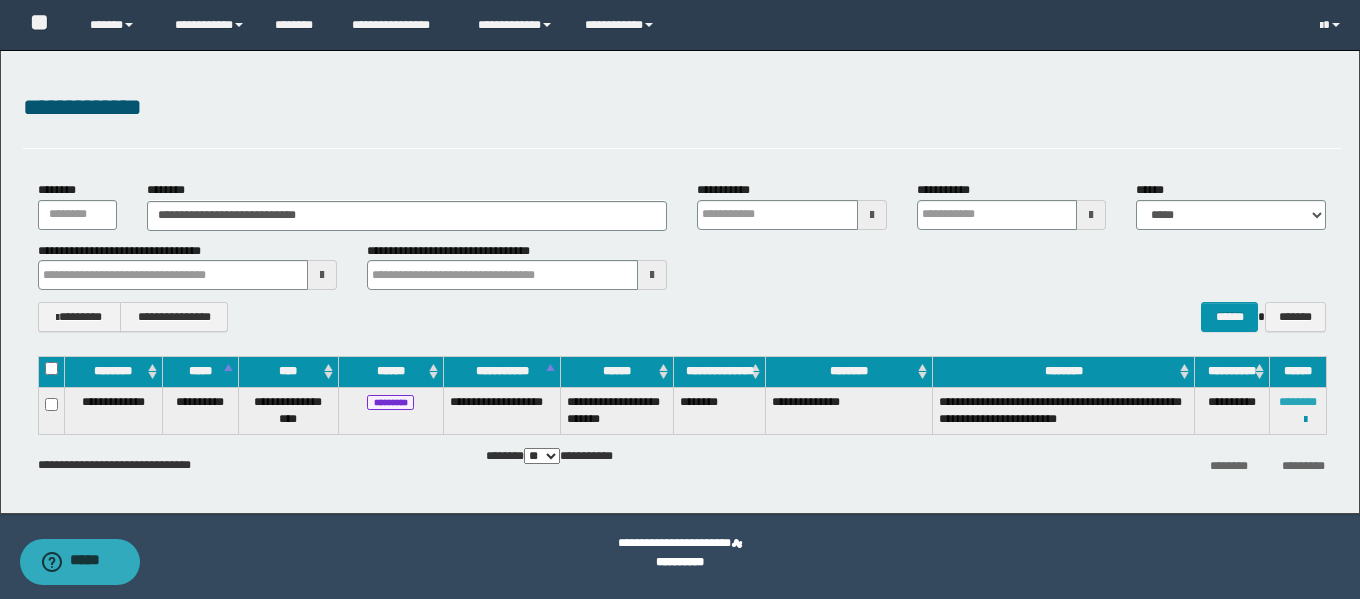 click on "********" at bounding box center (1298, 402) 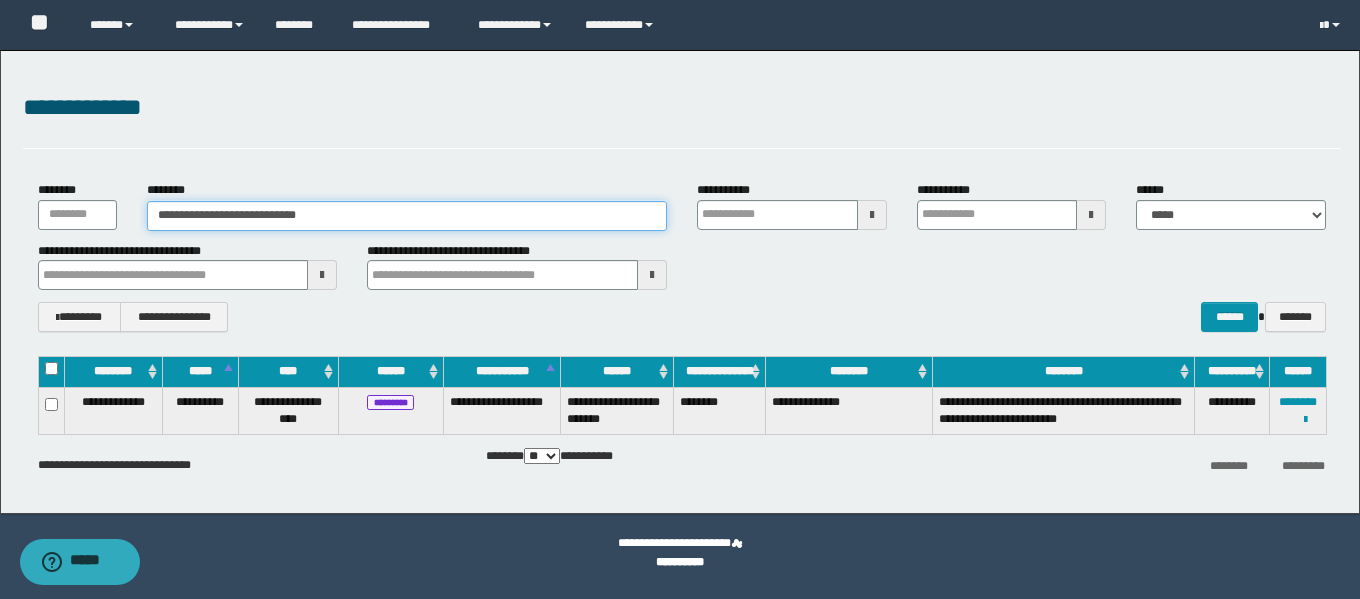 paste 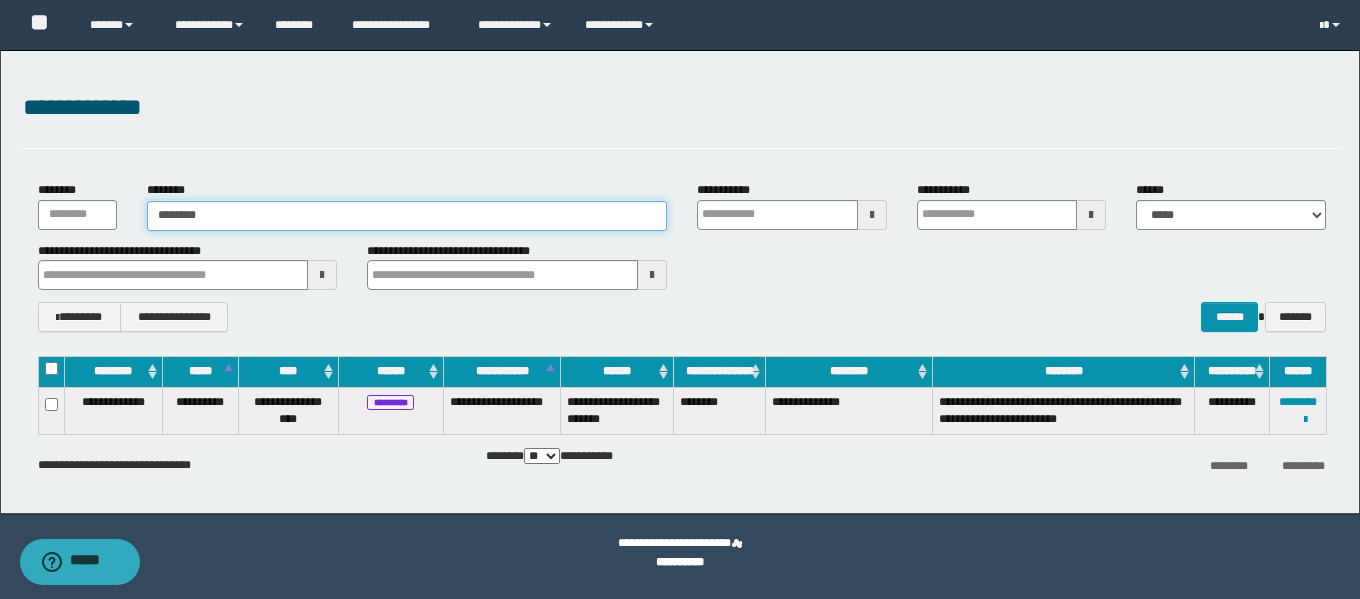 type on "********" 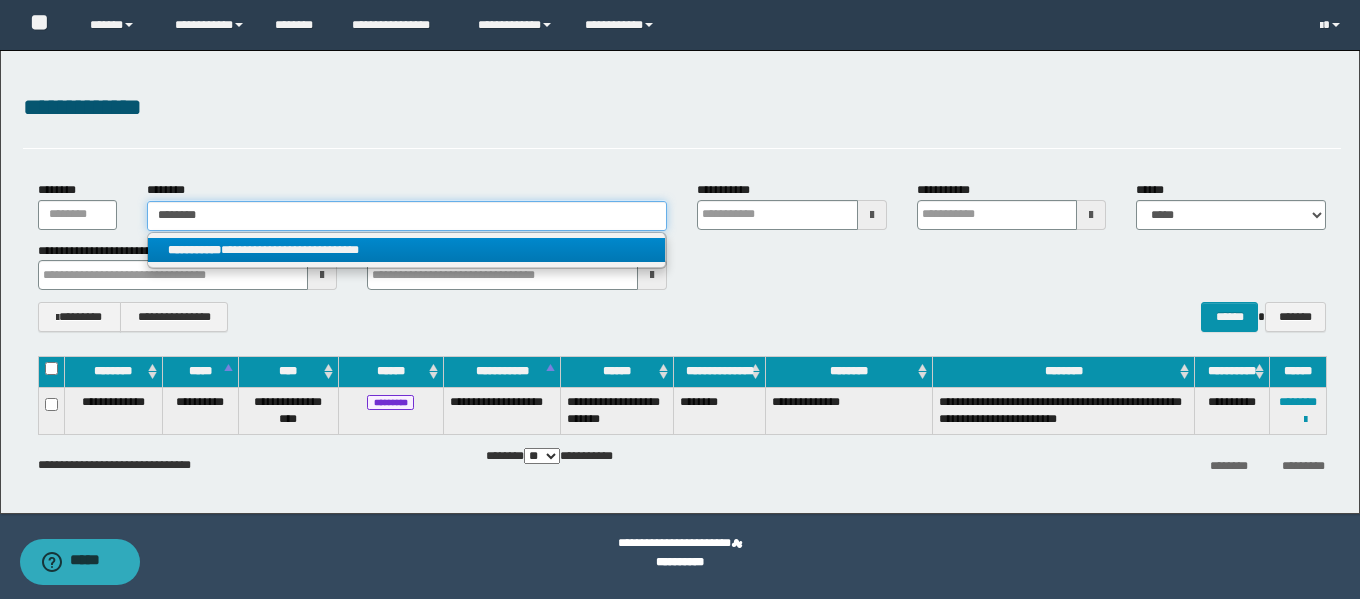 type on "********" 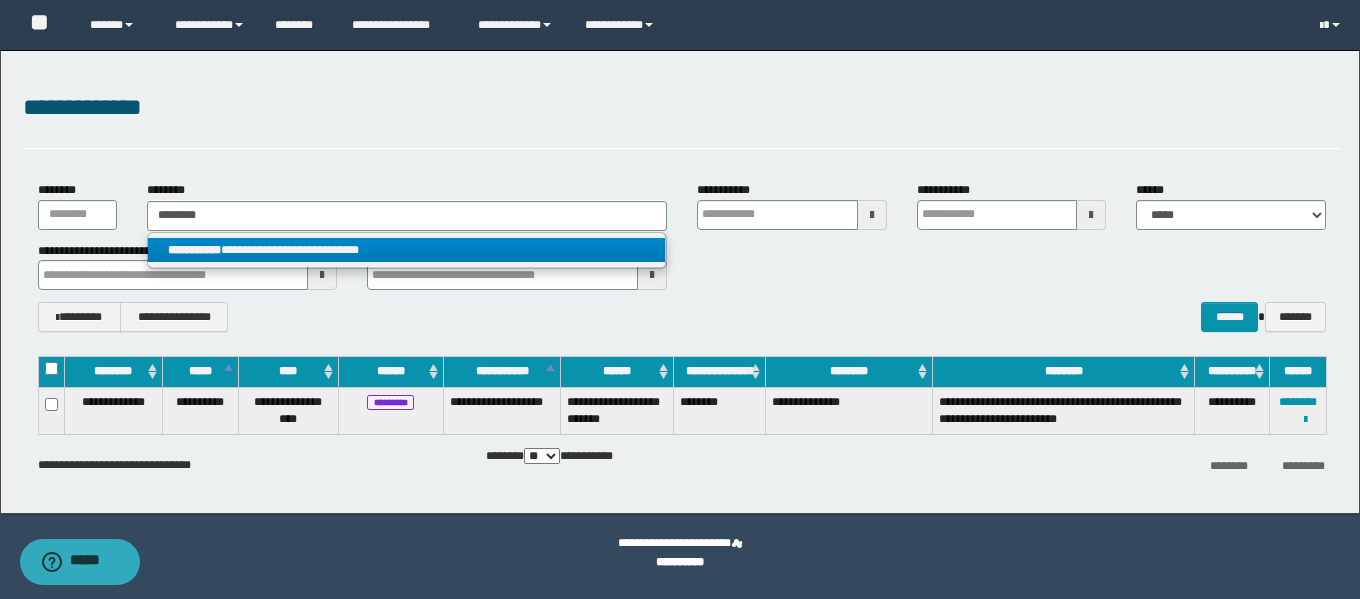 click on "**********" at bounding box center (406, 250) 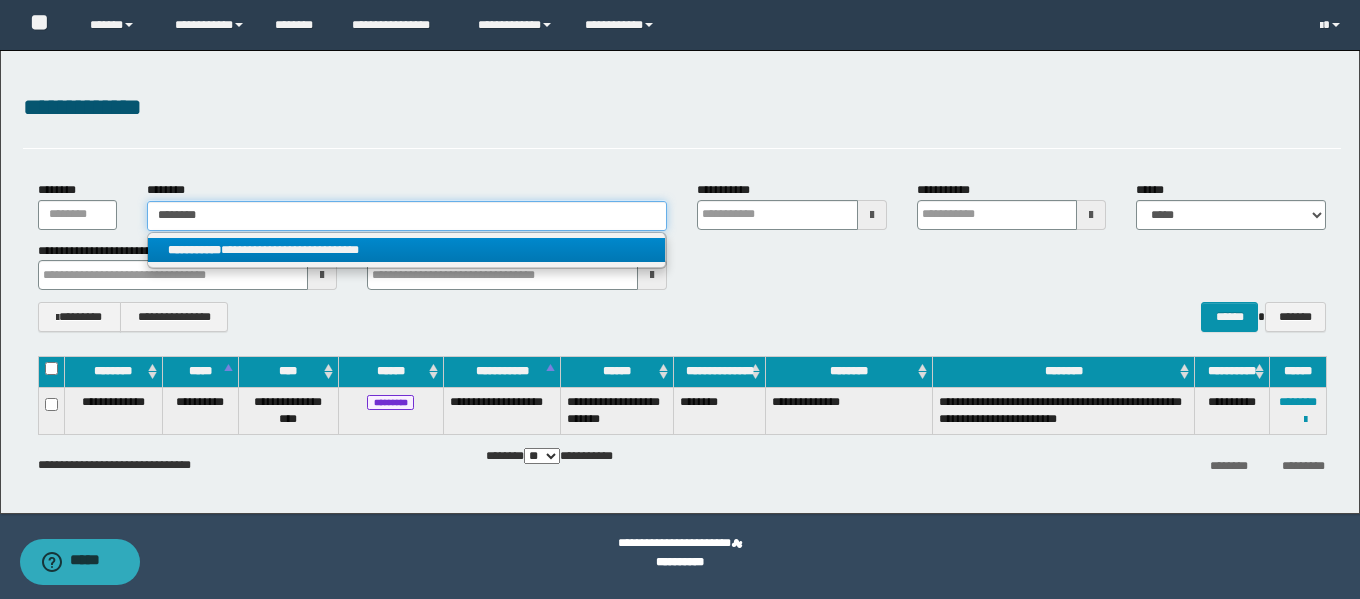 type 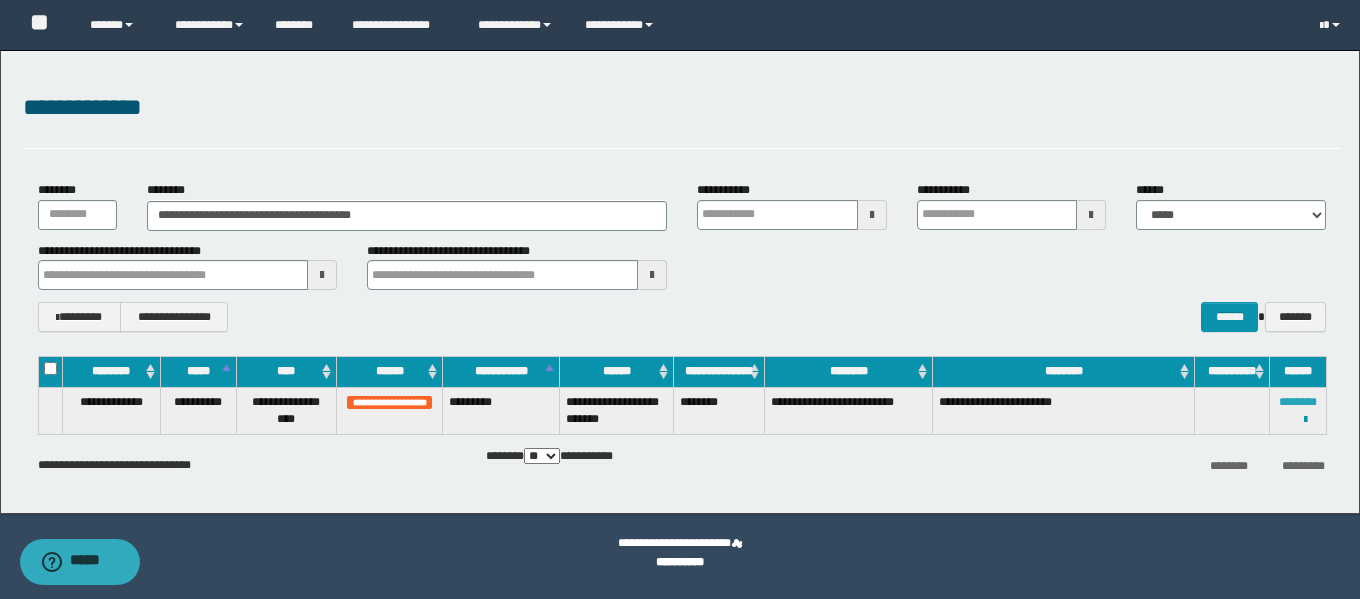 click on "********" at bounding box center [1298, 402] 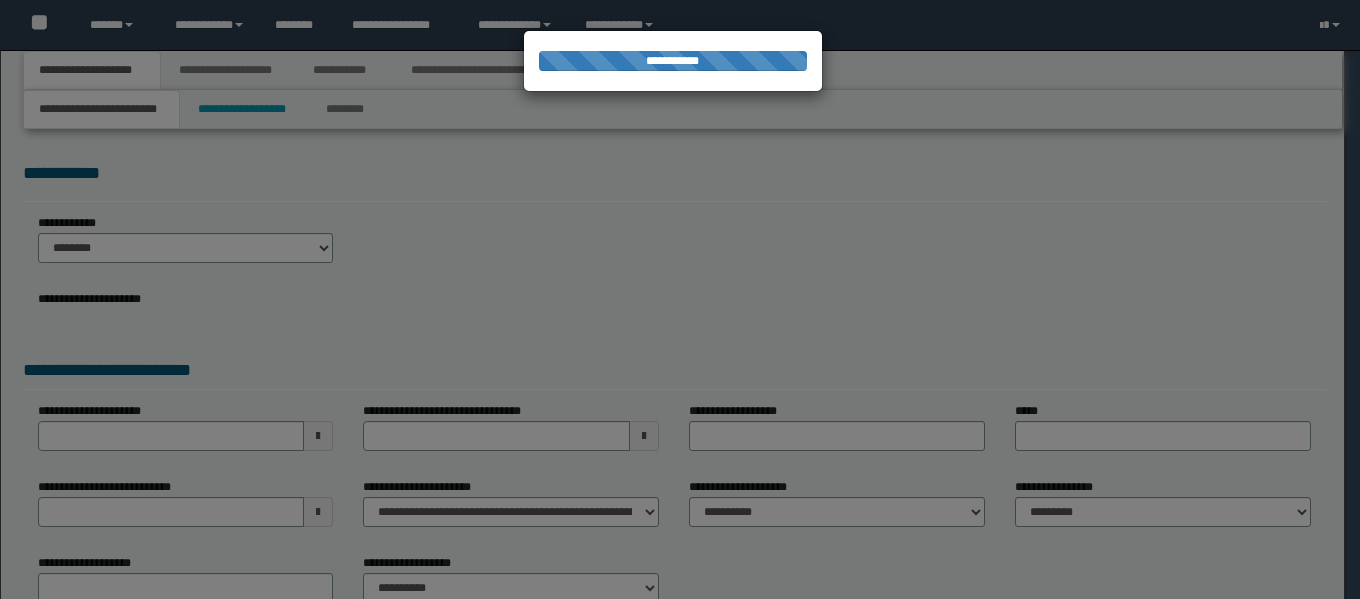 scroll, scrollTop: 0, scrollLeft: 0, axis: both 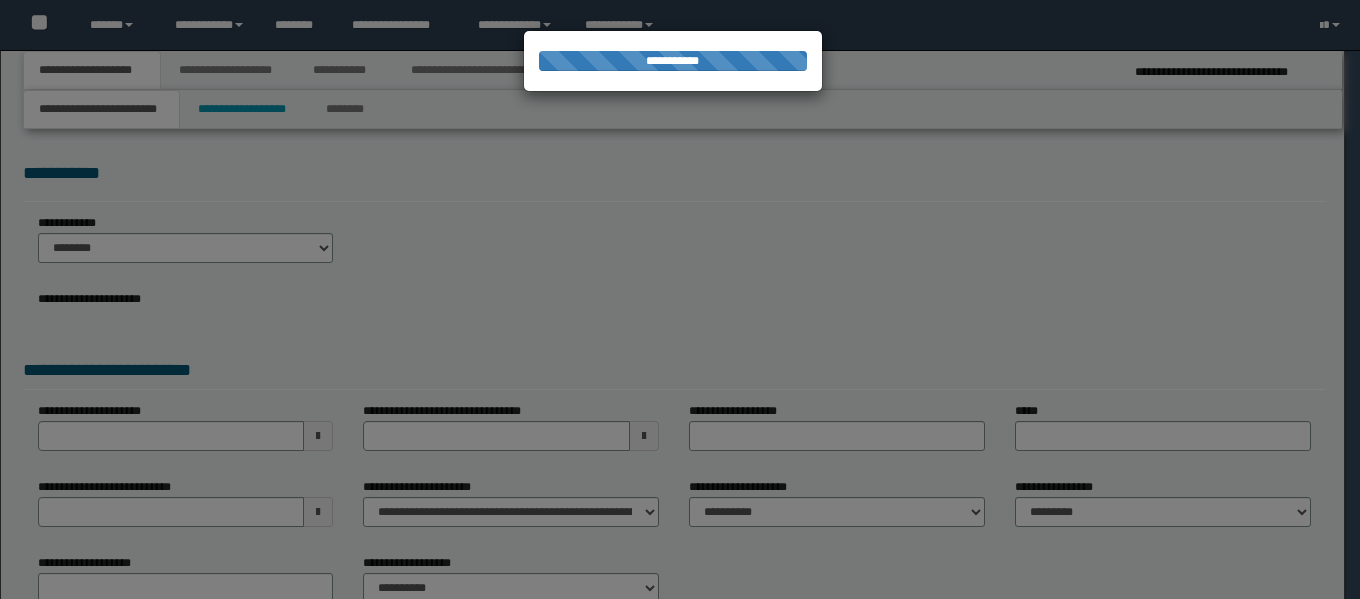 select on "*" 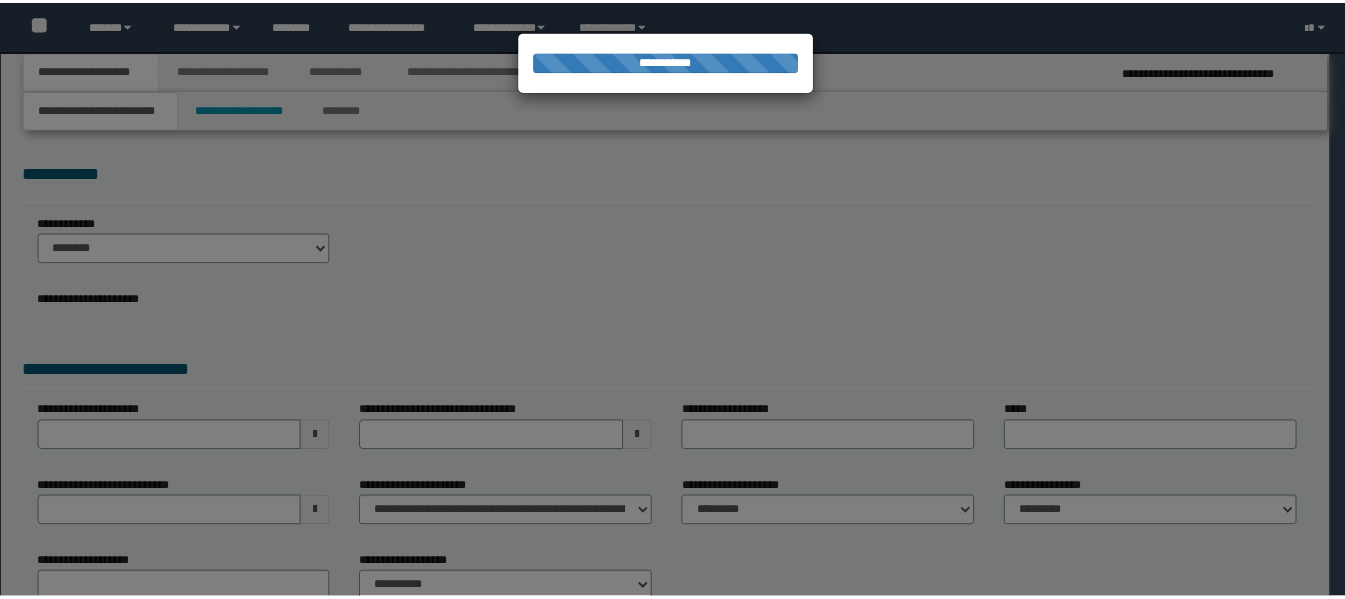 scroll, scrollTop: 0, scrollLeft: 0, axis: both 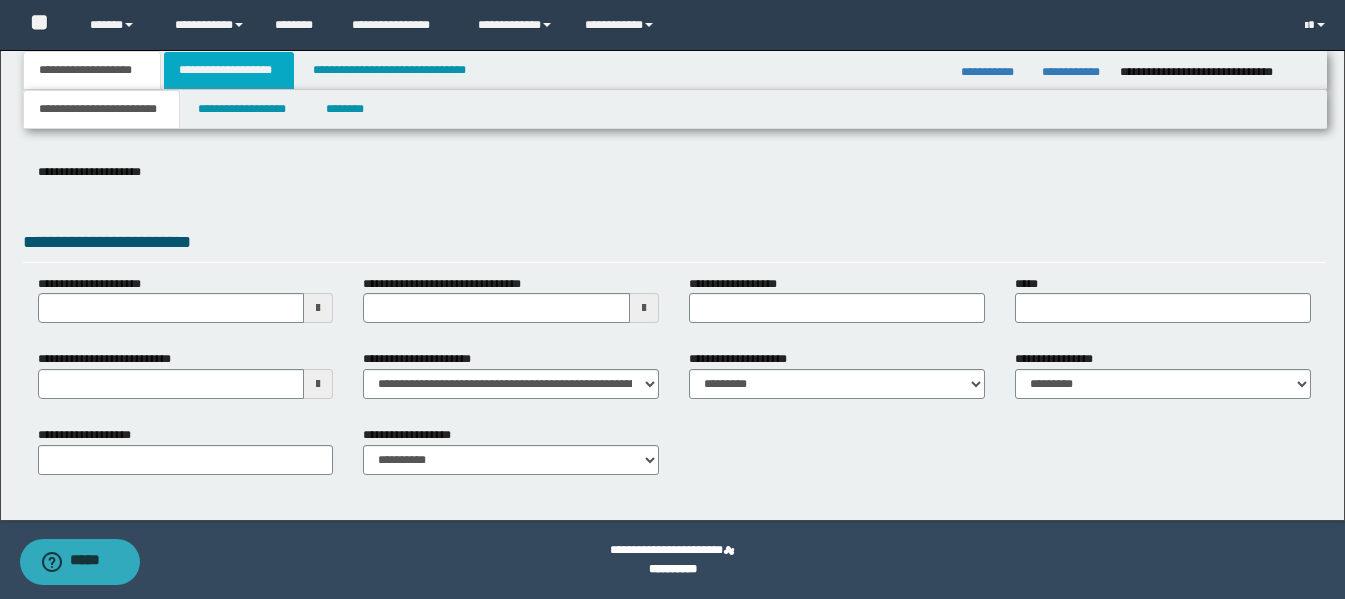 click on "**********" at bounding box center [229, 70] 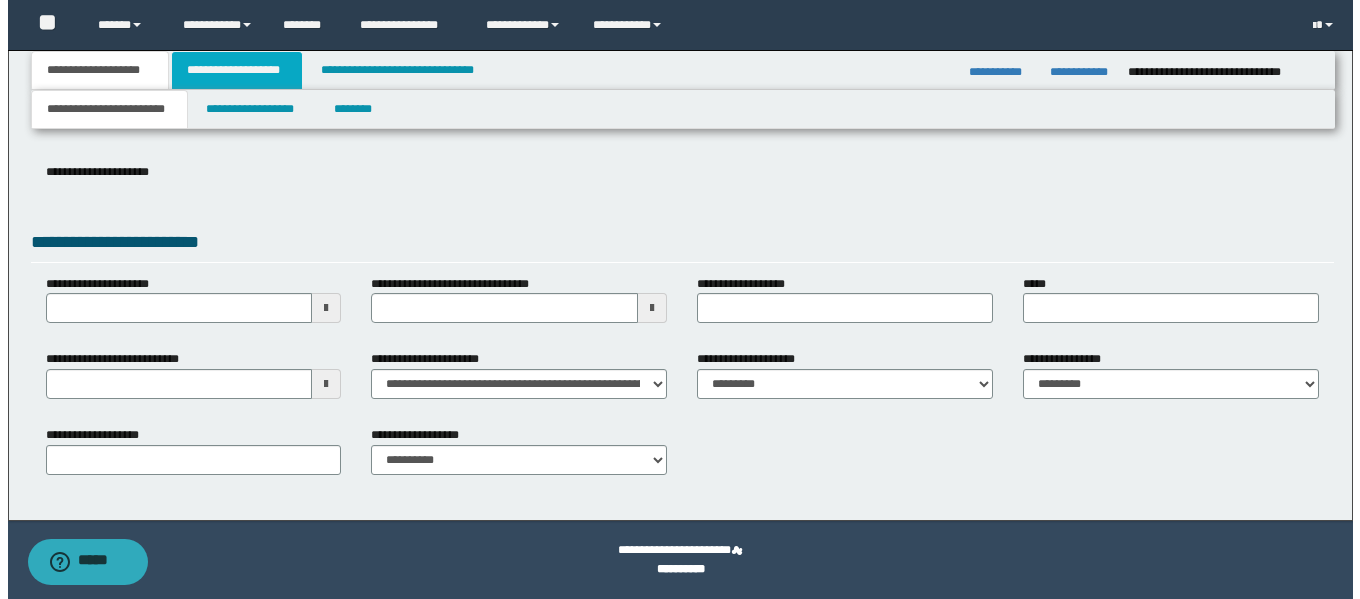 scroll, scrollTop: 0, scrollLeft: 0, axis: both 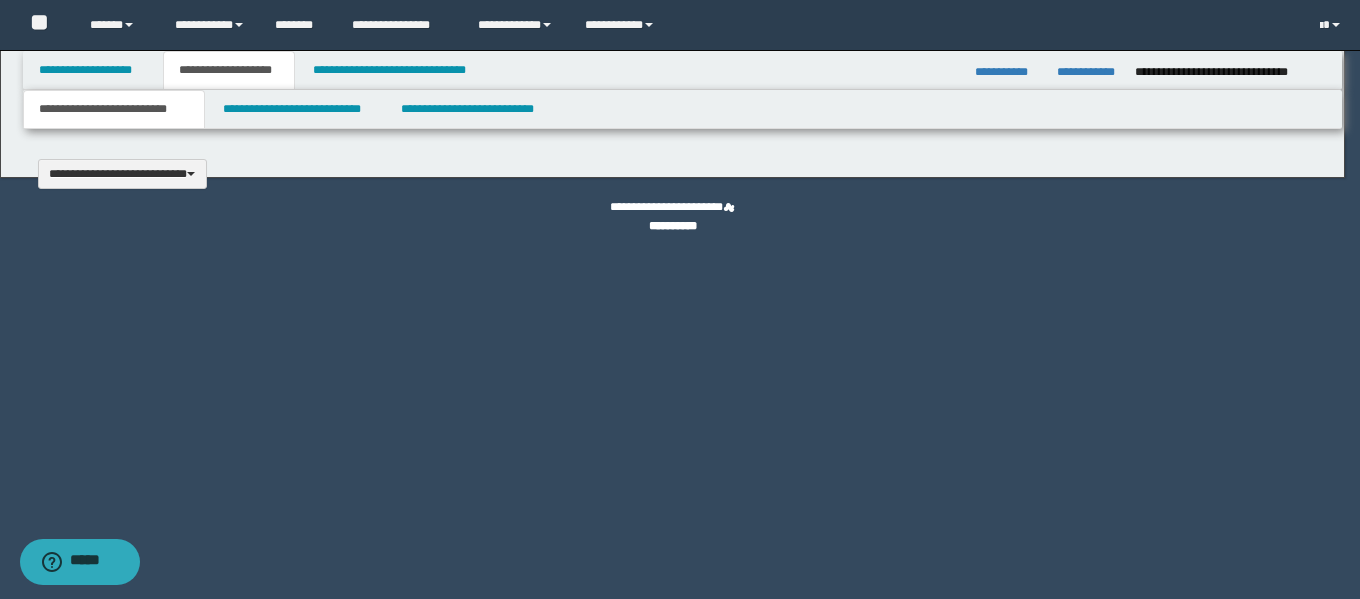 type 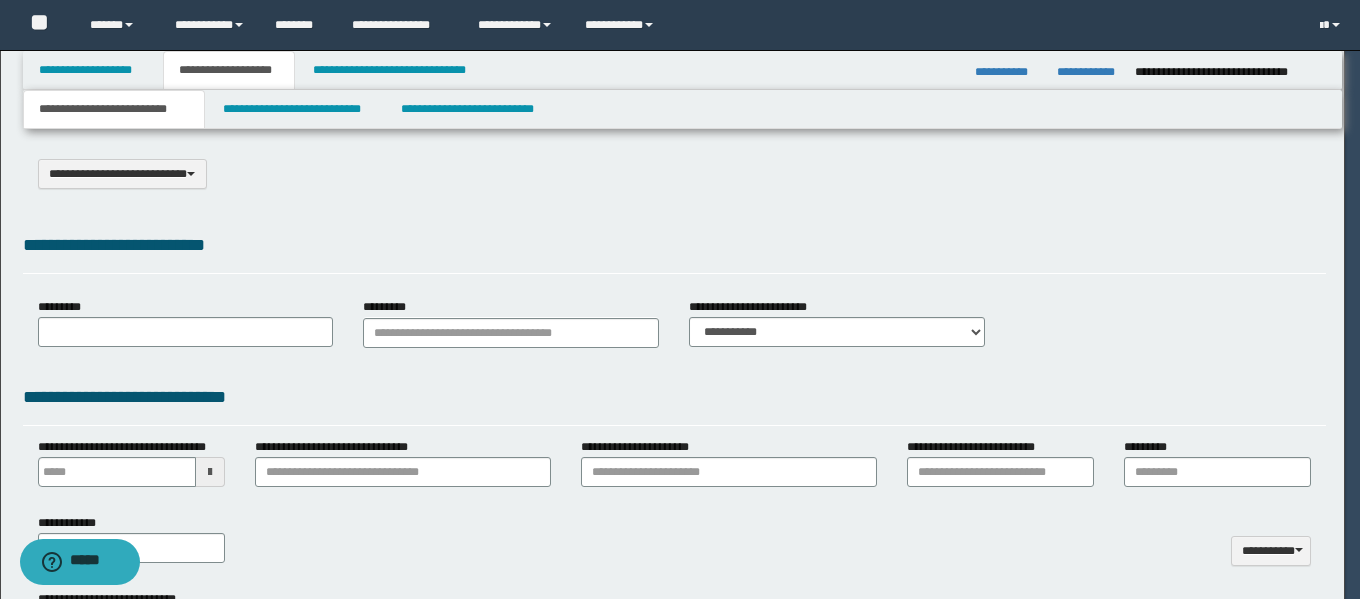 type on "**********" 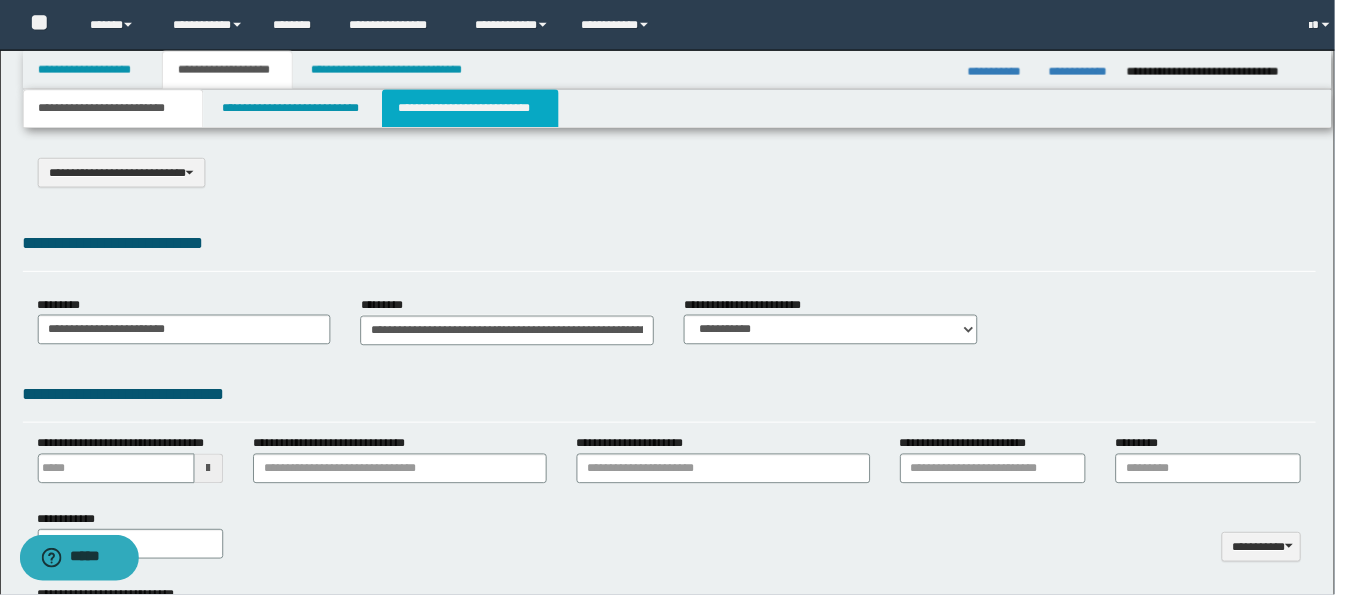 click on "**********" at bounding box center [474, 109] 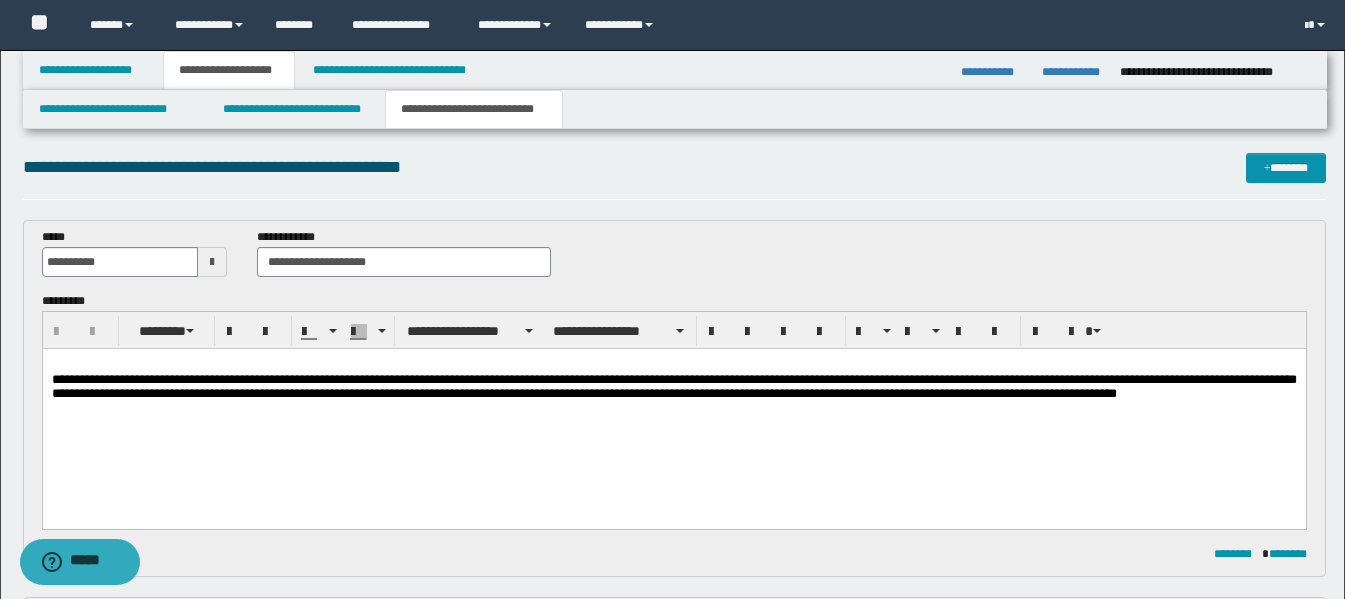scroll, scrollTop: 300, scrollLeft: 0, axis: vertical 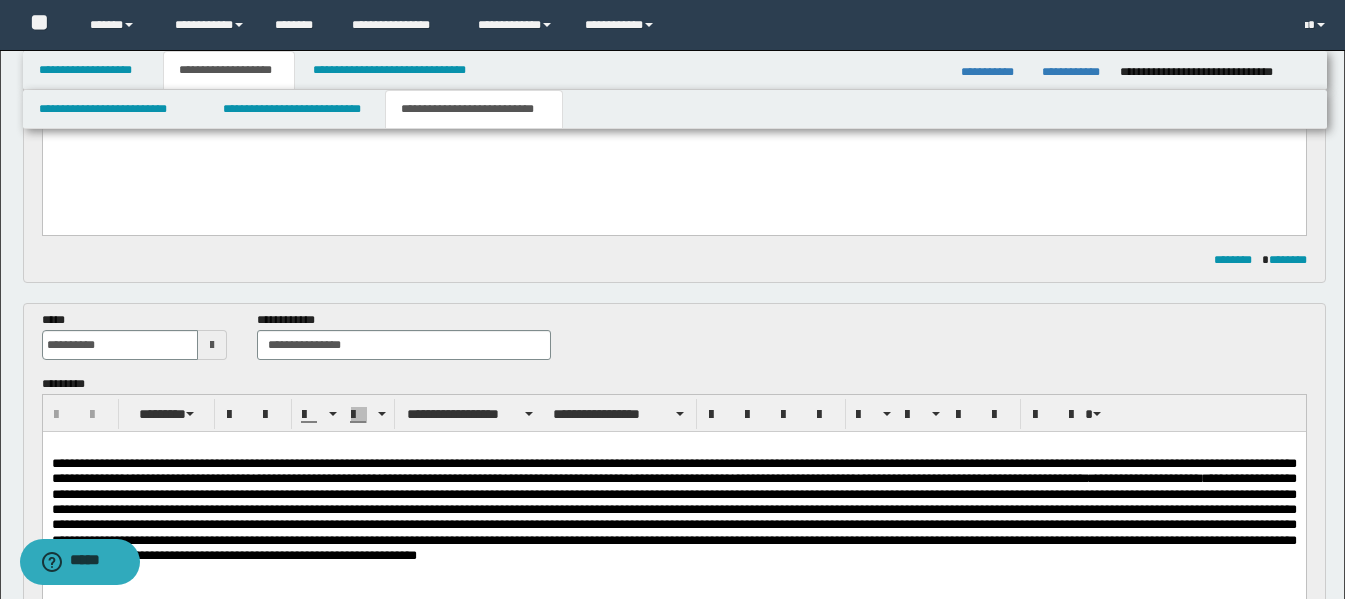 click on "**********" at bounding box center [673, 470] 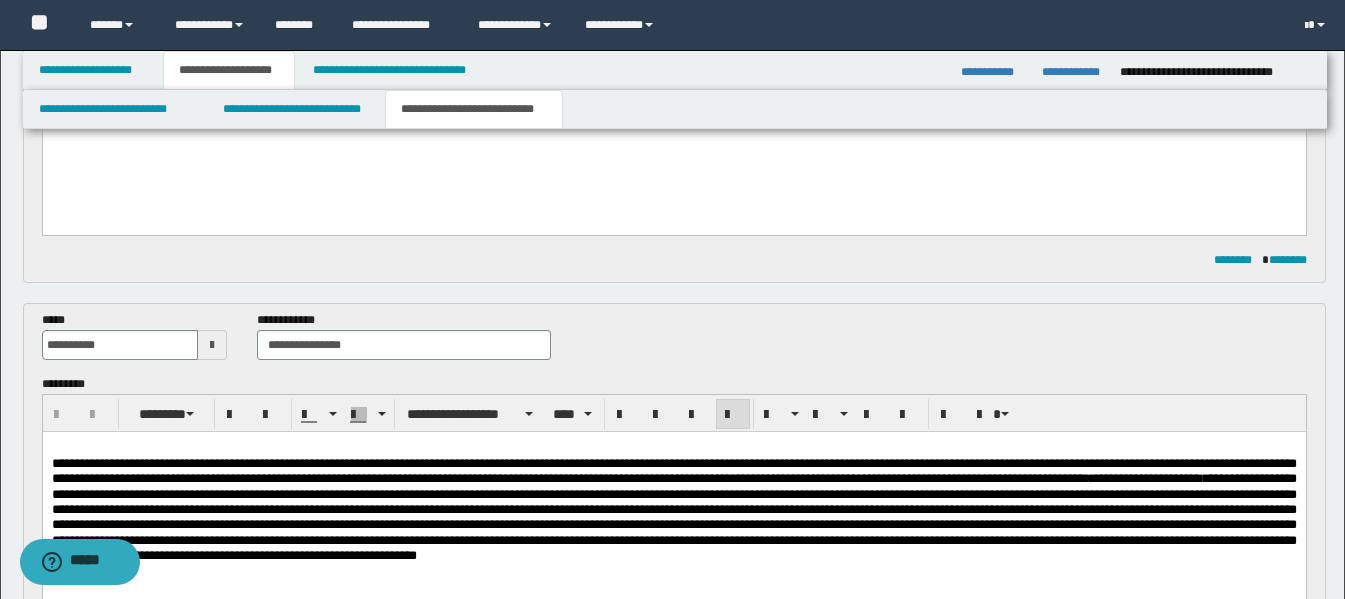 type 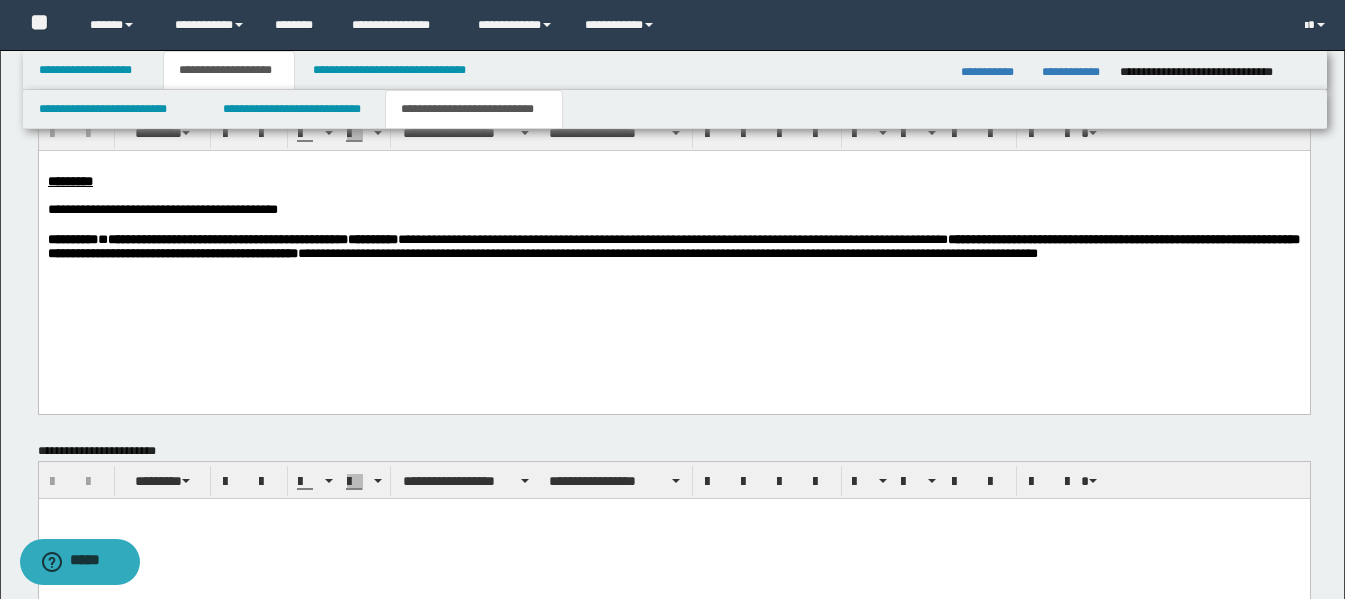 scroll, scrollTop: 1200, scrollLeft: 0, axis: vertical 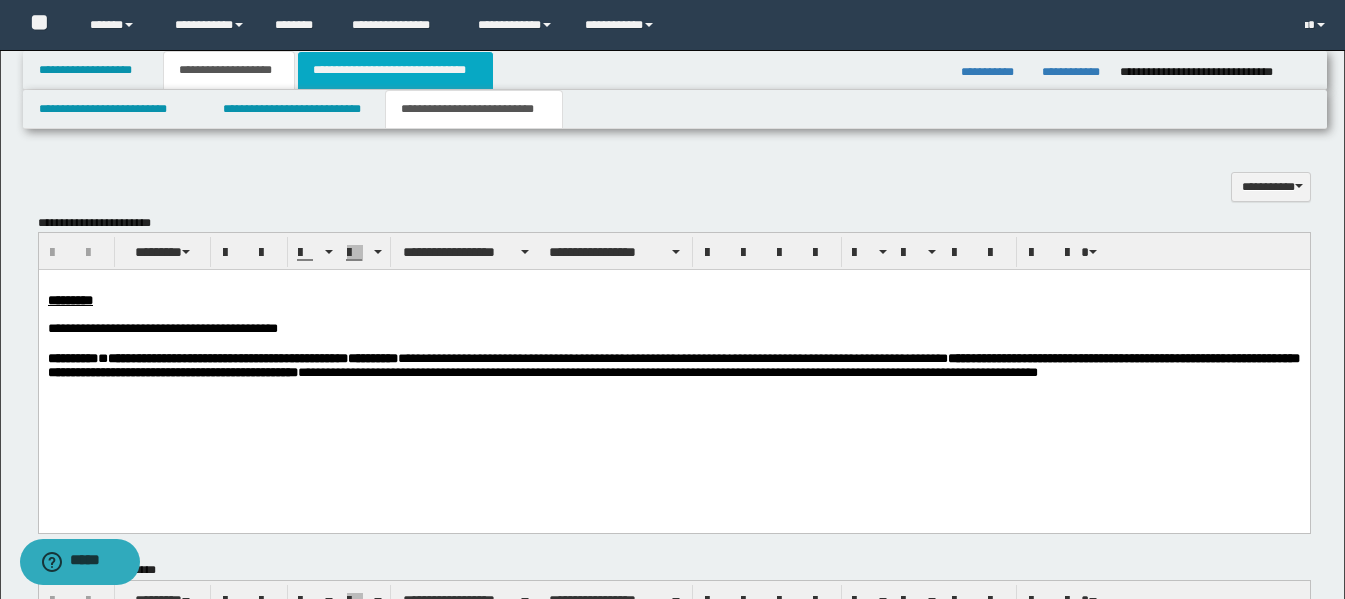 click on "**********" at bounding box center [395, 70] 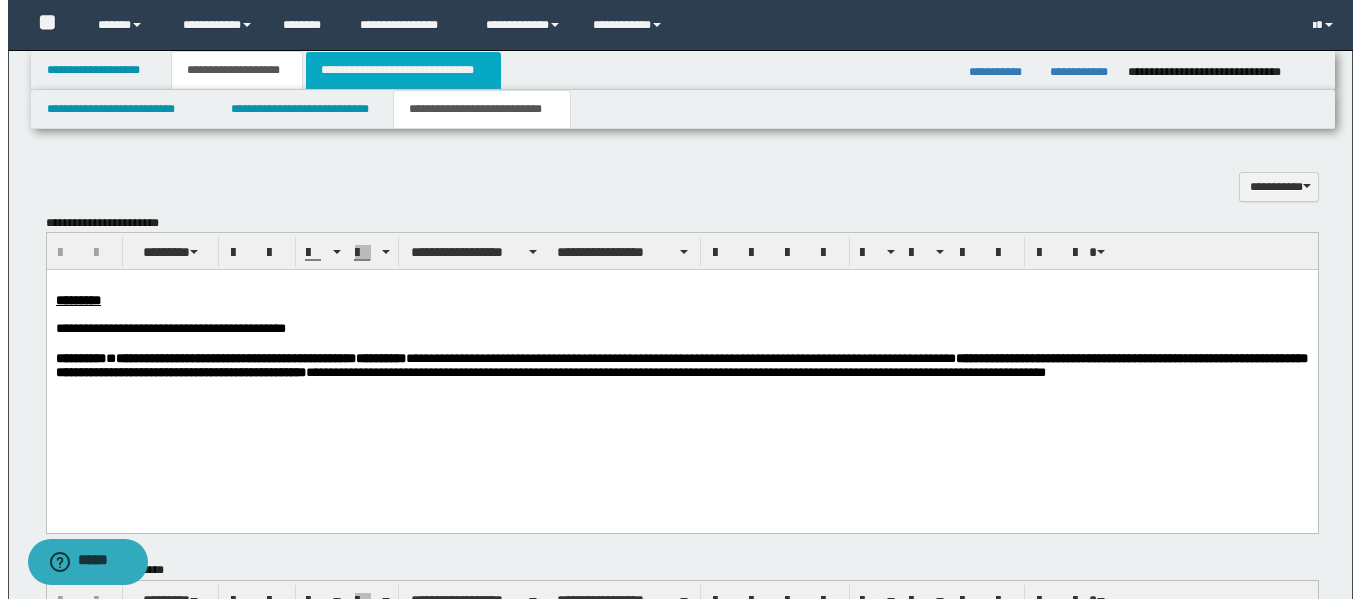 scroll, scrollTop: 0, scrollLeft: 0, axis: both 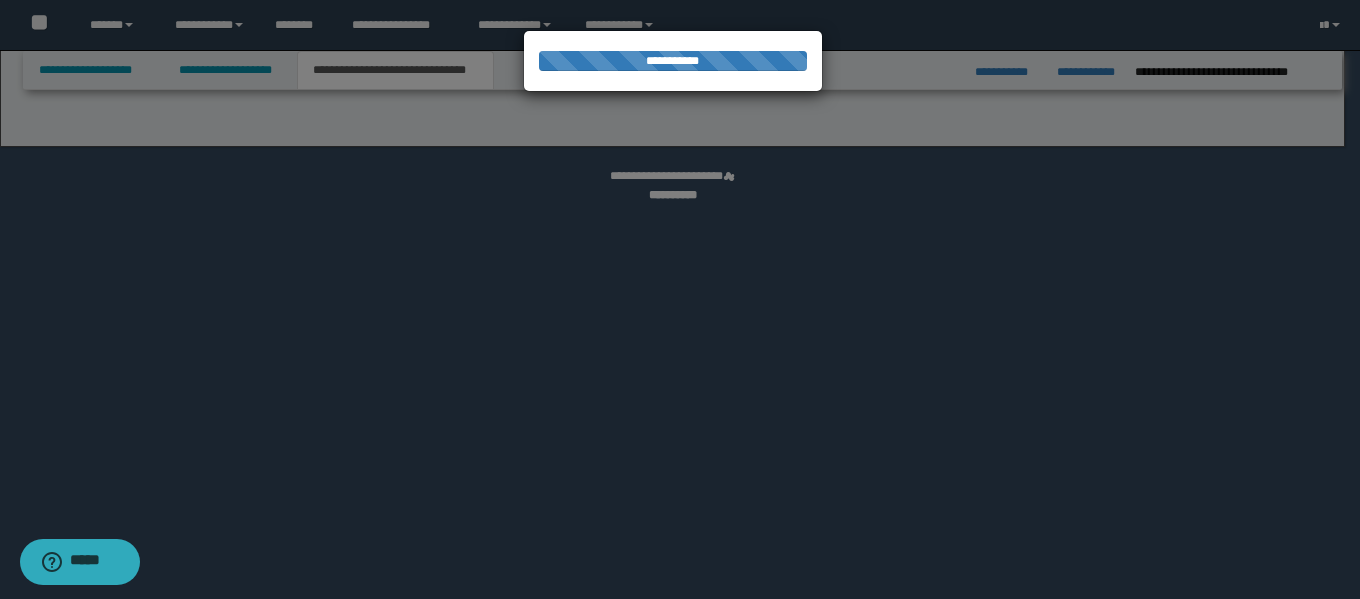 select on "*" 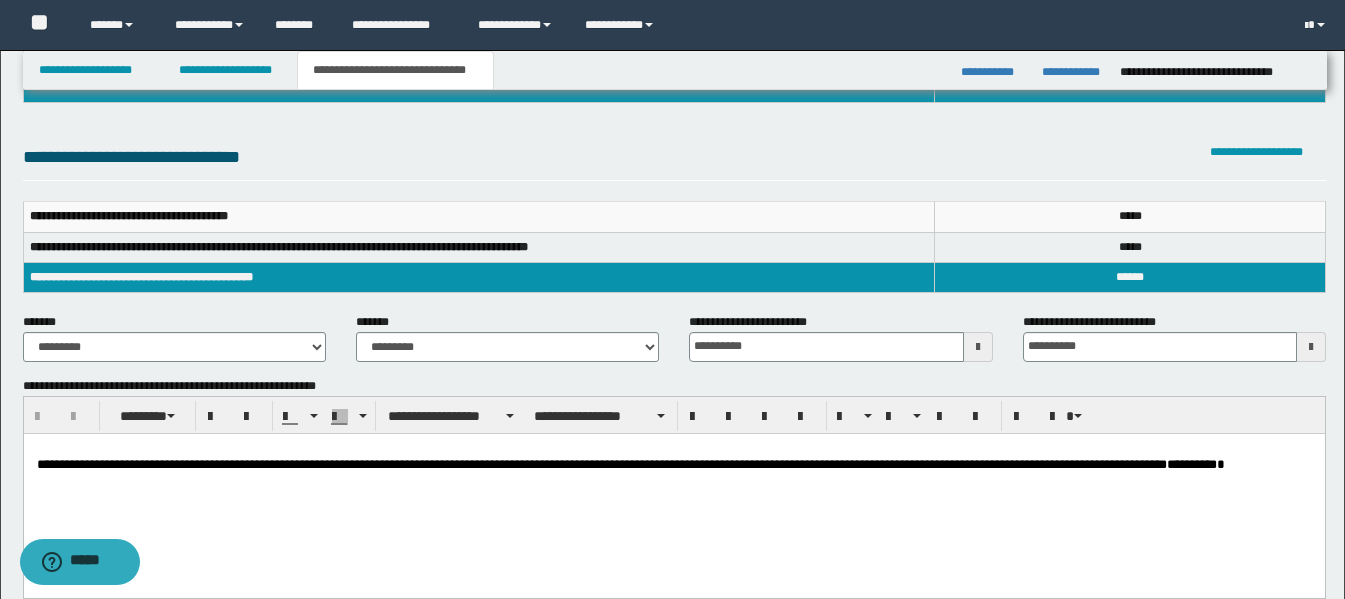 scroll, scrollTop: 300, scrollLeft: 0, axis: vertical 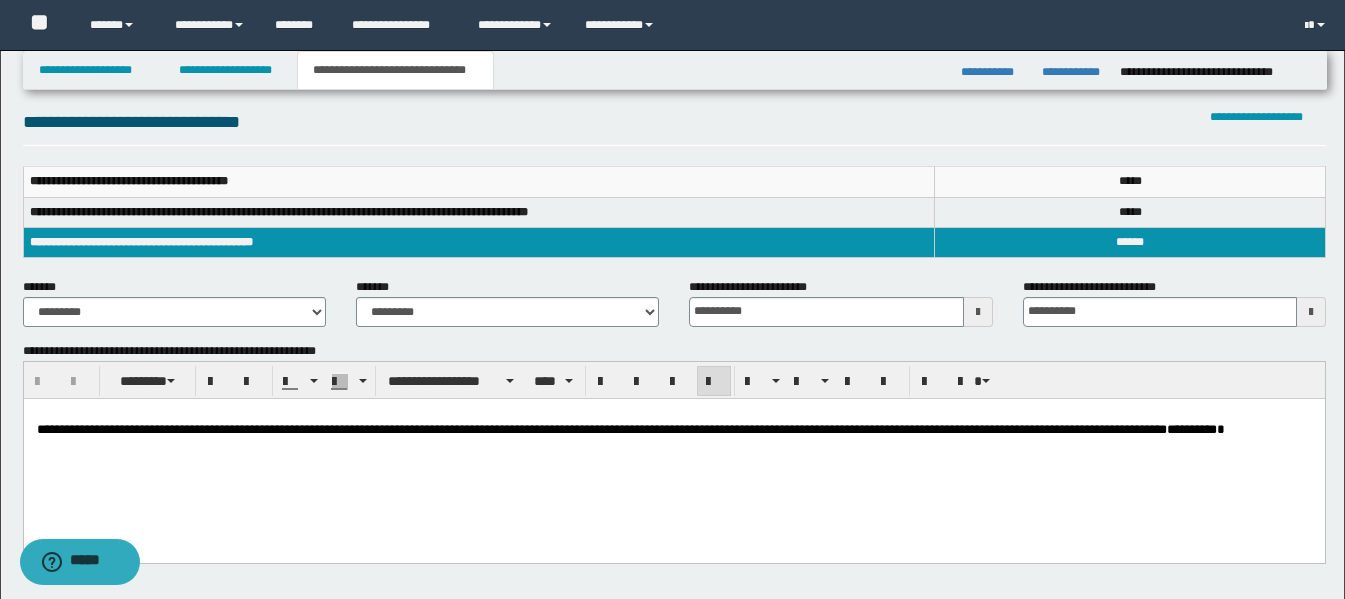 click on "**********" at bounding box center [628, 428] 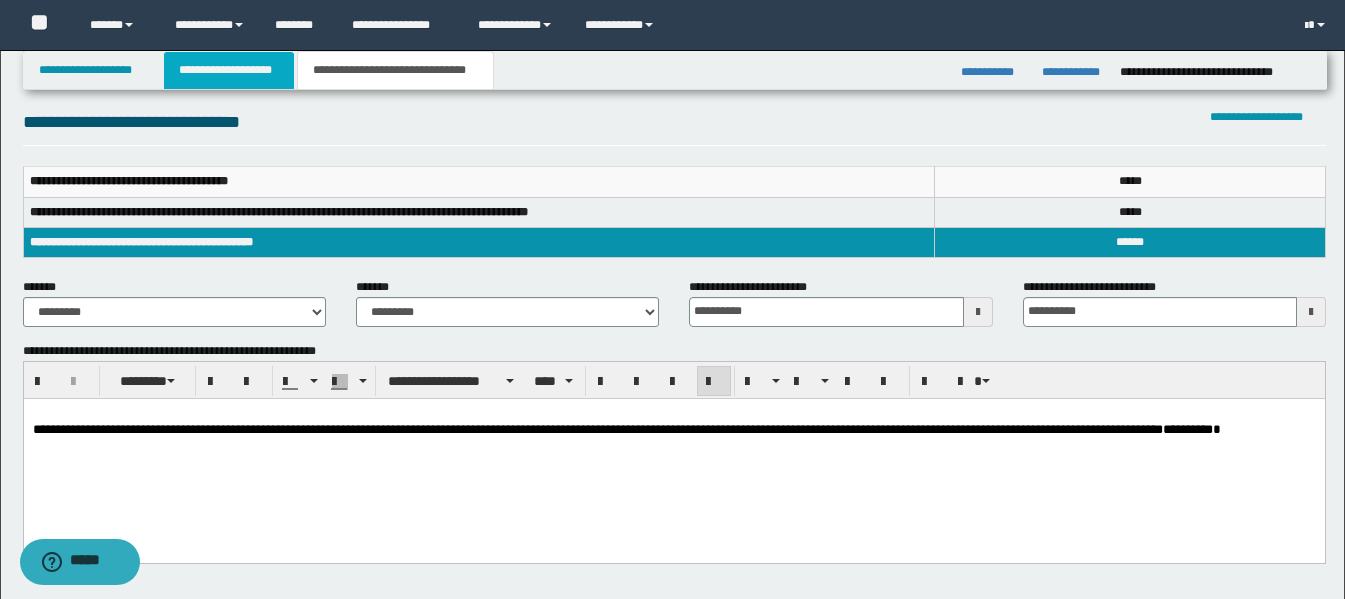 click on "**********" at bounding box center [229, 70] 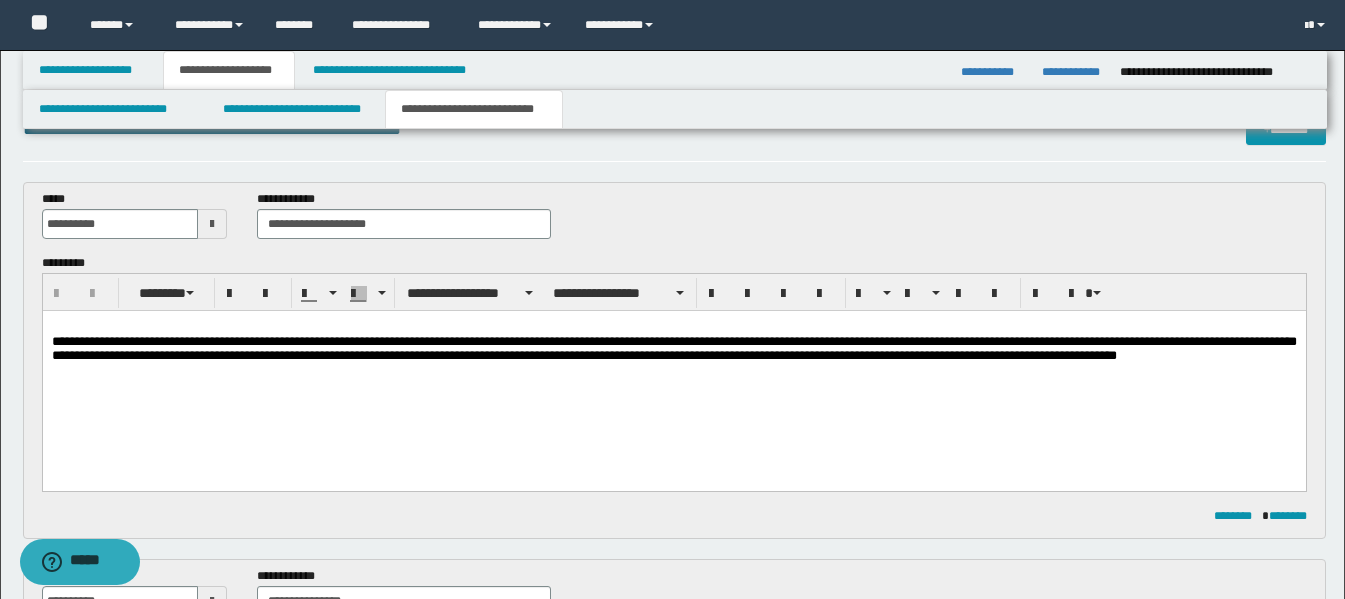 scroll, scrollTop: 0, scrollLeft: 0, axis: both 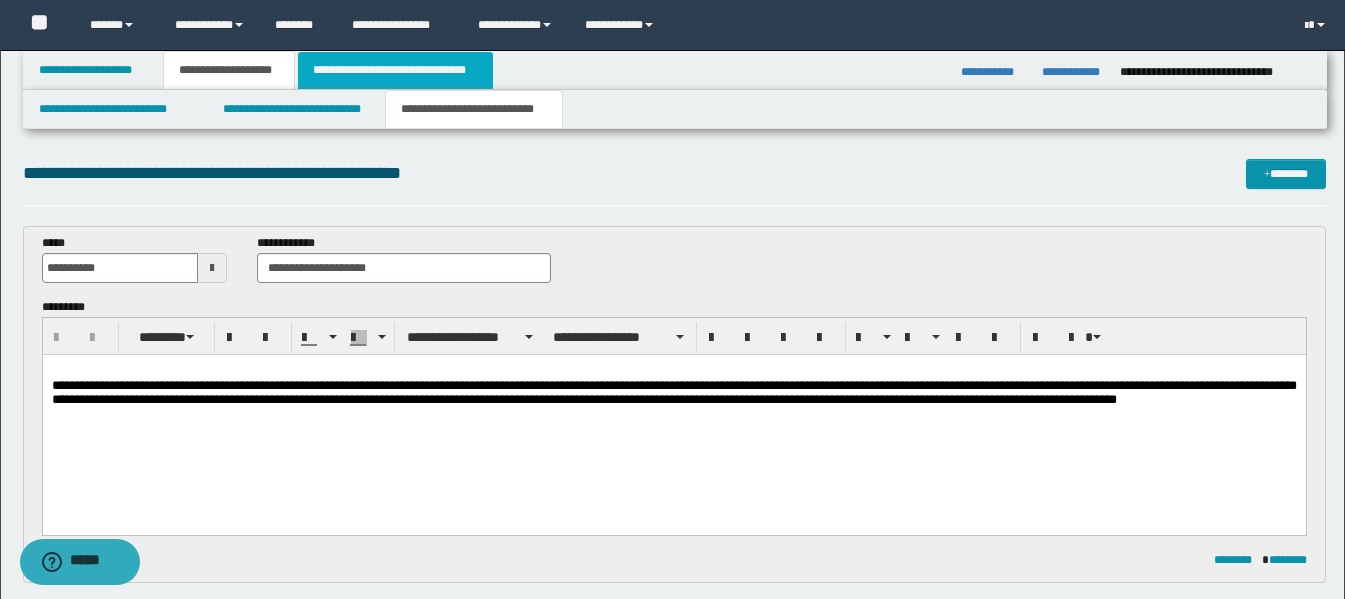 click on "**********" at bounding box center (395, 70) 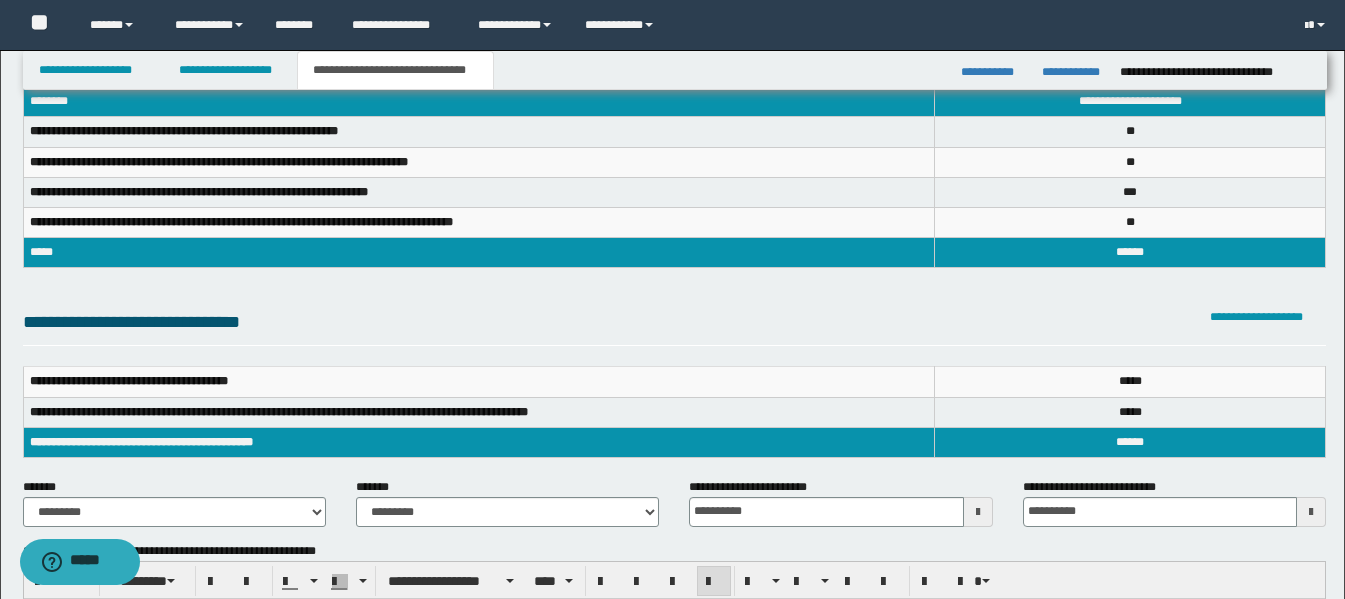 scroll, scrollTop: 300, scrollLeft: 0, axis: vertical 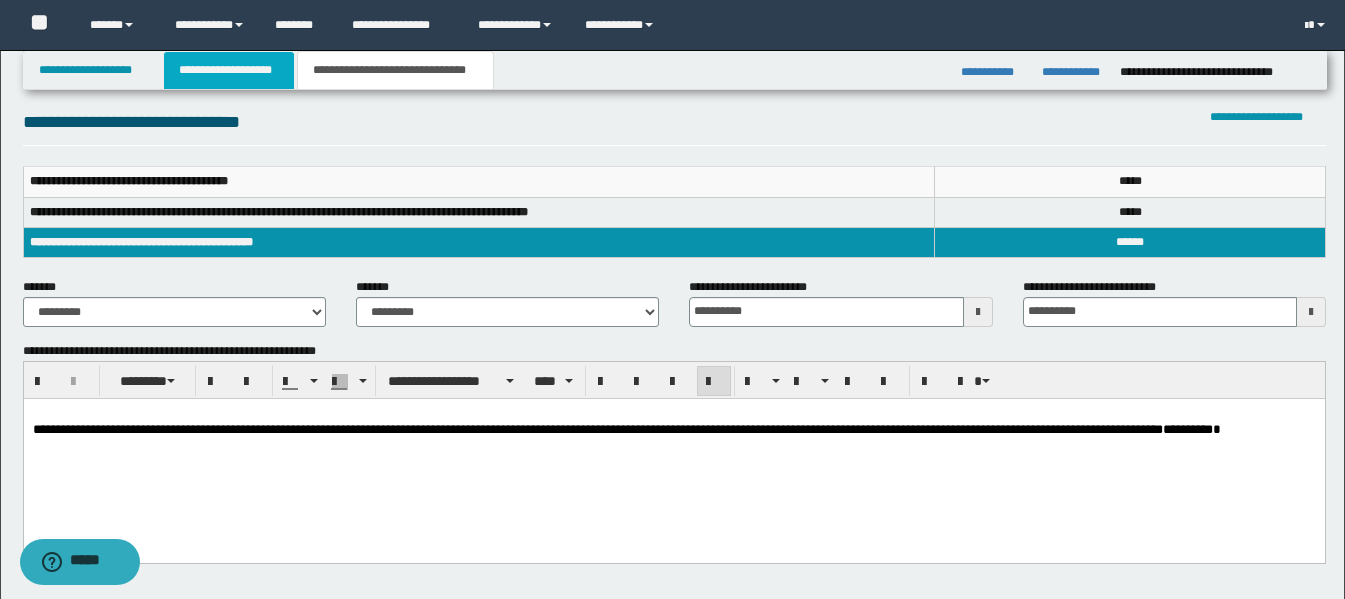 click on "**********" at bounding box center (229, 70) 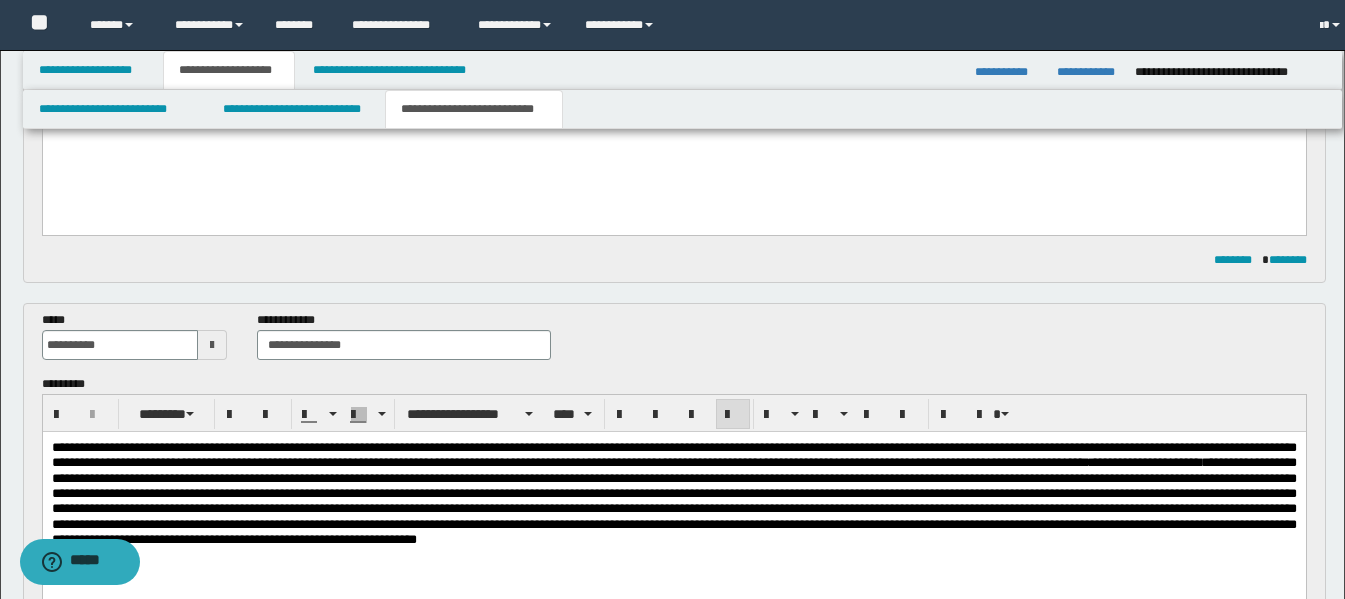 scroll, scrollTop: 331, scrollLeft: 0, axis: vertical 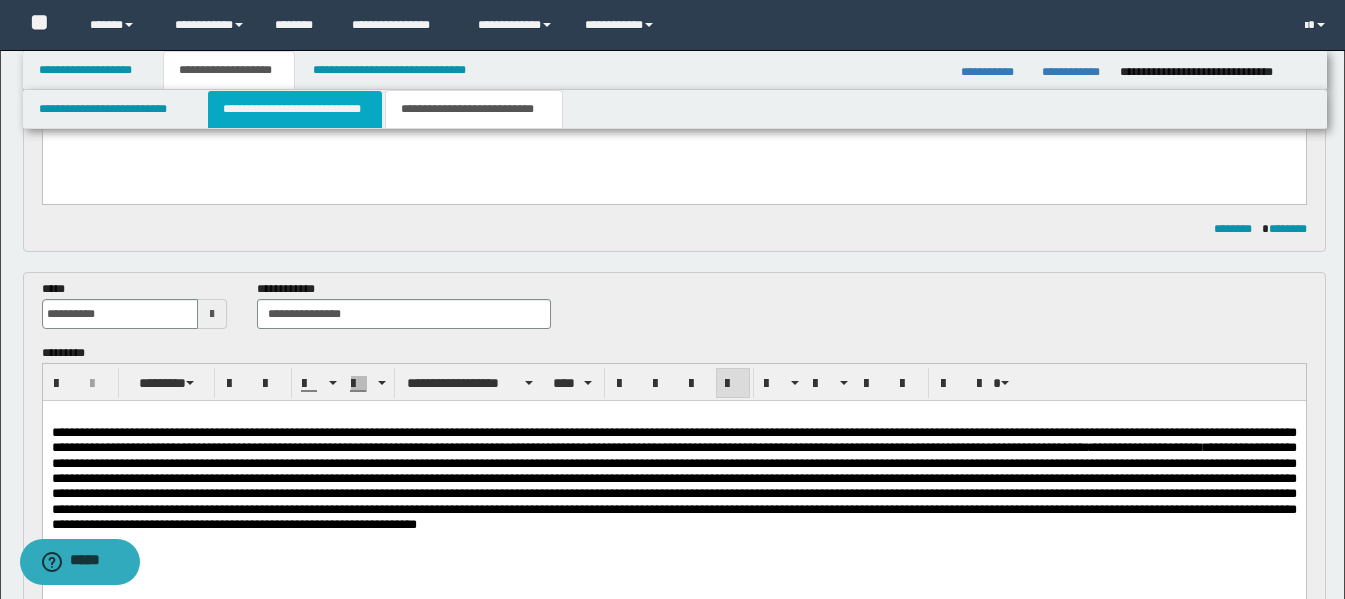 click on "**********" at bounding box center [295, 109] 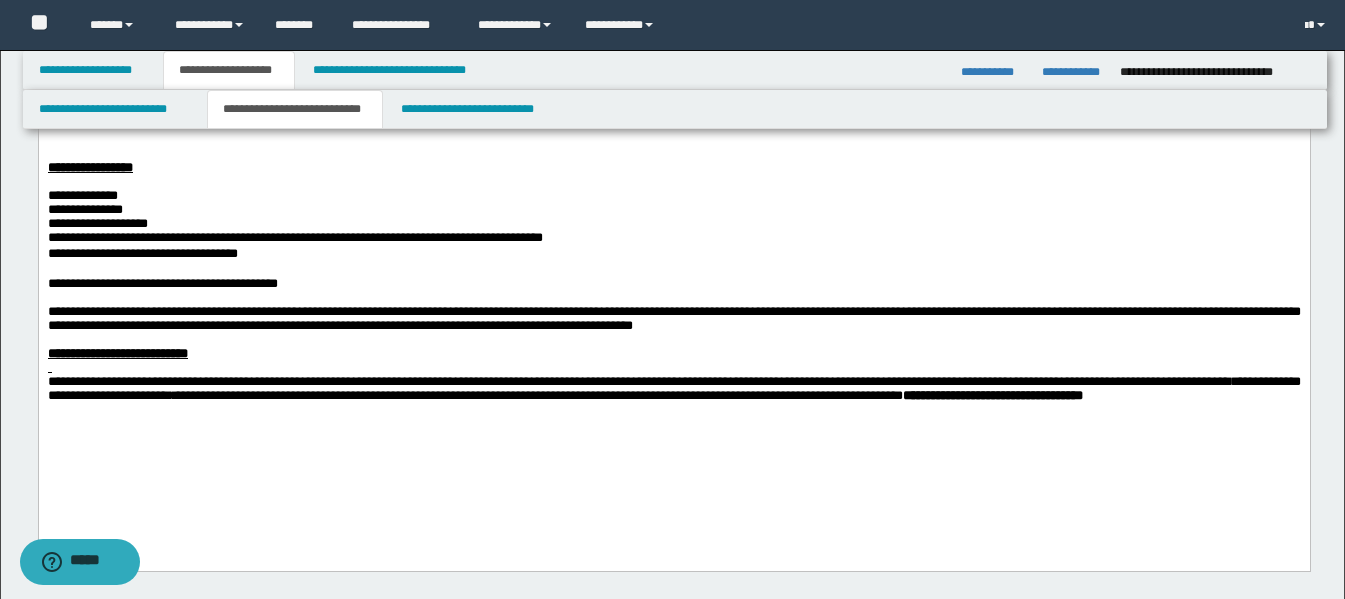 scroll, scrollTop: 300, scrollLeft: 0, axis: vertical 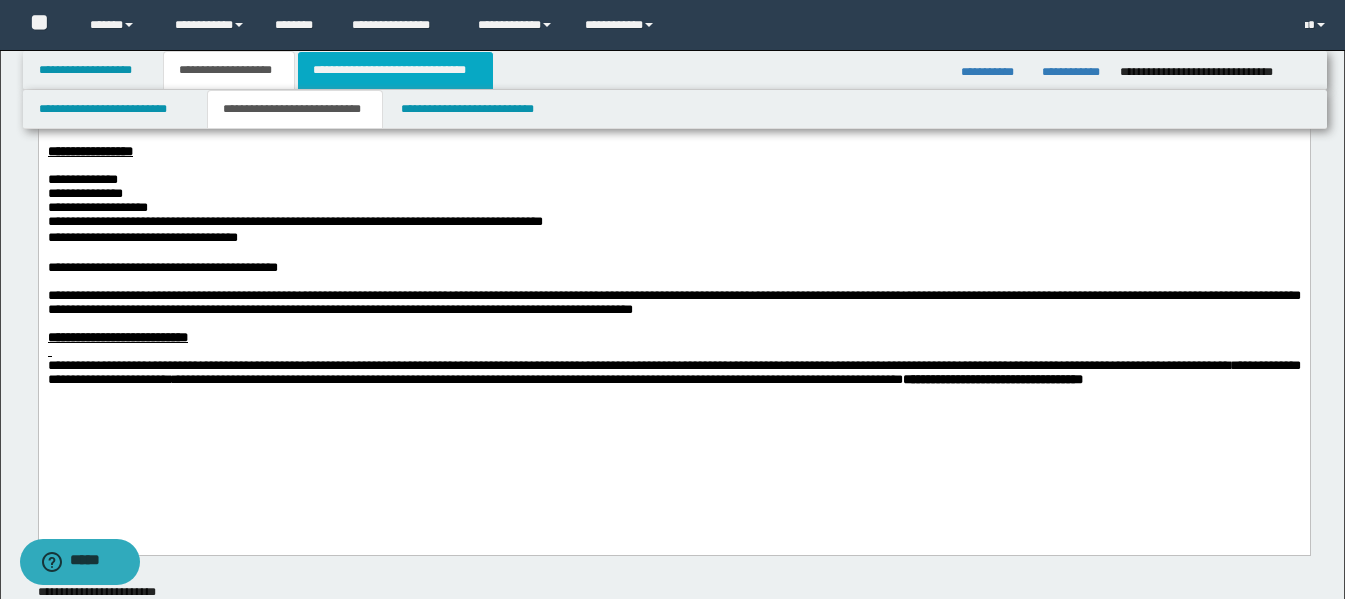 click on "**********" at bounding box center [395, 70] 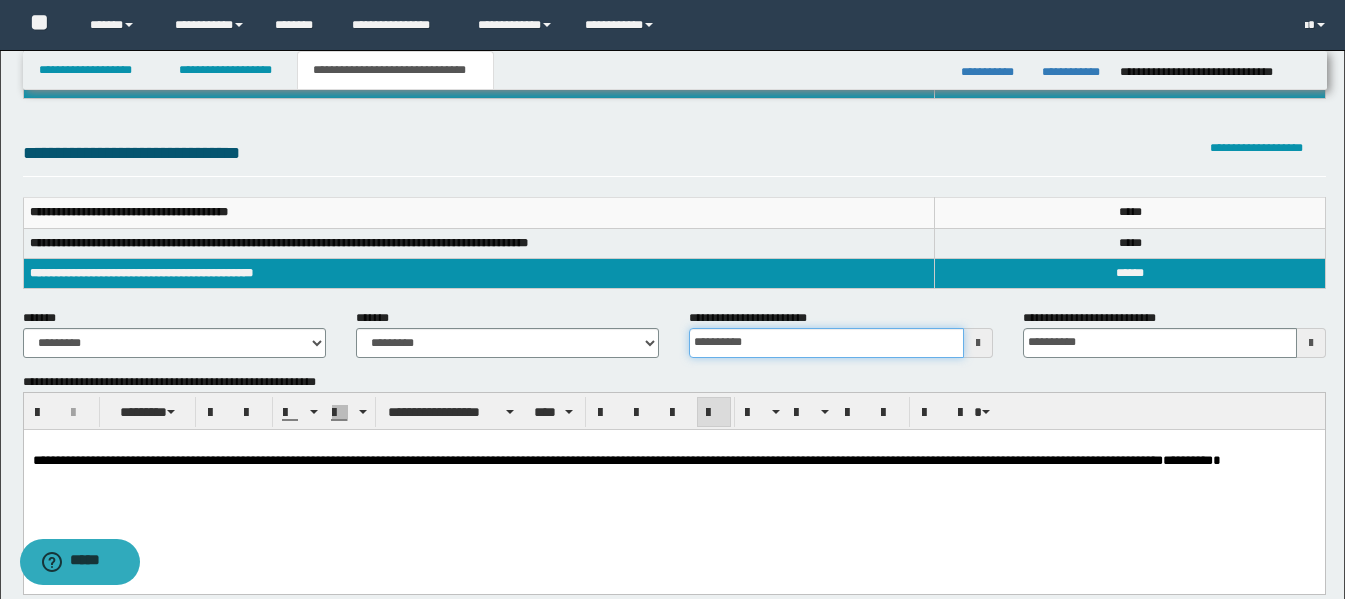 click on "**********" at bounding box center [826, 343] 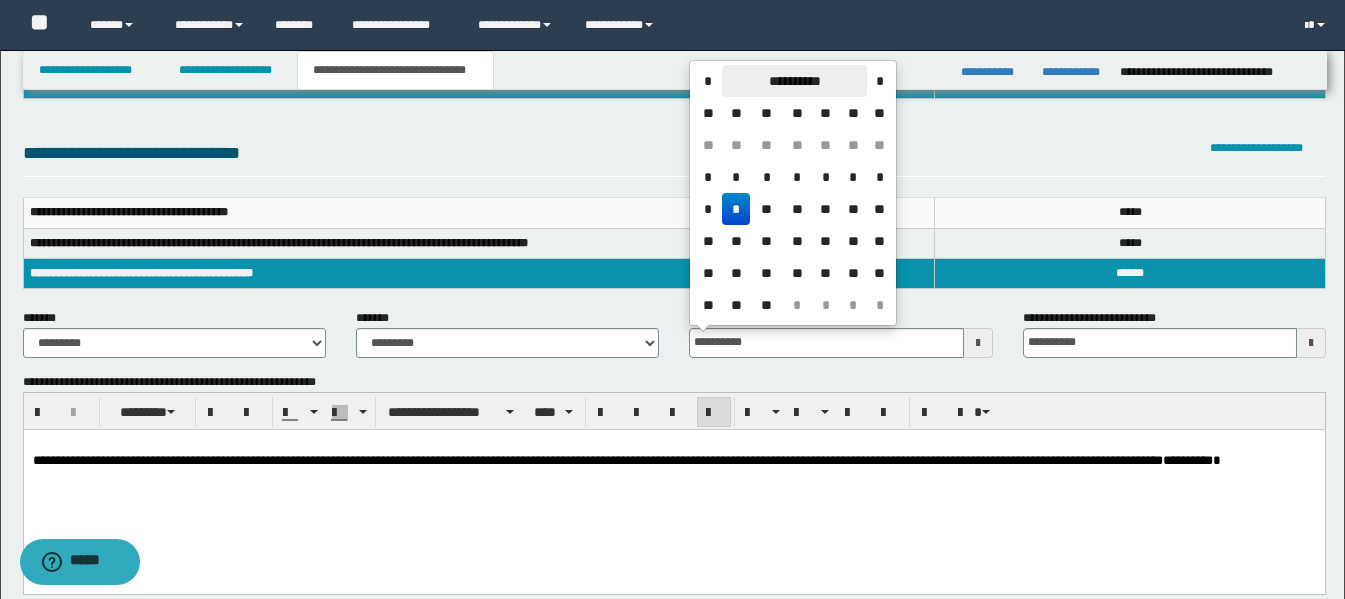 click on "**********" at bounding box center (794, 81) 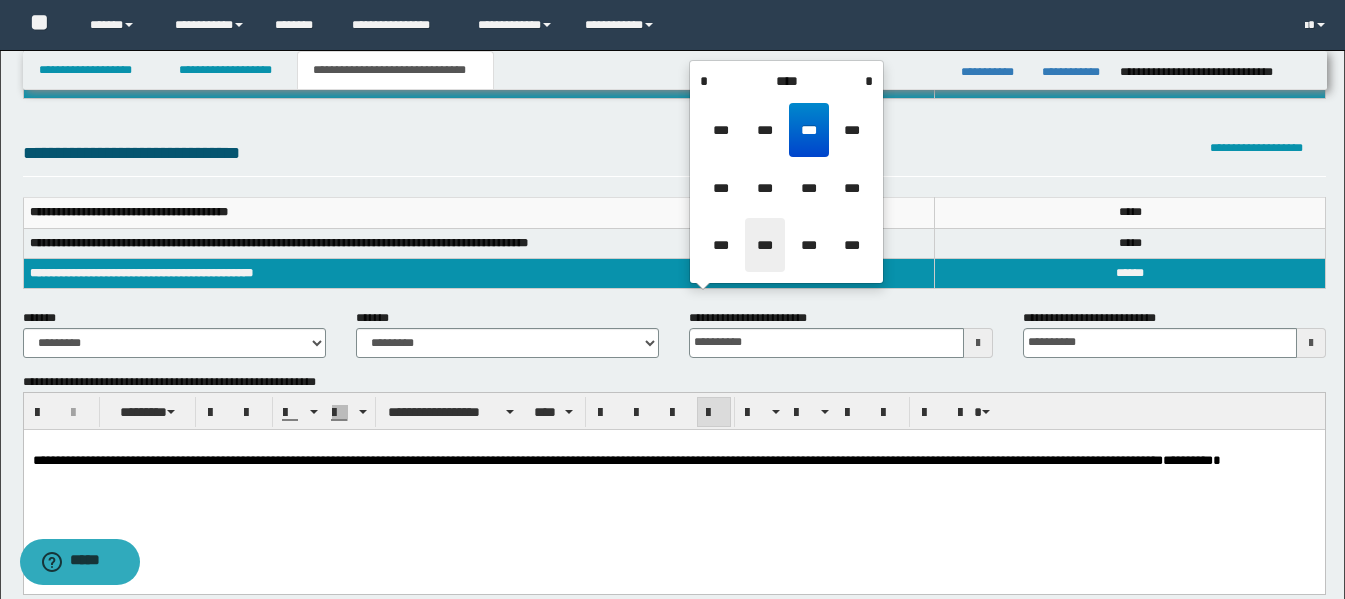 click on "***" at bounding box center [765, 245] 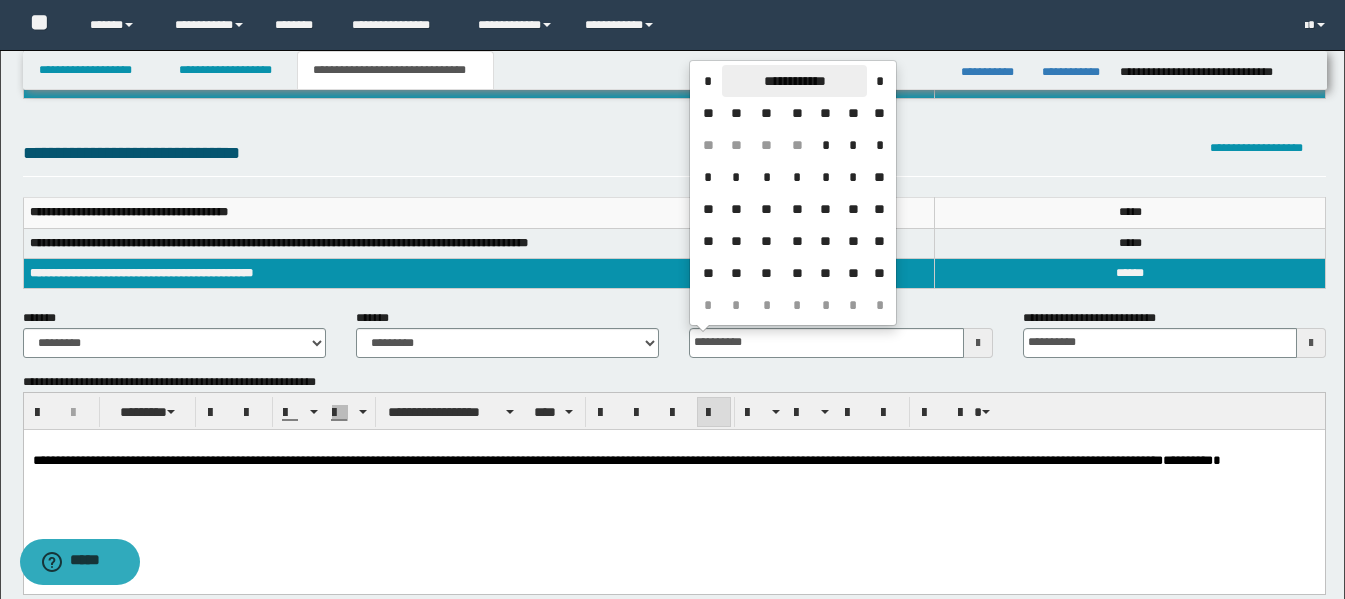 click on "**********" at bounding box center [794, 81] 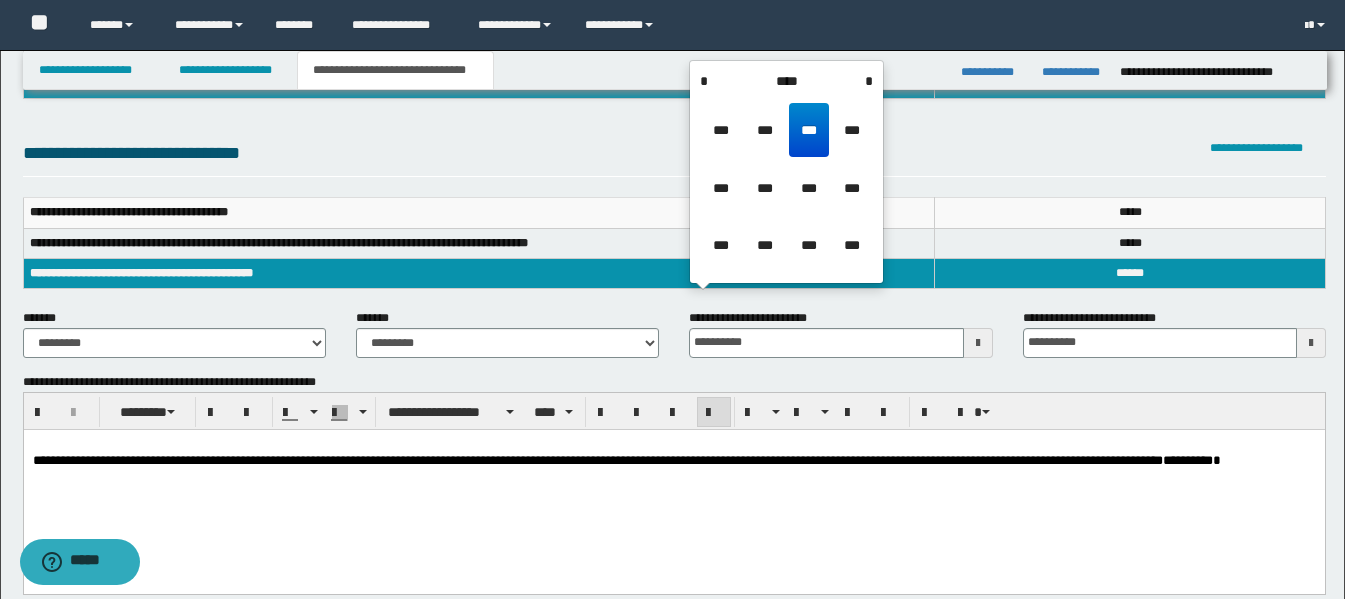 click on "****" at bounding box center (786, 81) 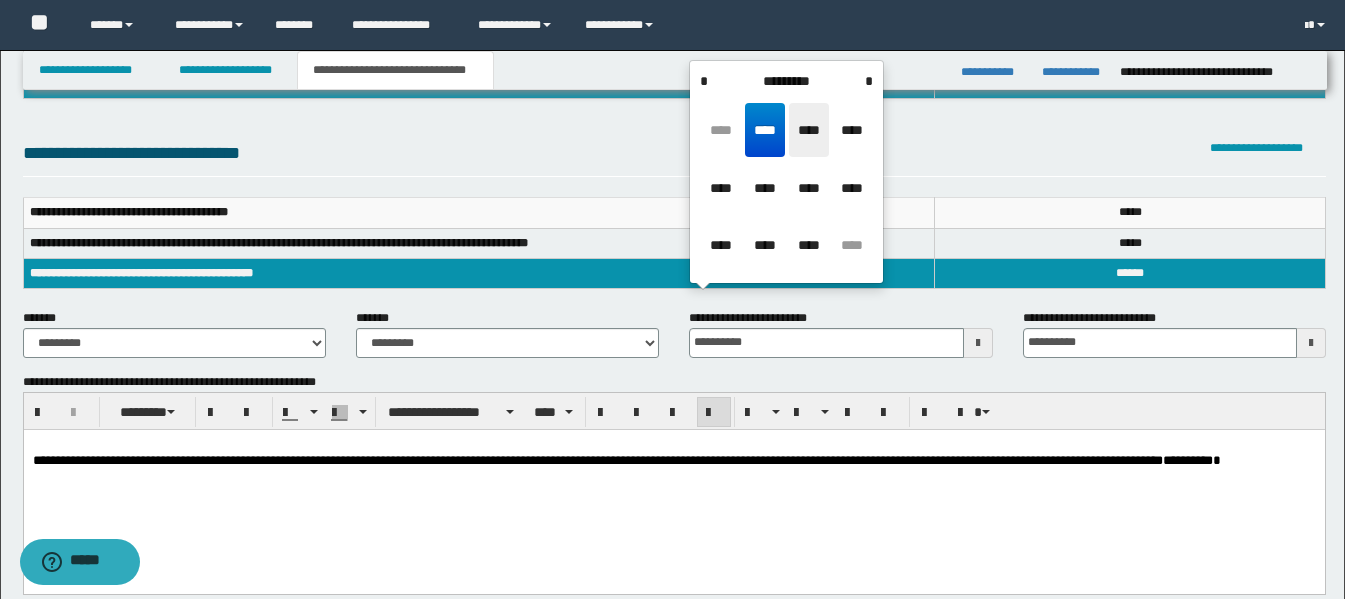 click on "****" at bounding box center (809, 130) 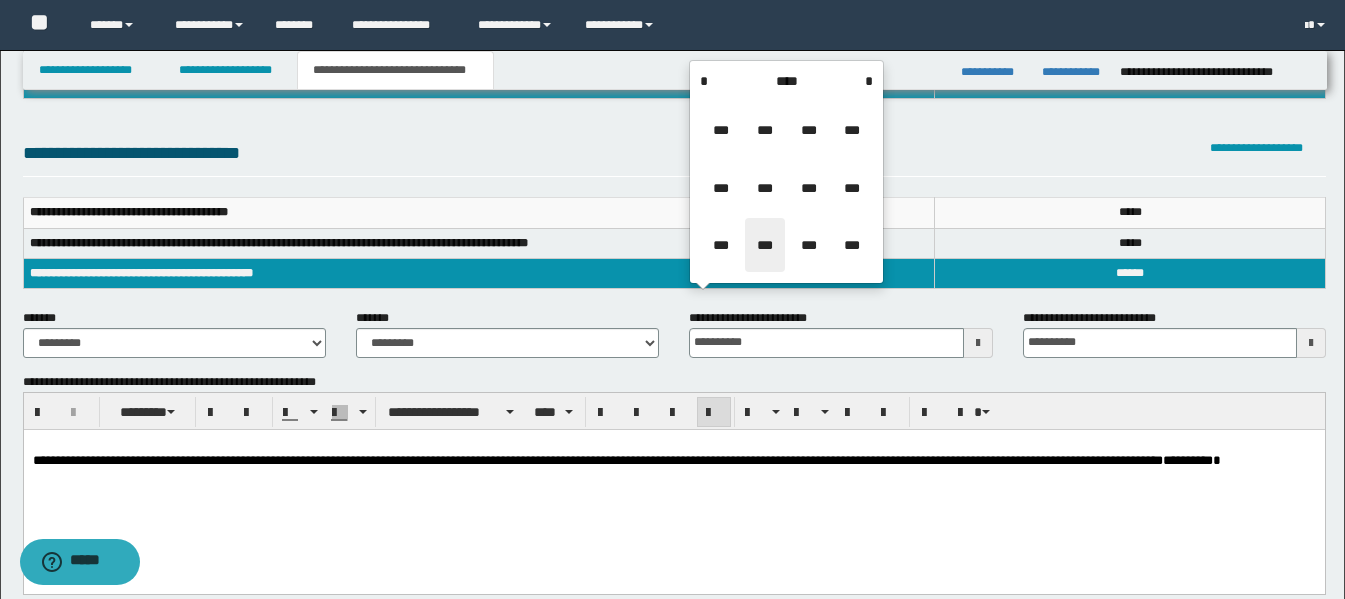click on "***" at bounding box center [765, 245] 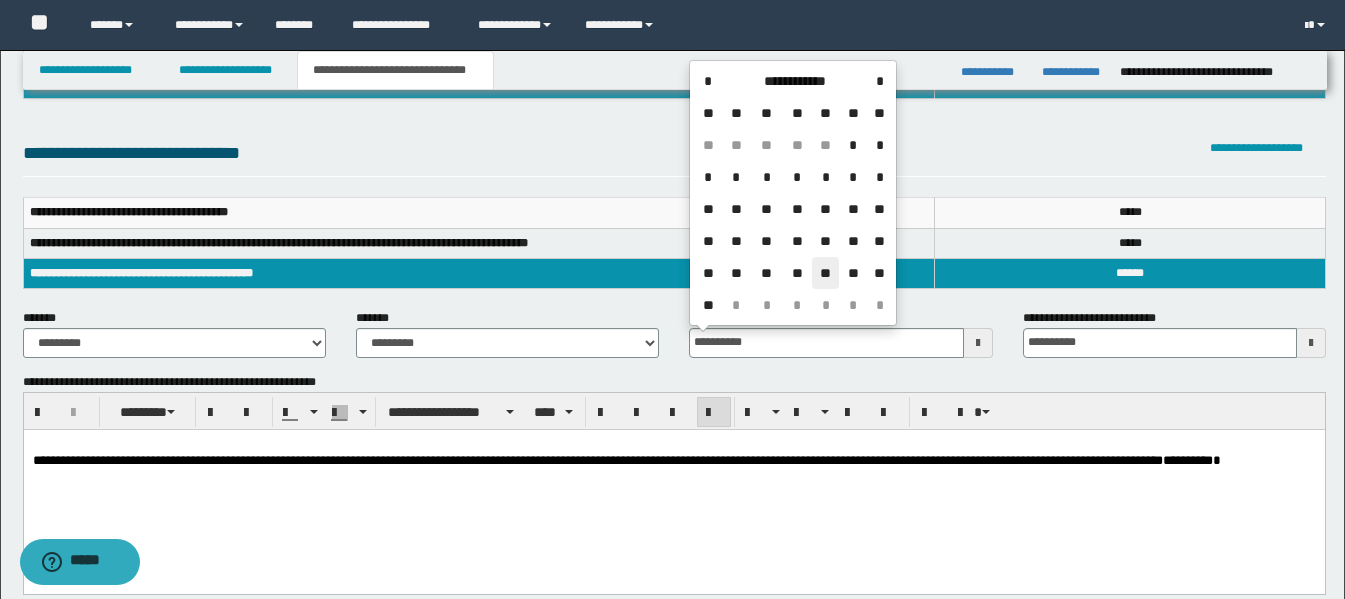 click on "**" at bounding box center [826, 273] 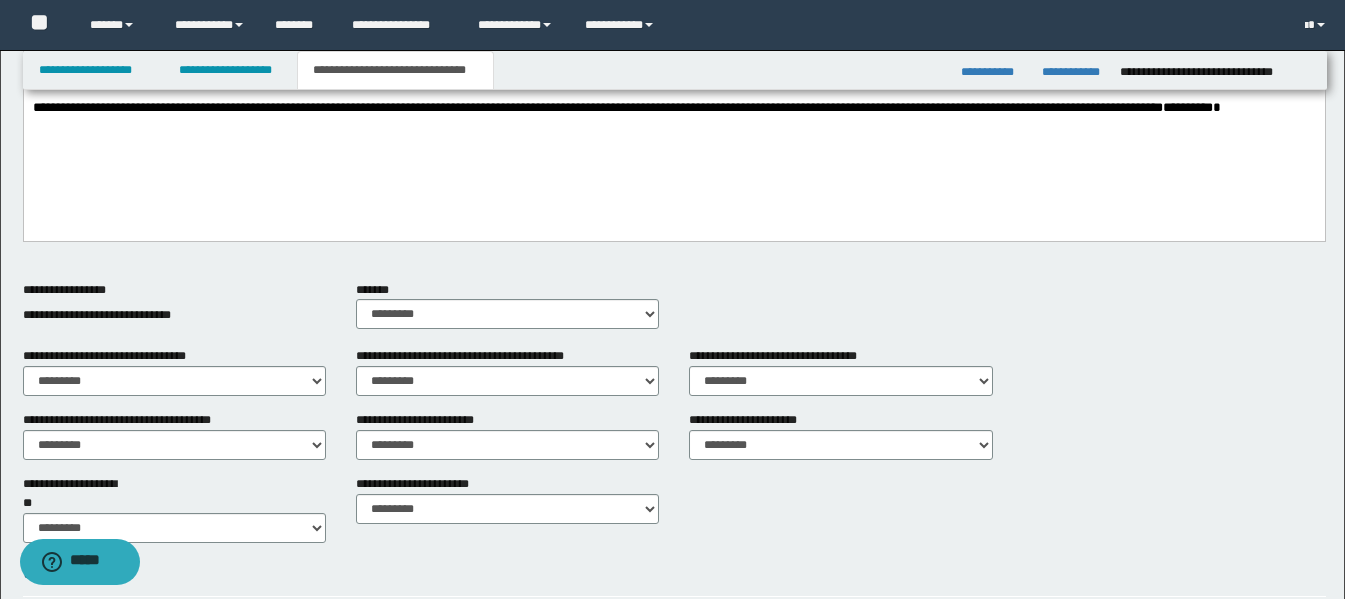 scroll, scrollTop: 937, scrollLeft: 0, axis: vertical 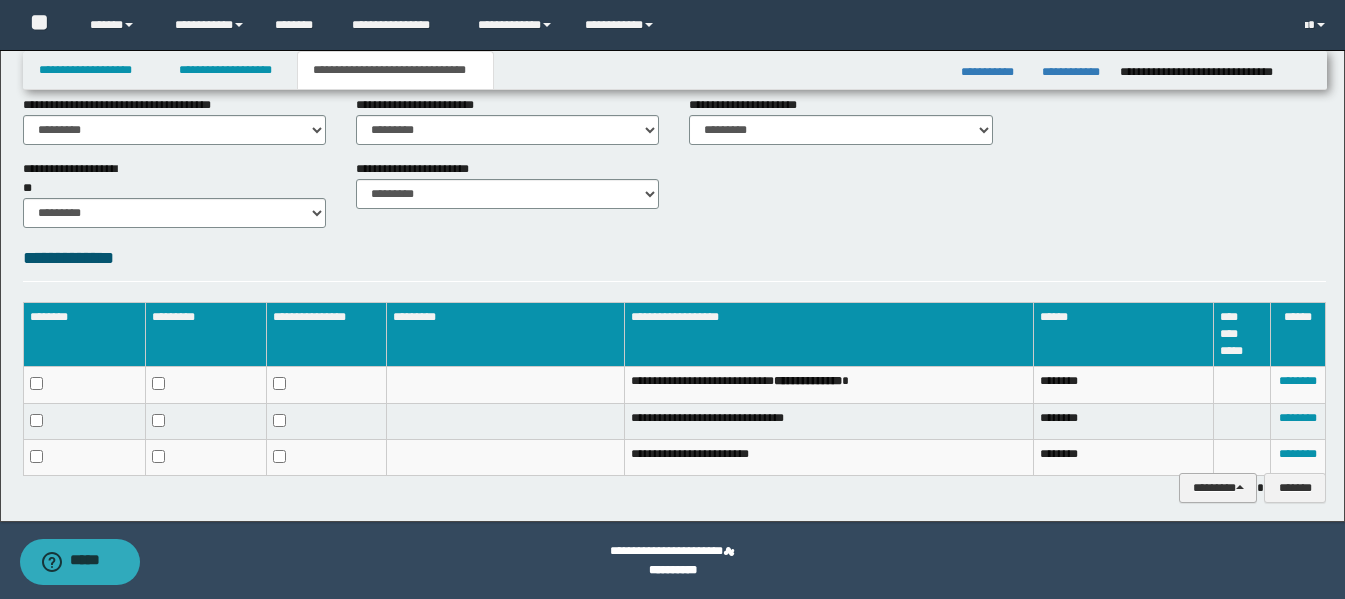 click on "********" at bounding box center (1218, 488) 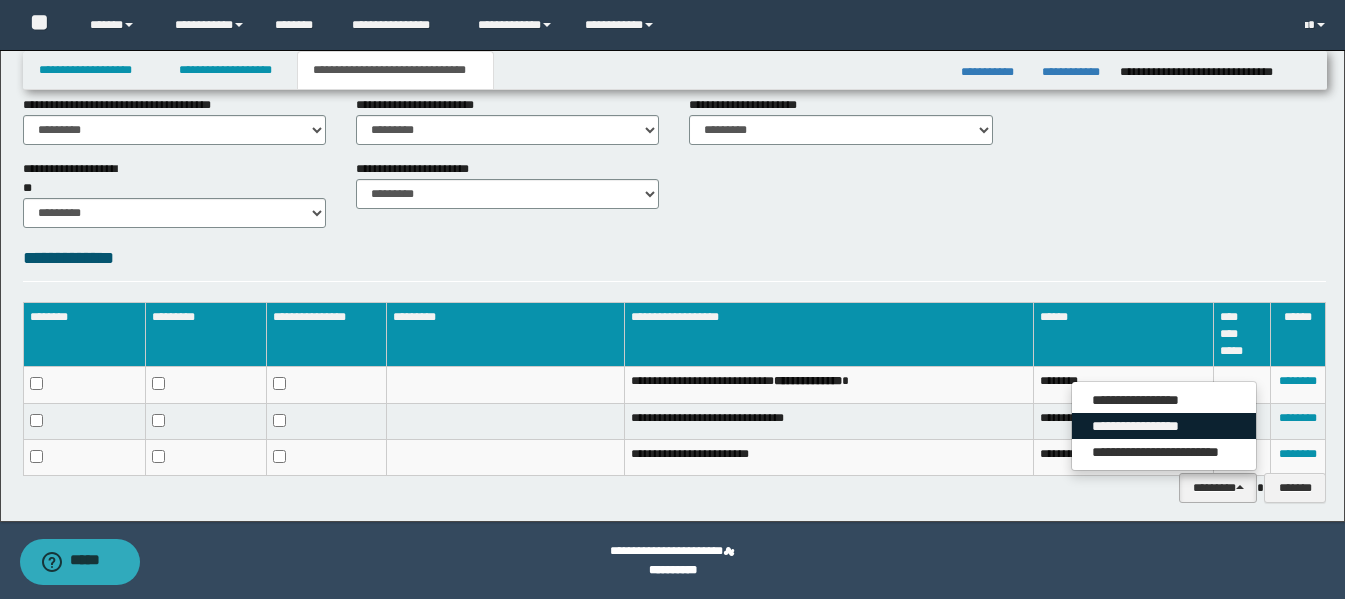 click on "**********" at bounding box center [1164, 426] 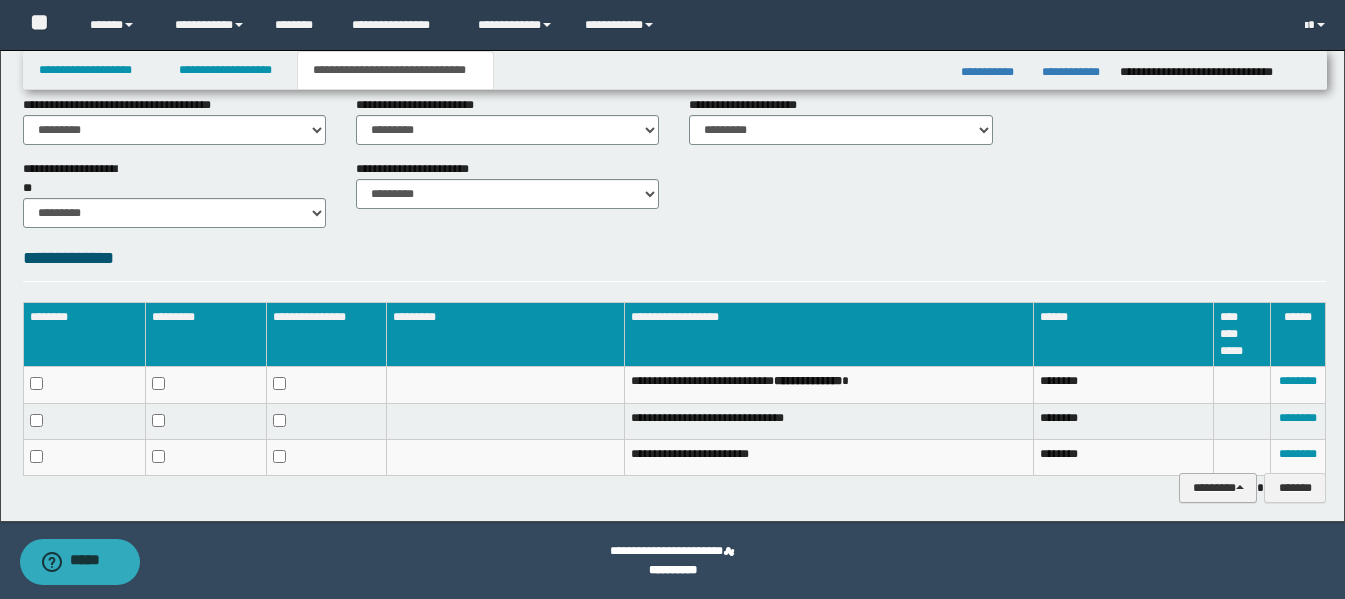 click on "********" at bounding box center (1218, 488) 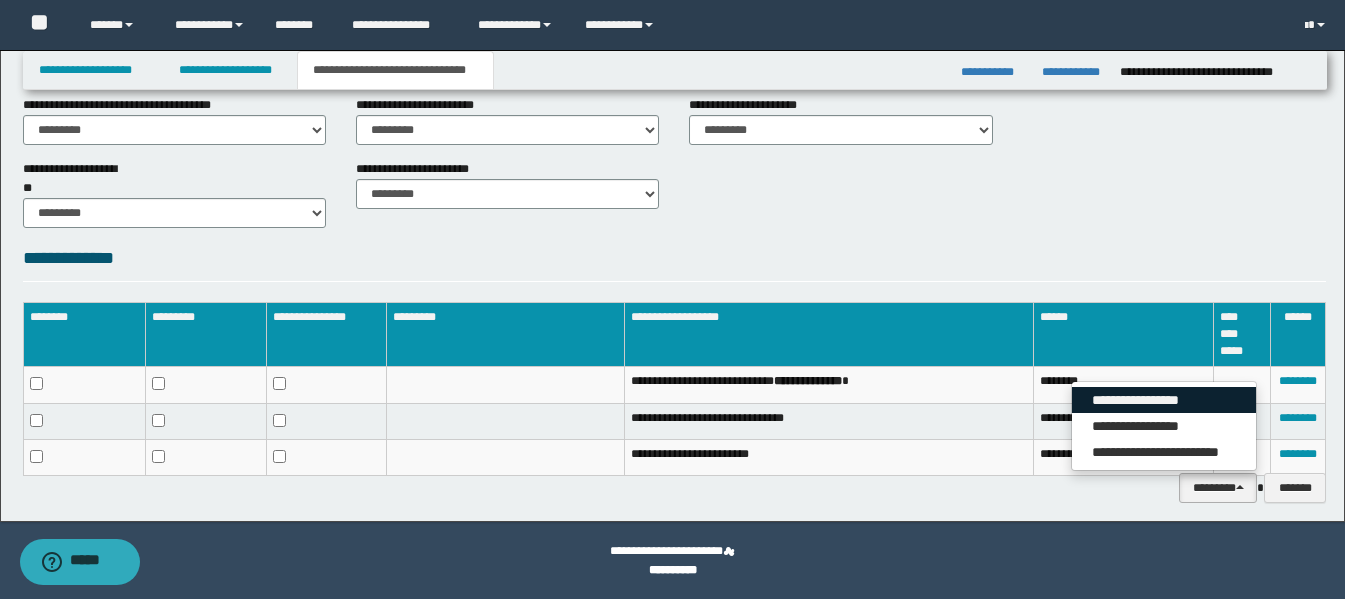 click on "**********" at bounding box center [1164, 400] 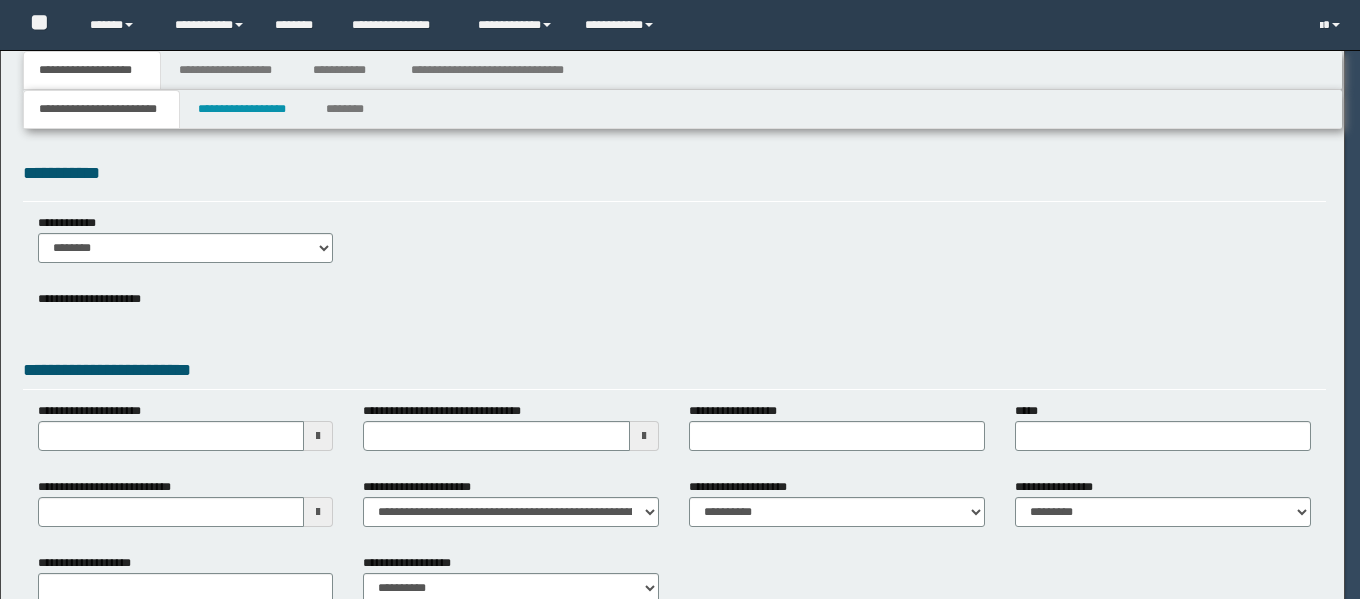 scroll, scrollTop: 0, scrollLeft: 0, axis: both 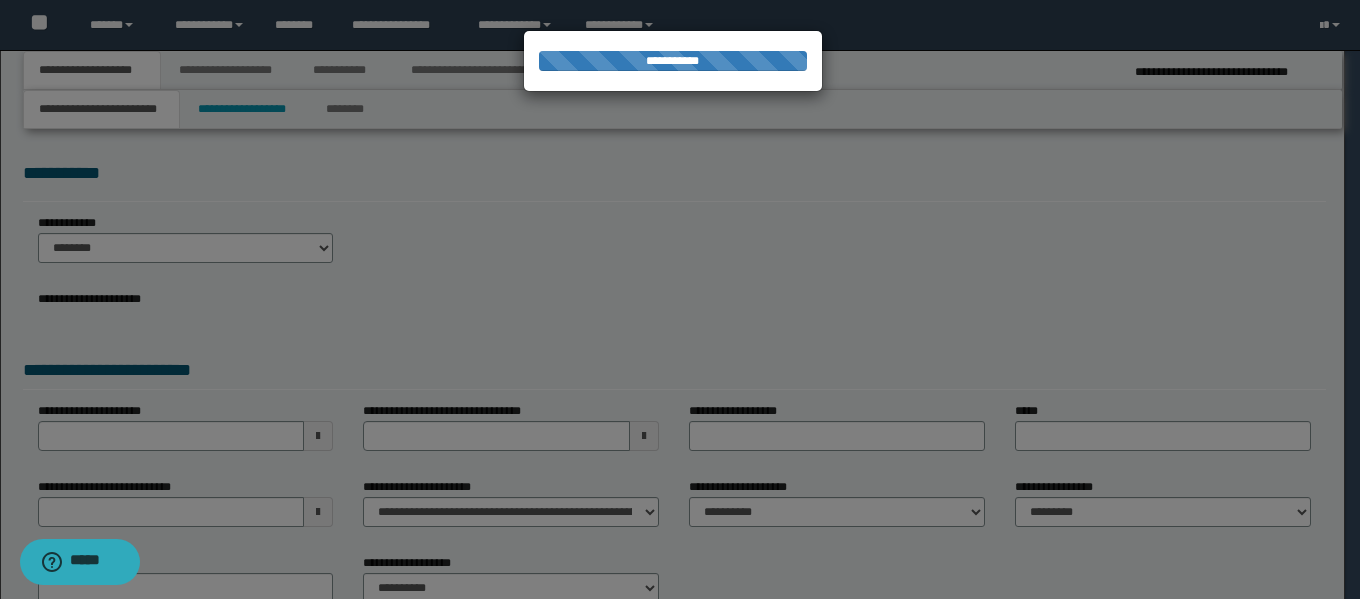 select on "*" 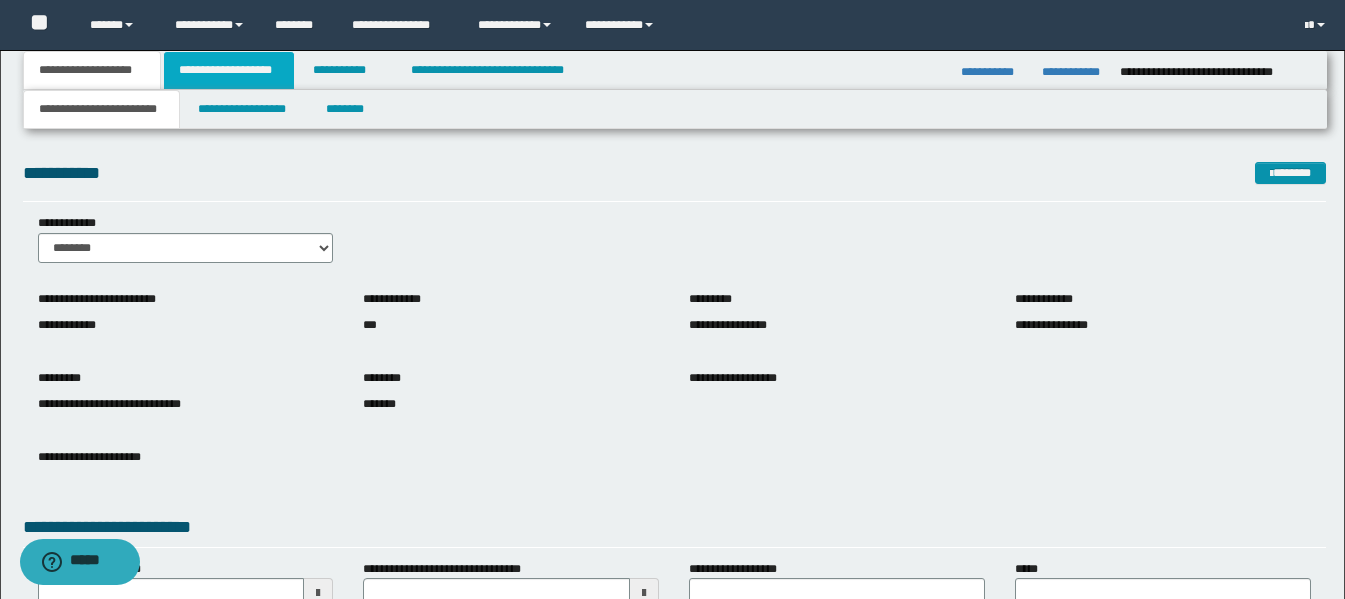 click on "**********" at bounding box center [229, 70] 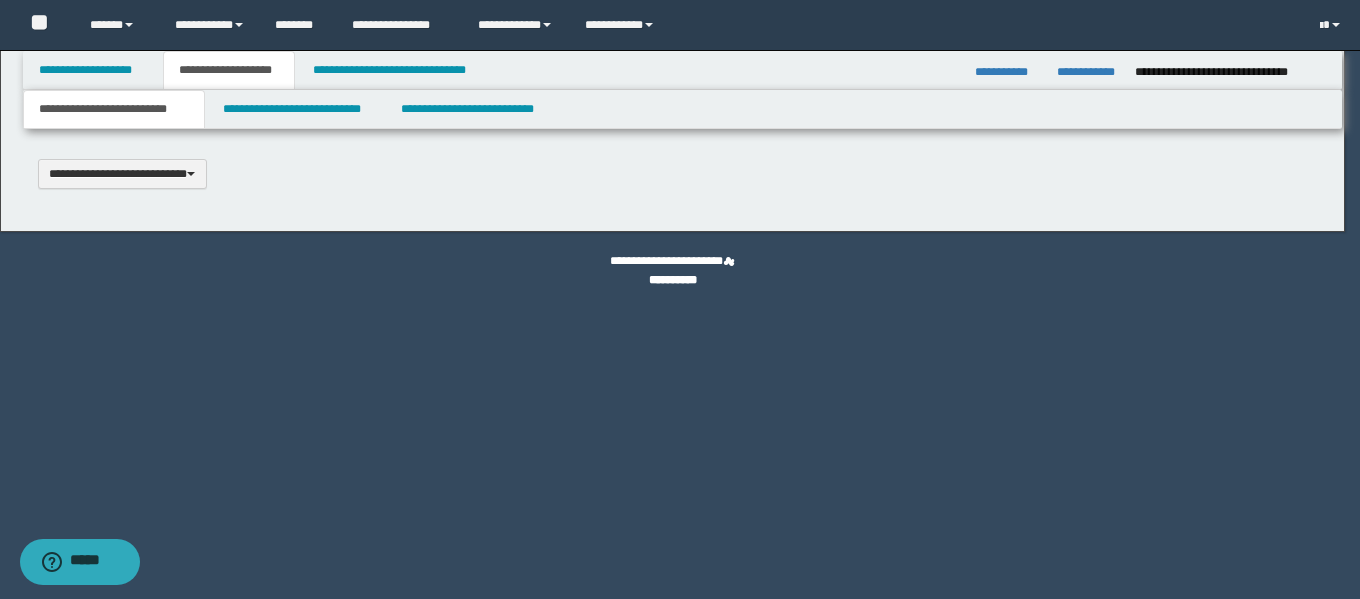 type 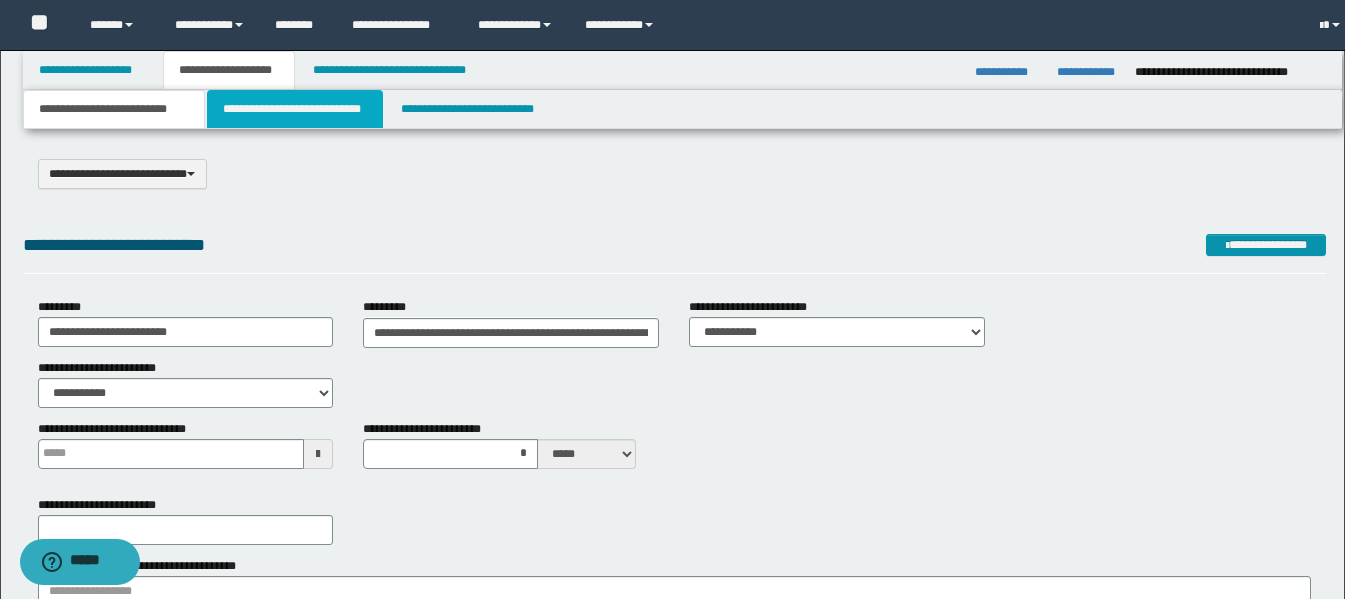 click on "**********" at bounding box center (295, 109) 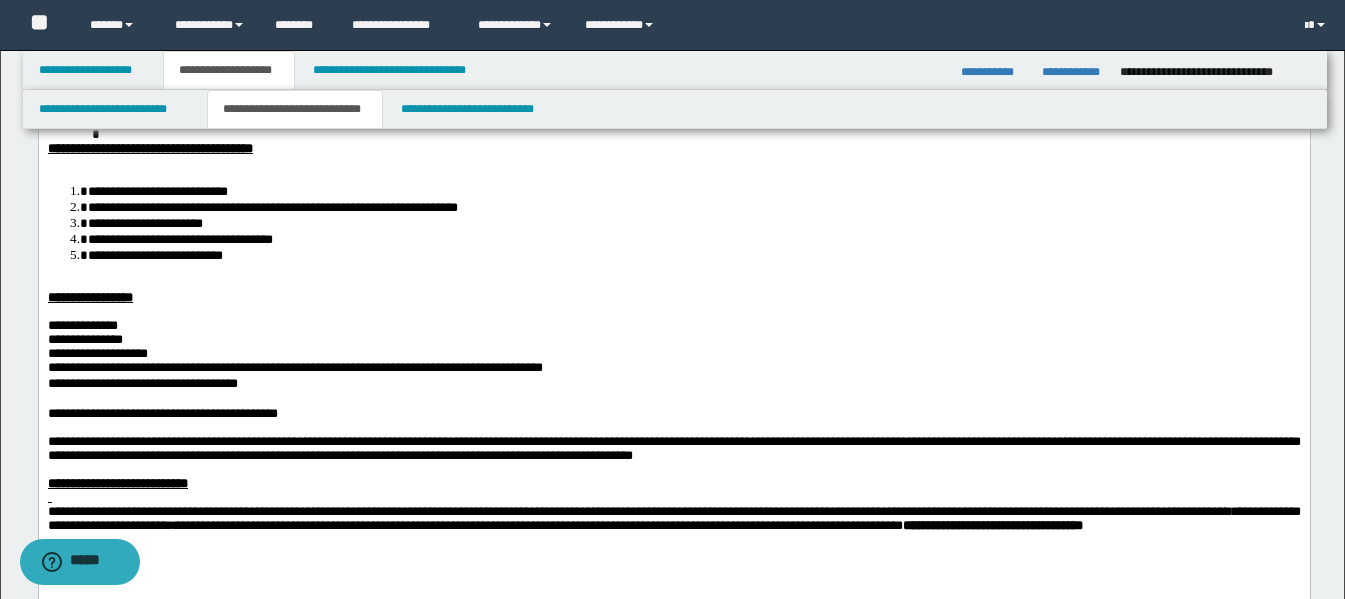scroll, scrollTop: 400, scrollLeft: 0, axis: vertical 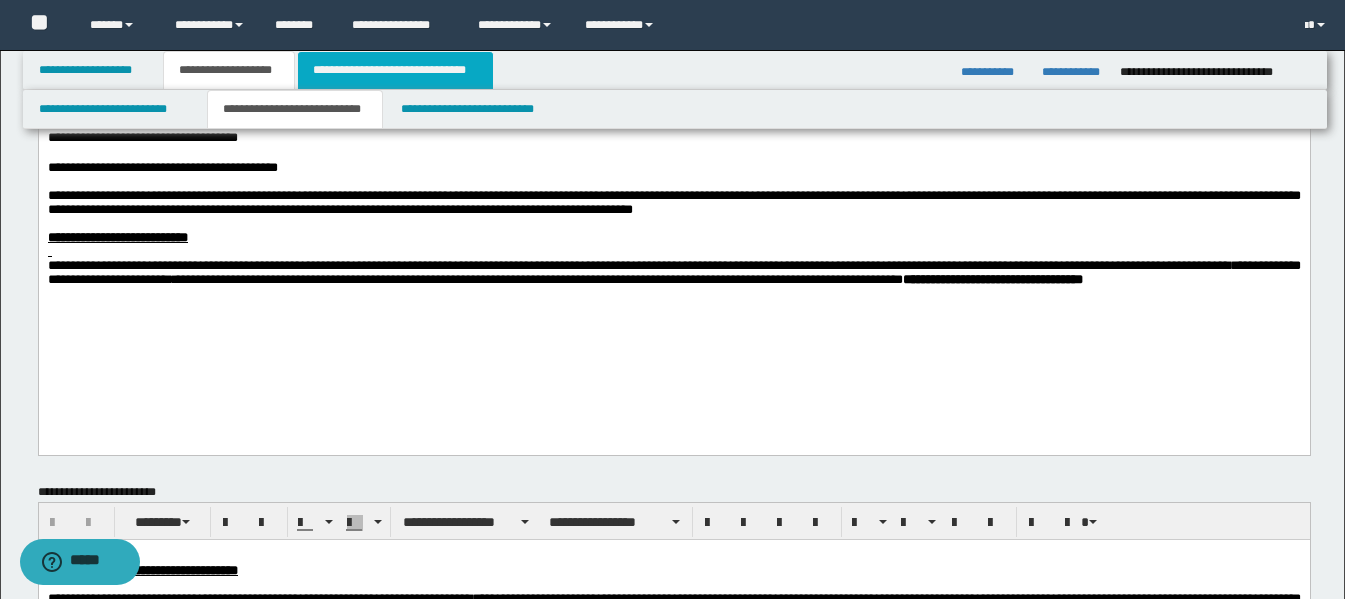 click on "**********" at bounding box center [395, 70] 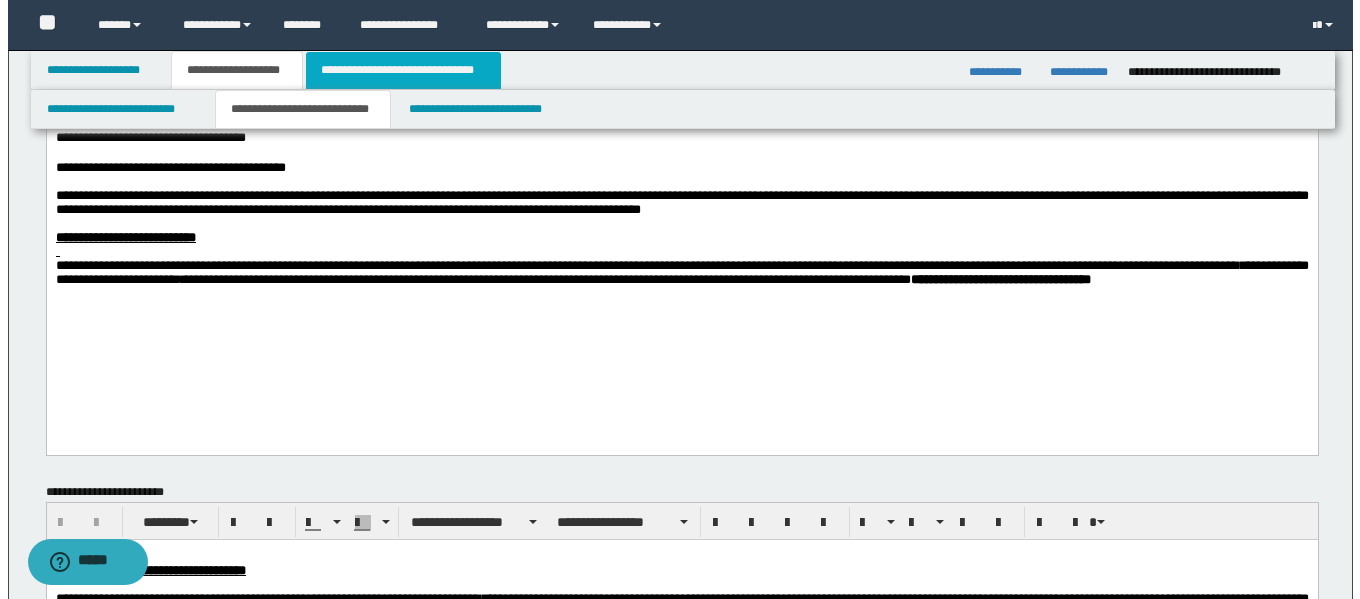 scroll, scrollTop: 0, scrollLeft: 0, axis: both 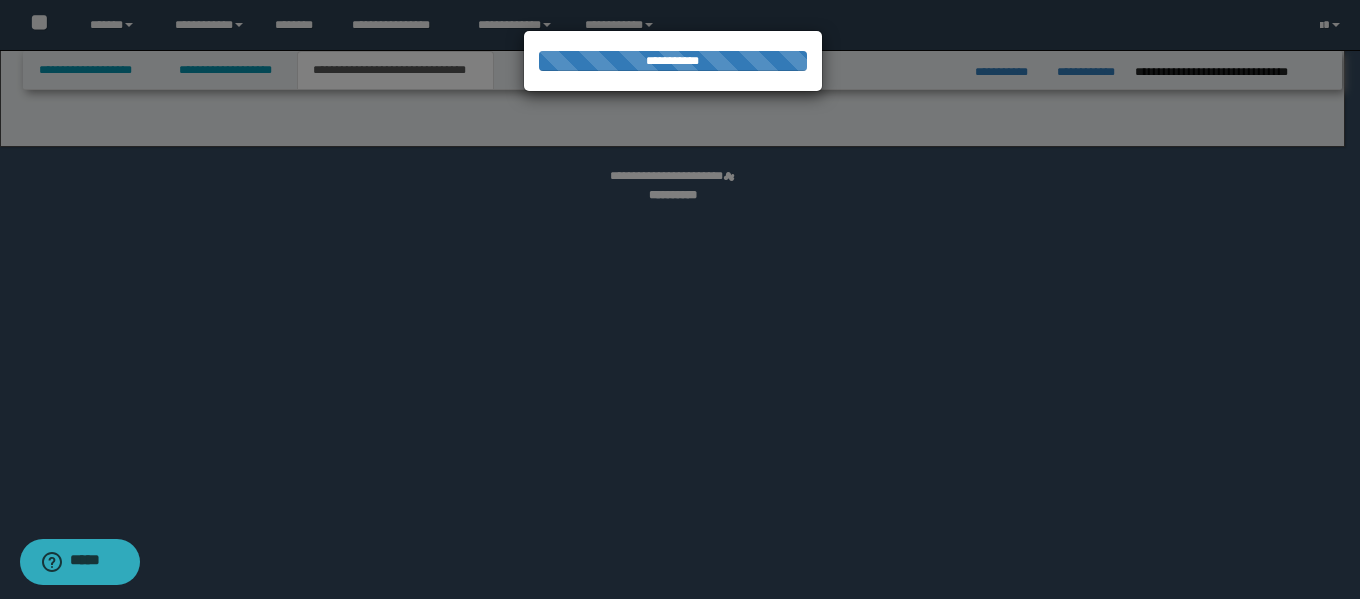 select on "*" 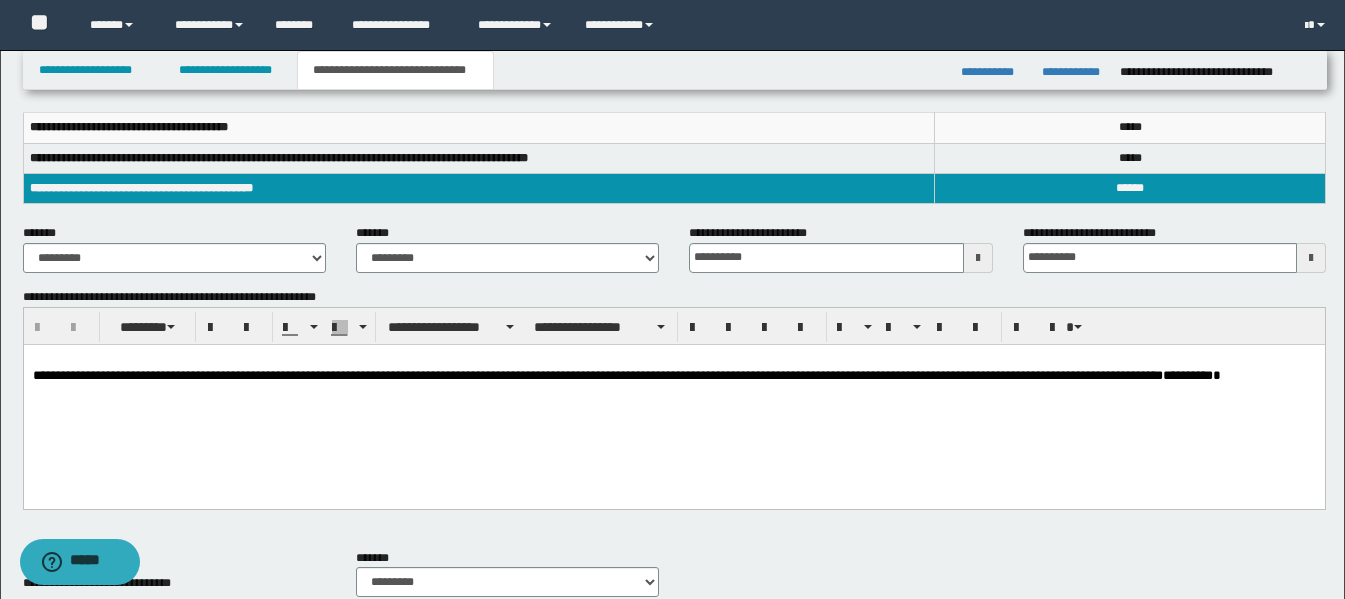 scroll, scrollTop: 400, scrollLeft: 0, axis: vertical 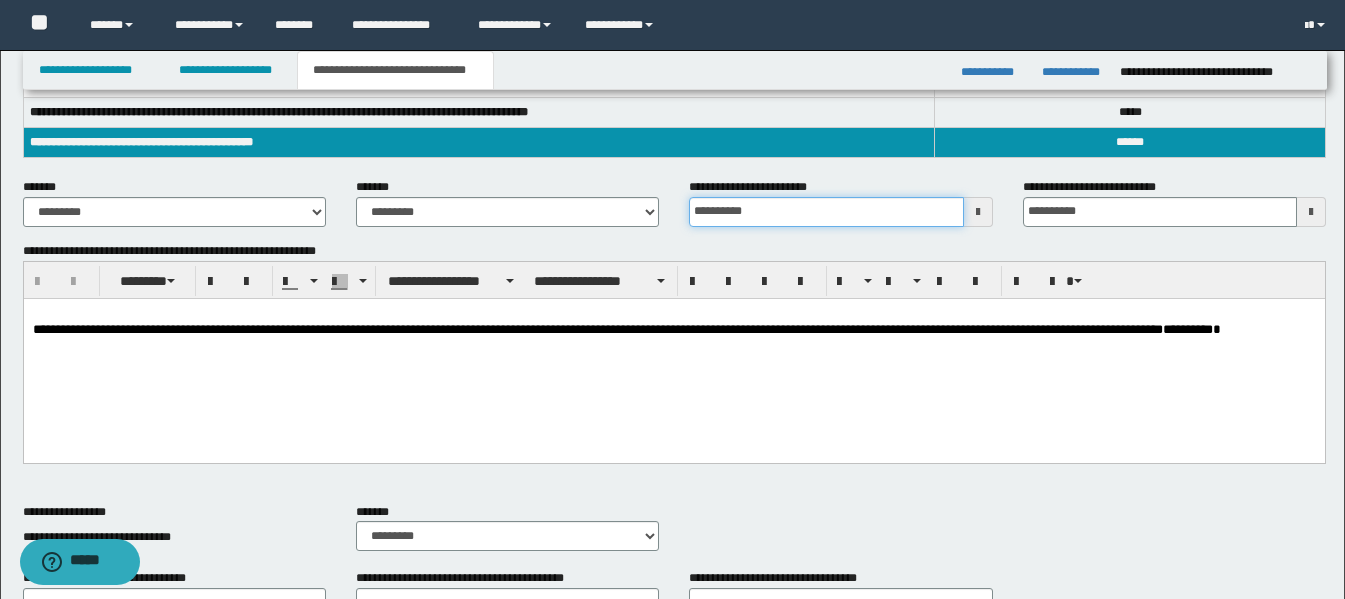 click on "**********" at bounding box center [826, 212] 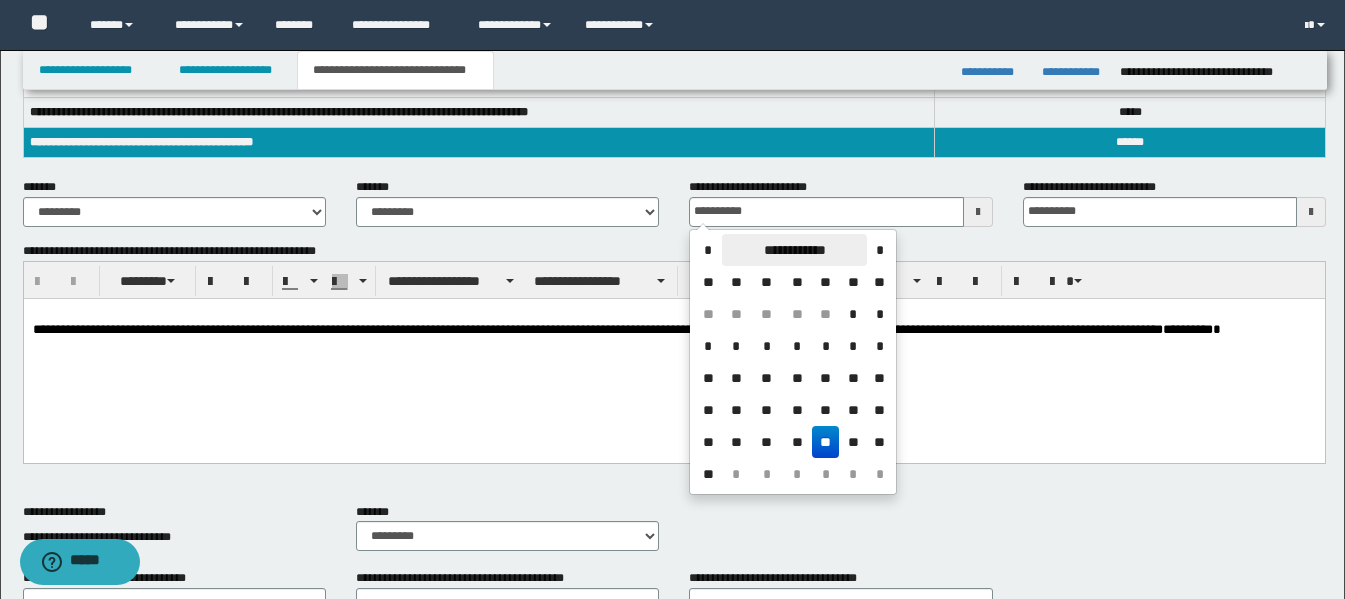 click on "**********" at bounding box center [794, 250] 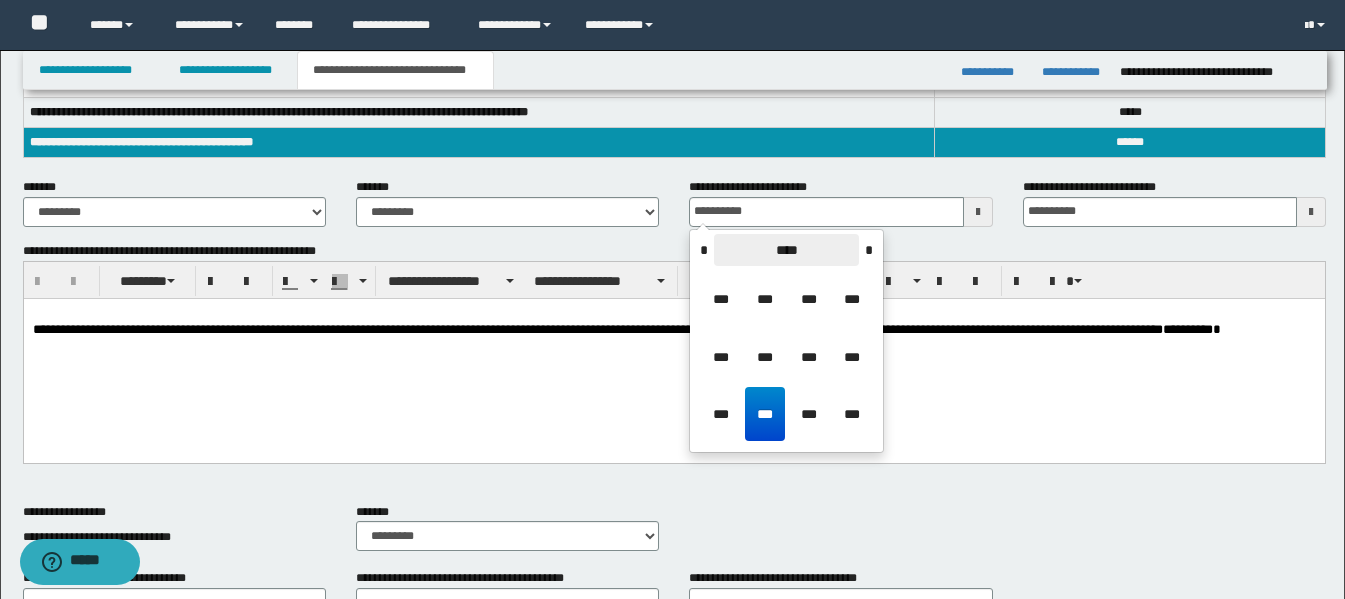click on "****" at bounding box center [786, 250] 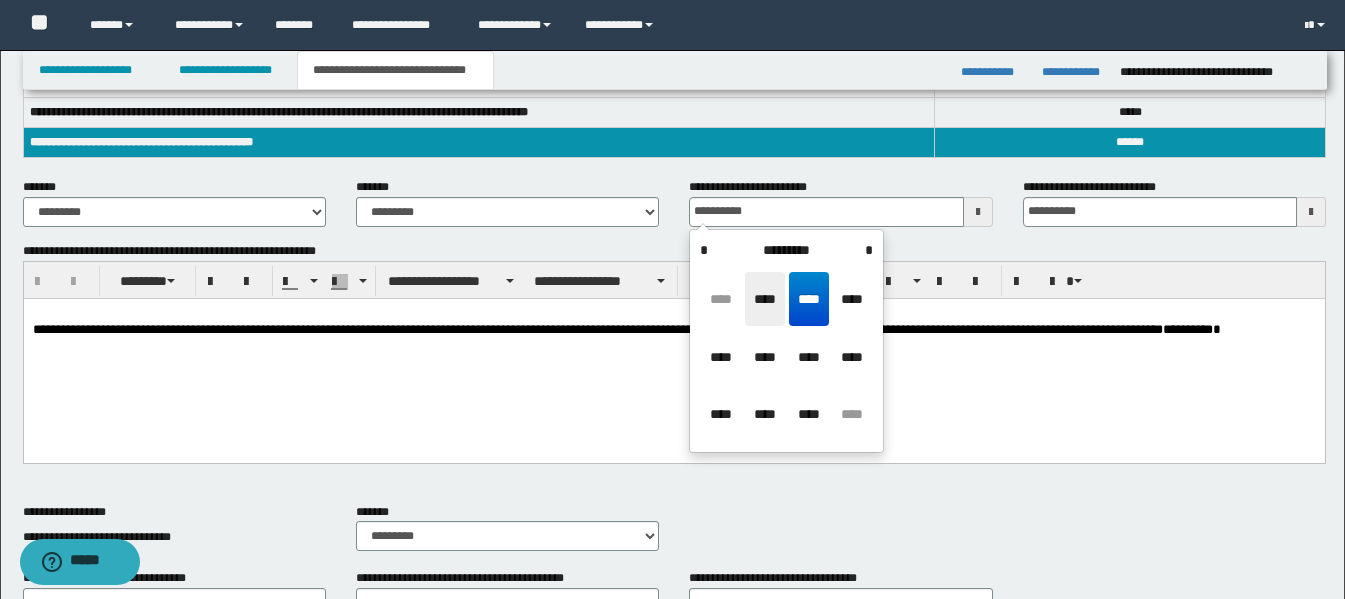 click on "****" at bounding box center (765, 299) 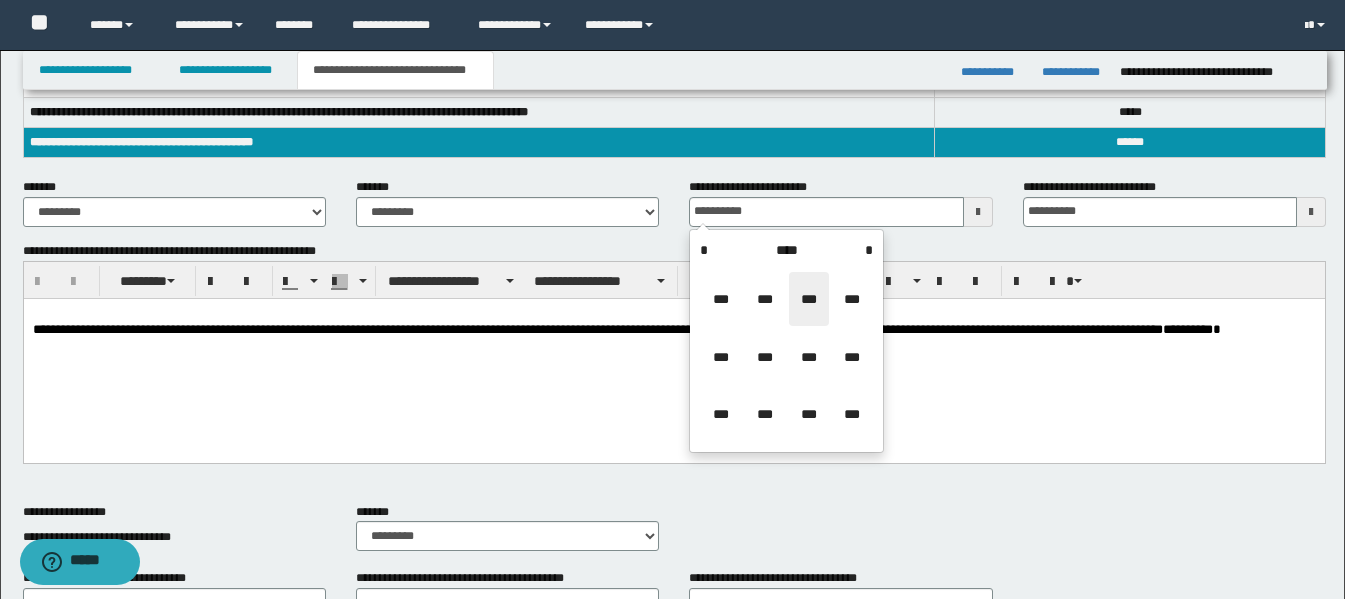 click on "***" at bounding box center [809, 299] 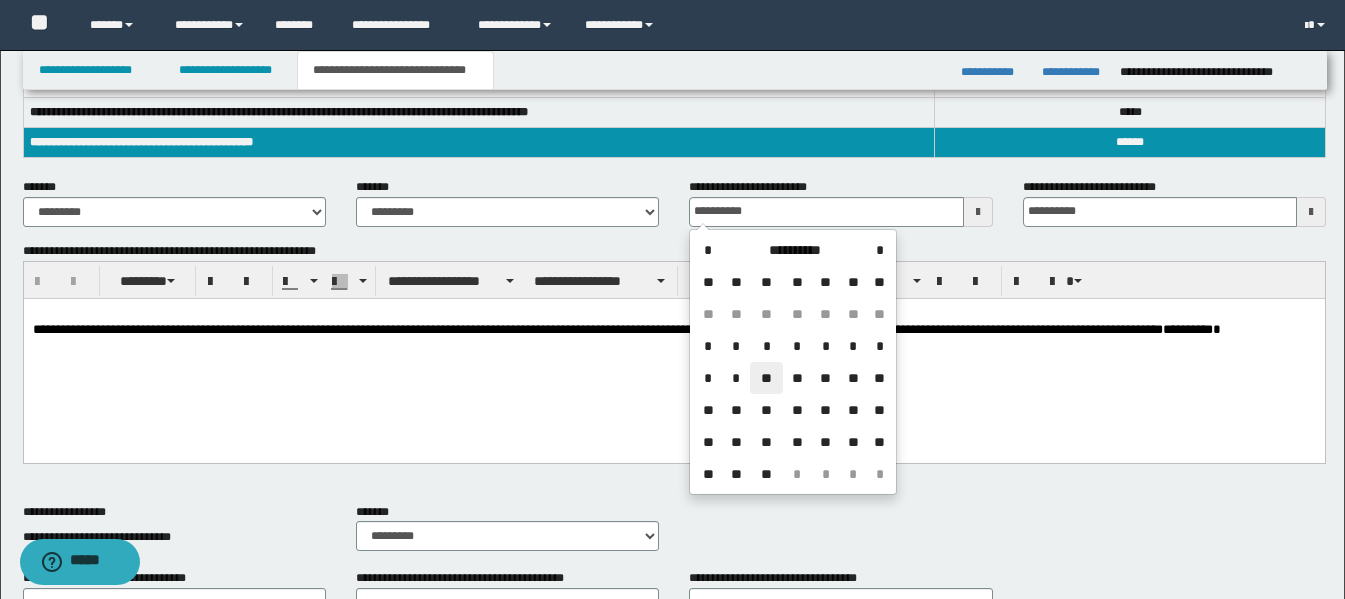 drag, startPoint x: 764, startPoint y: 374, endPoint x: 737, endPoint y: 76, distance: 299.22064 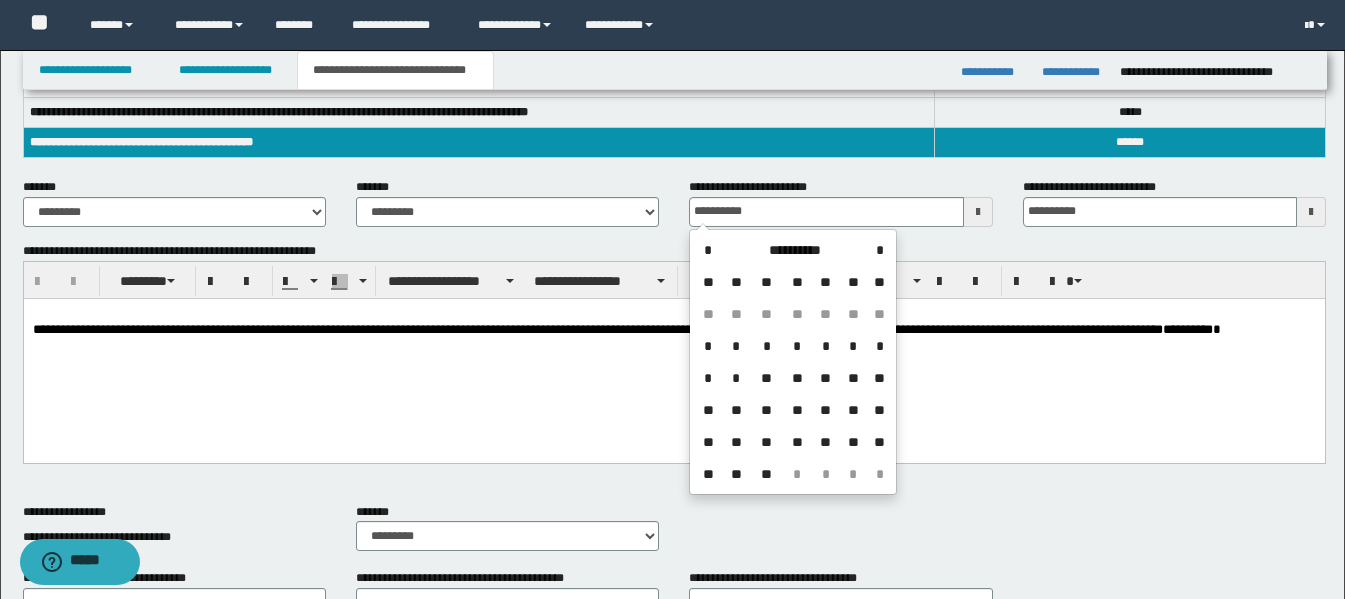 type on "**********" 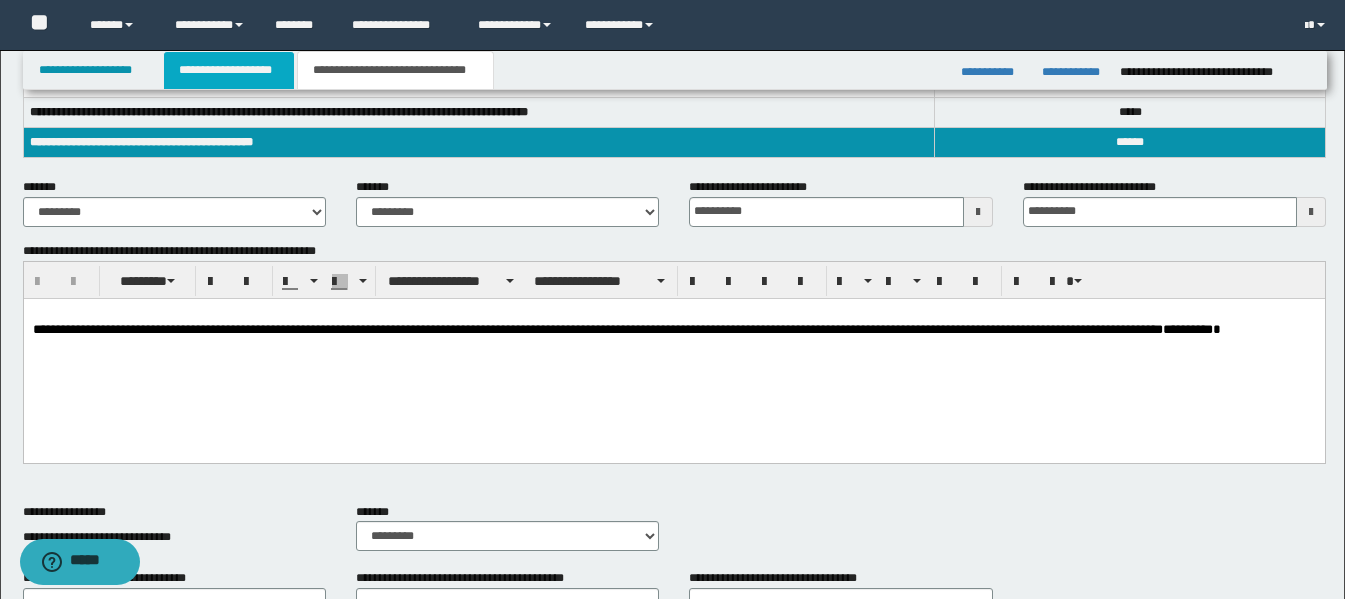 click on "**********" at bounding box center (229, 70) 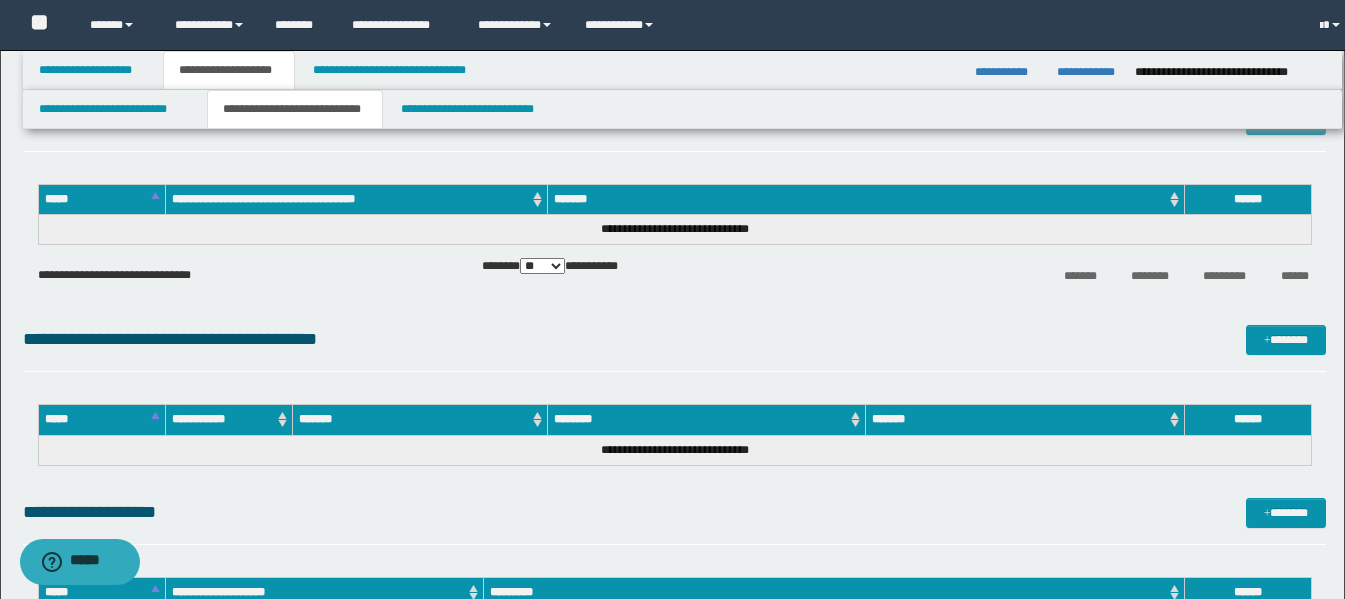 scroll, scrollTop: 431, scrollLeft: 0, axis: vertical 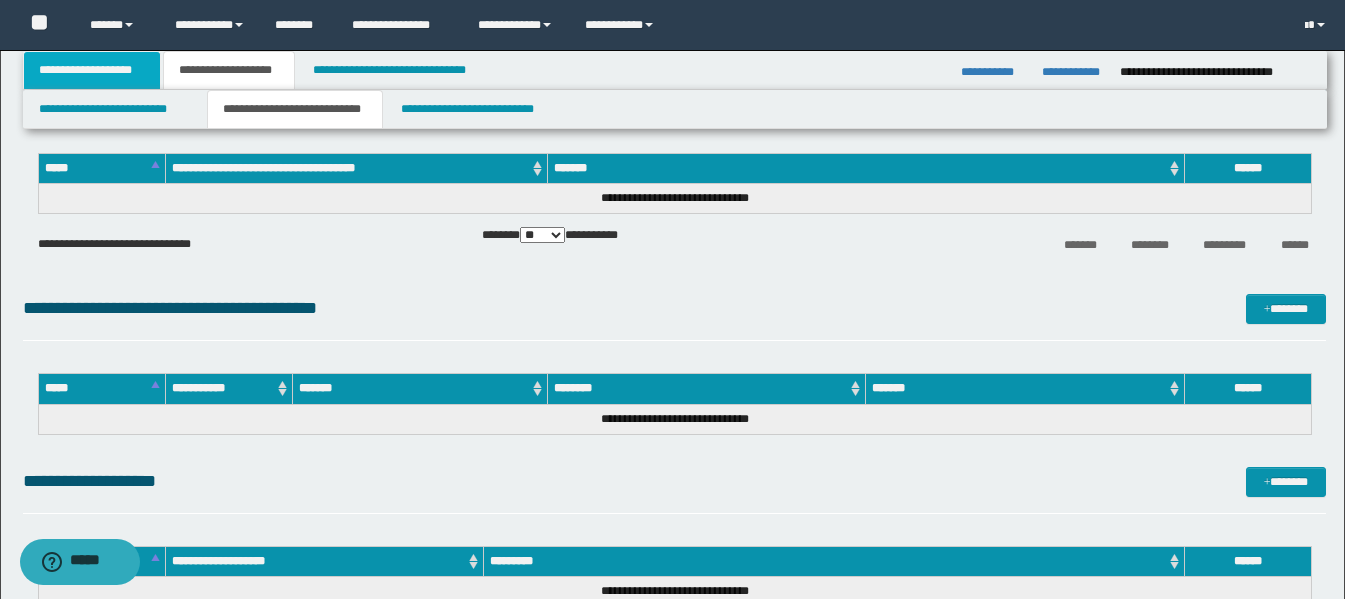 click on "**********" at bounding box center (92, 70) 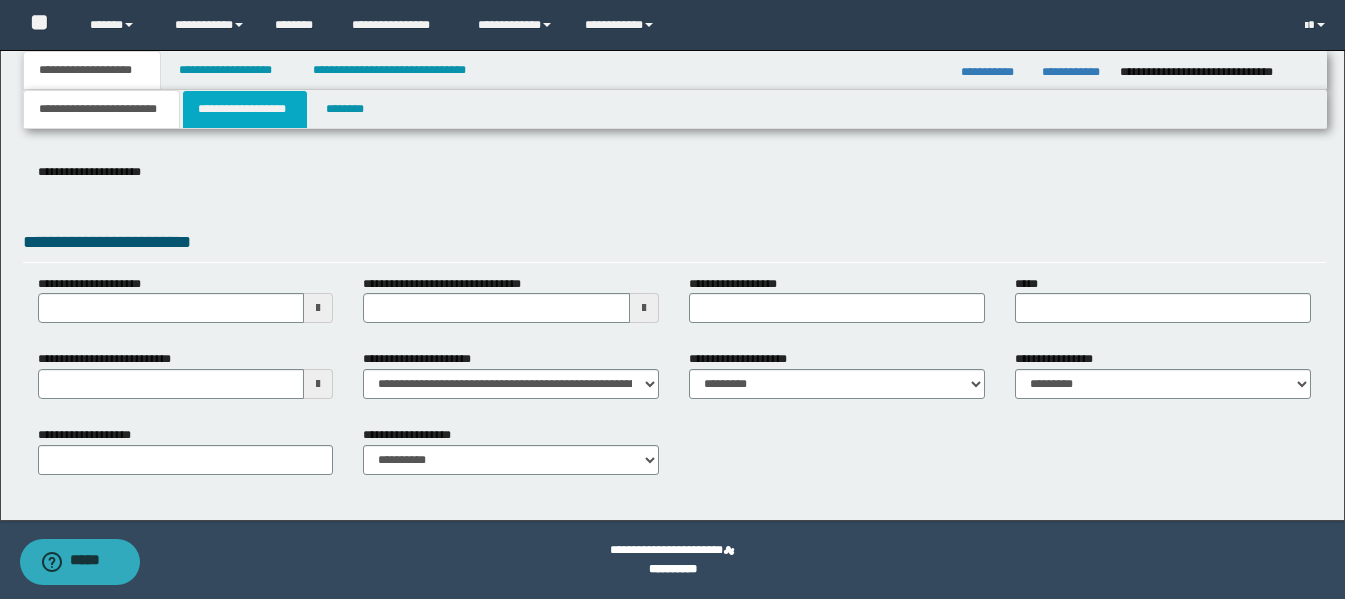 scroll, scrollTop: 285, scrollLeft: 0, axis: vertical 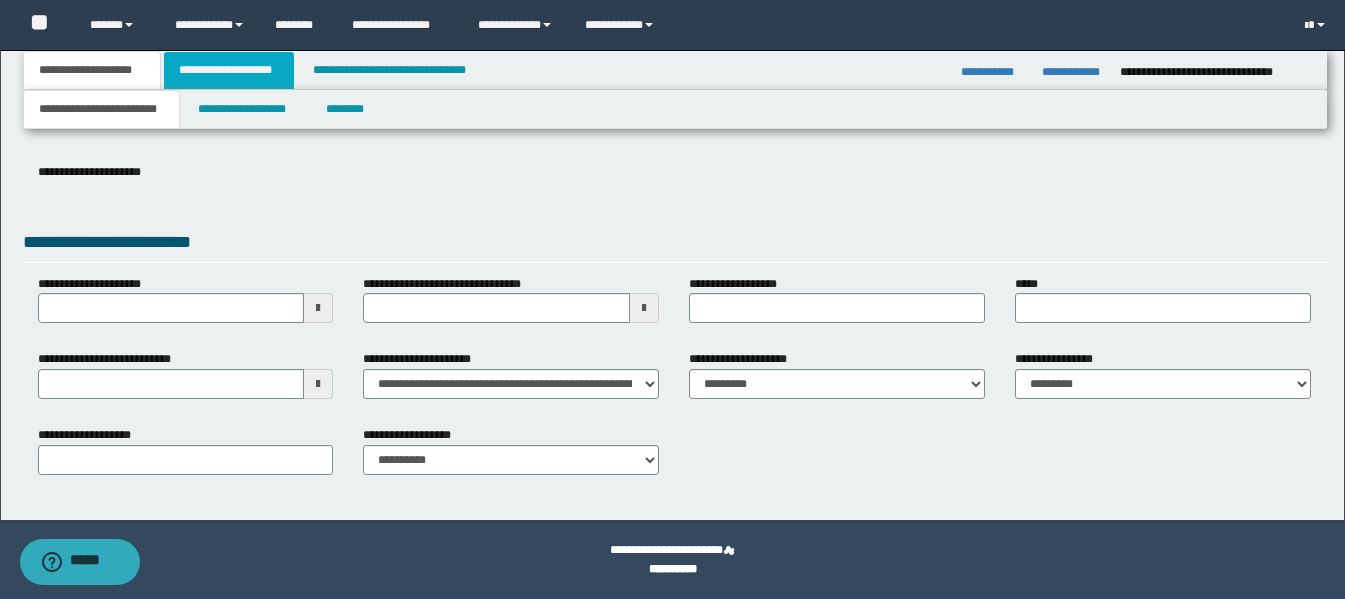 click on "**********" at bounding box center [229, 70] 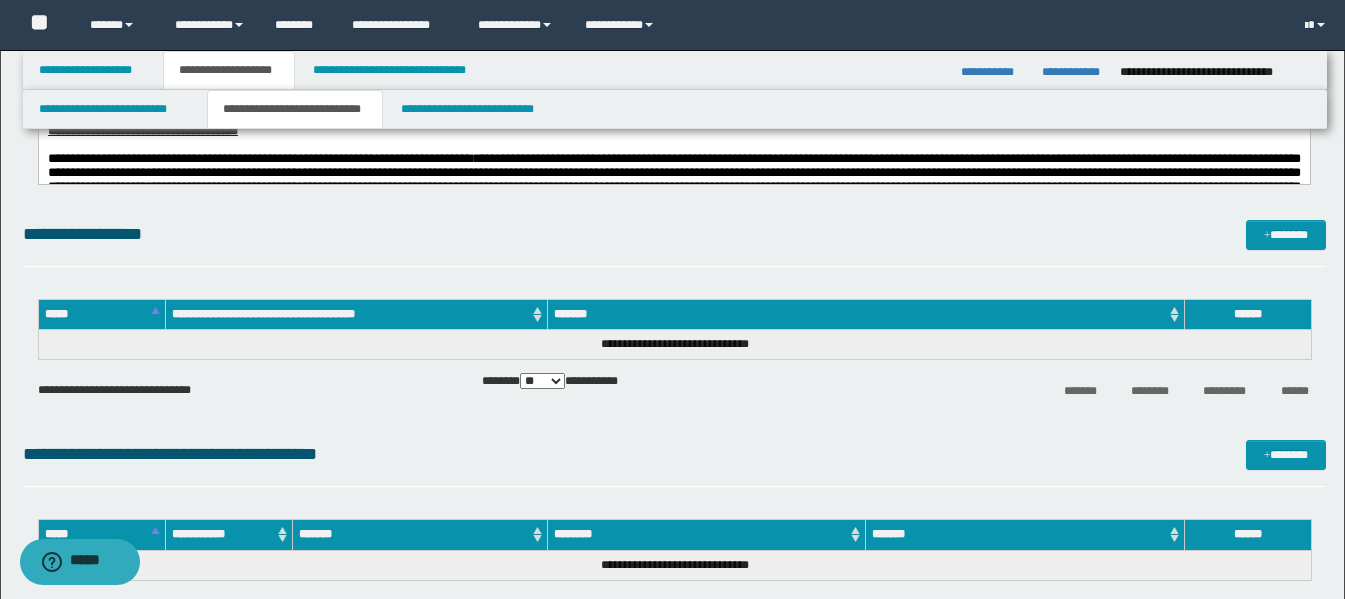 click on "**********" at bounding box center [295, 109] 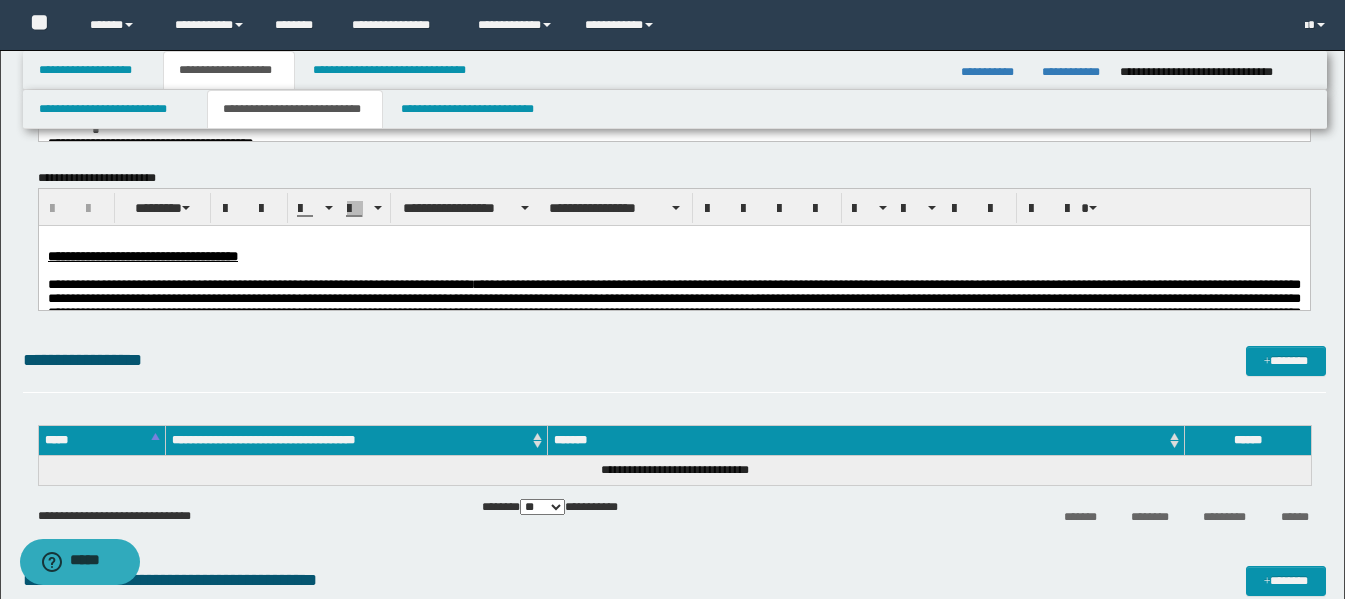 scroll, scrollTop: 0, scrollLeft: 0, axis: both 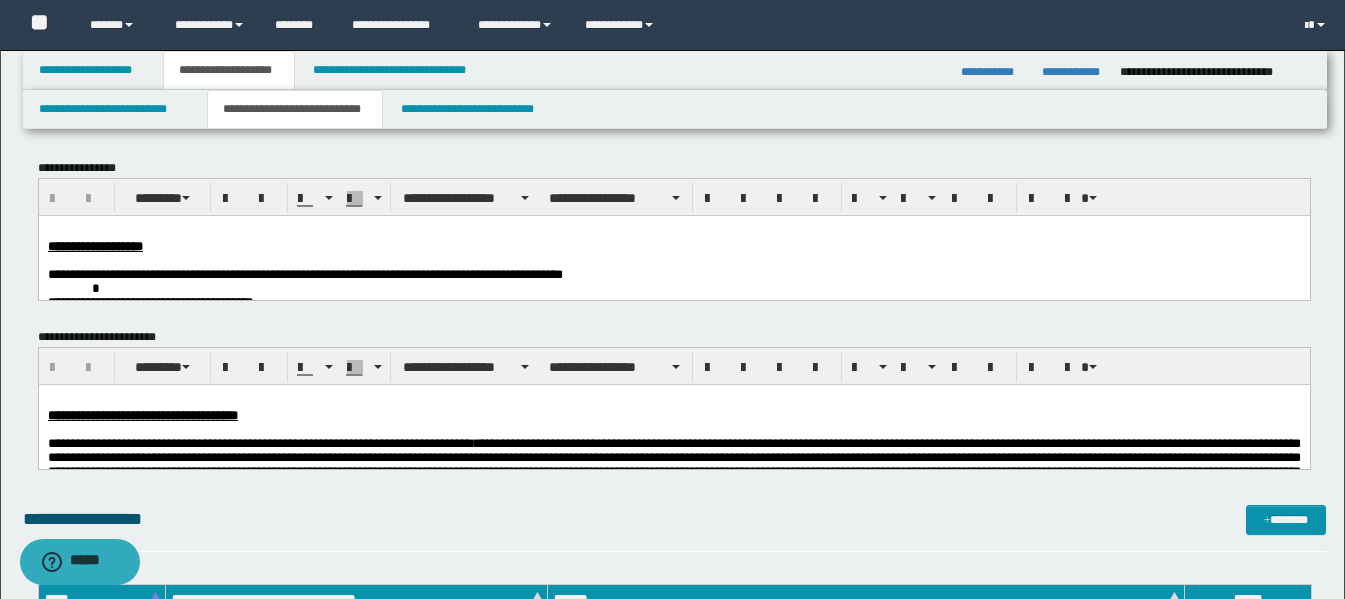 click on "**********" at bounding box center [304, 273] 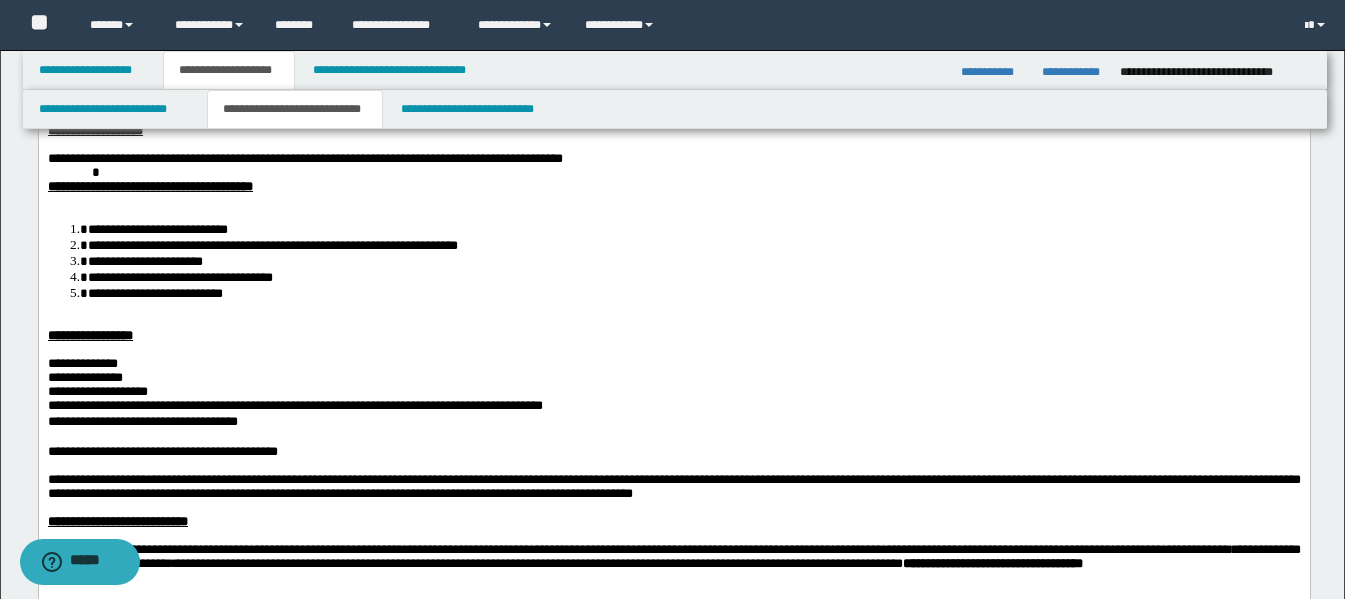 scroll, scrollTop: 300, scrollLeft: 0, axis: vertical 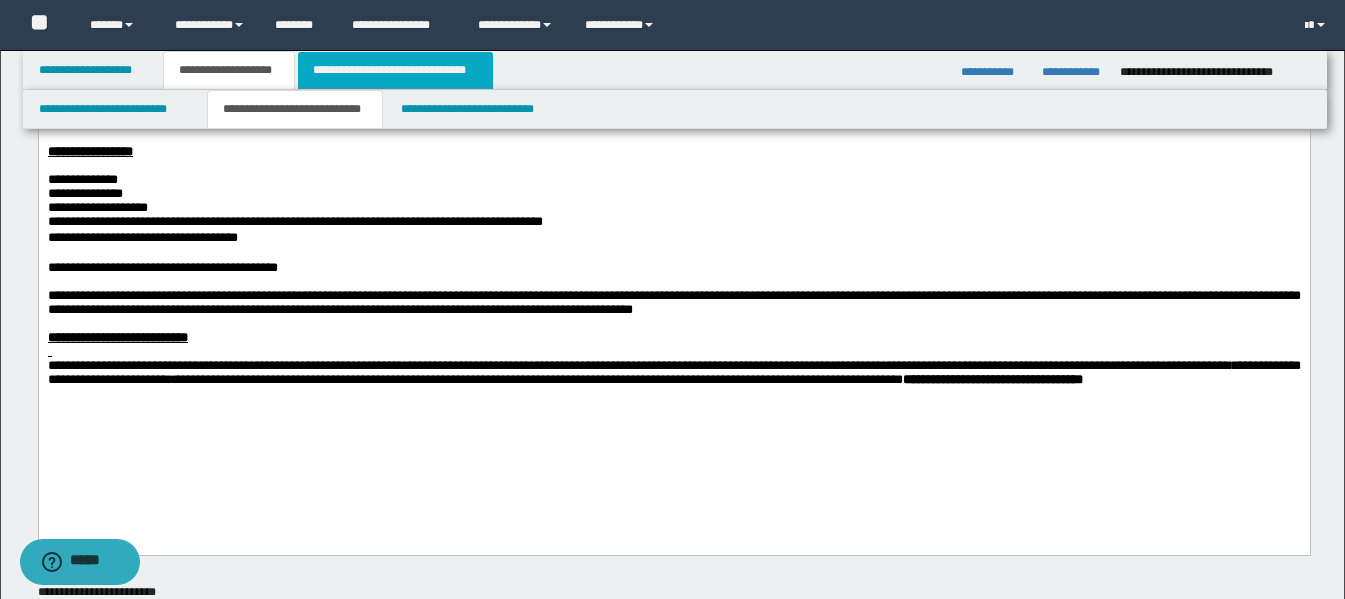 click on "**********" at bounding box center (395, 70) 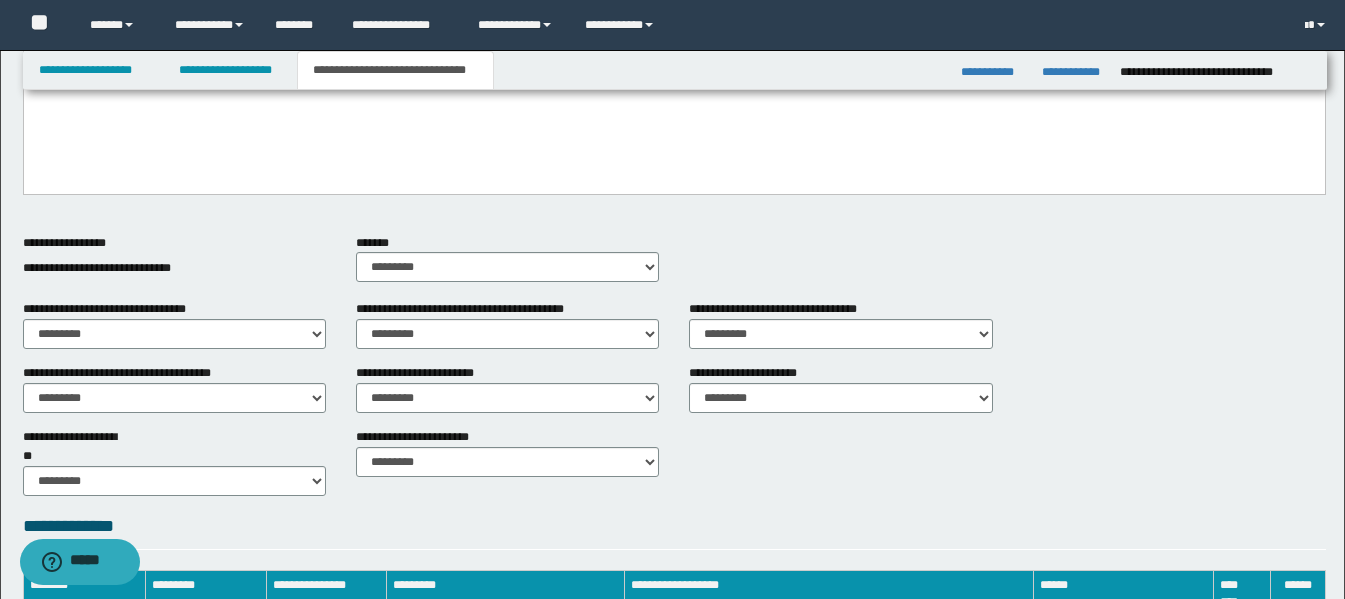 scroll, scrollTop: 937, scrollLeft: 0, axis: vertical 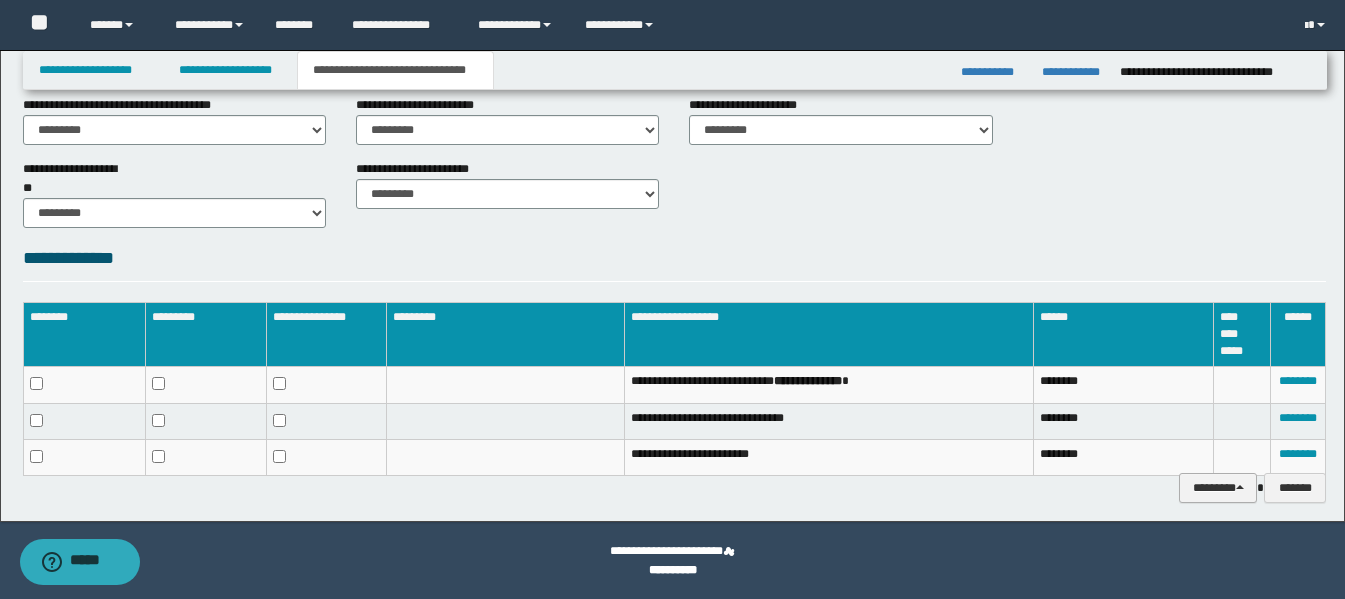 click on "********" at bounding box center [1218, 488] 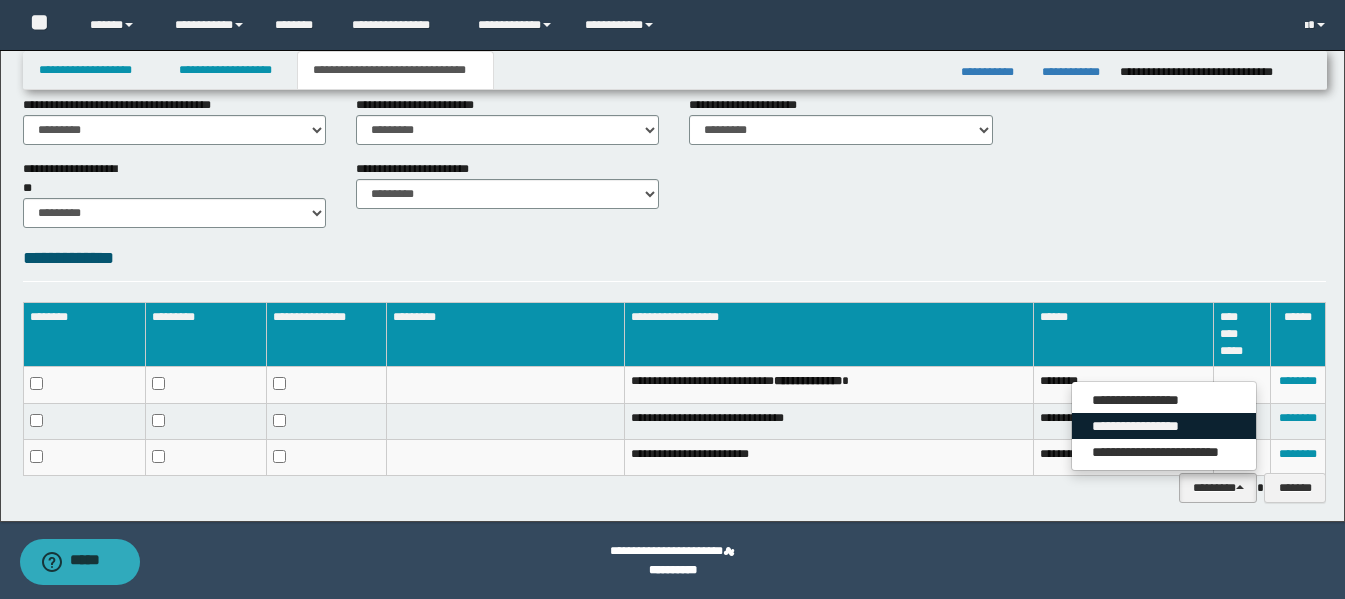click on "**********" at bounding box center (1164, 426) 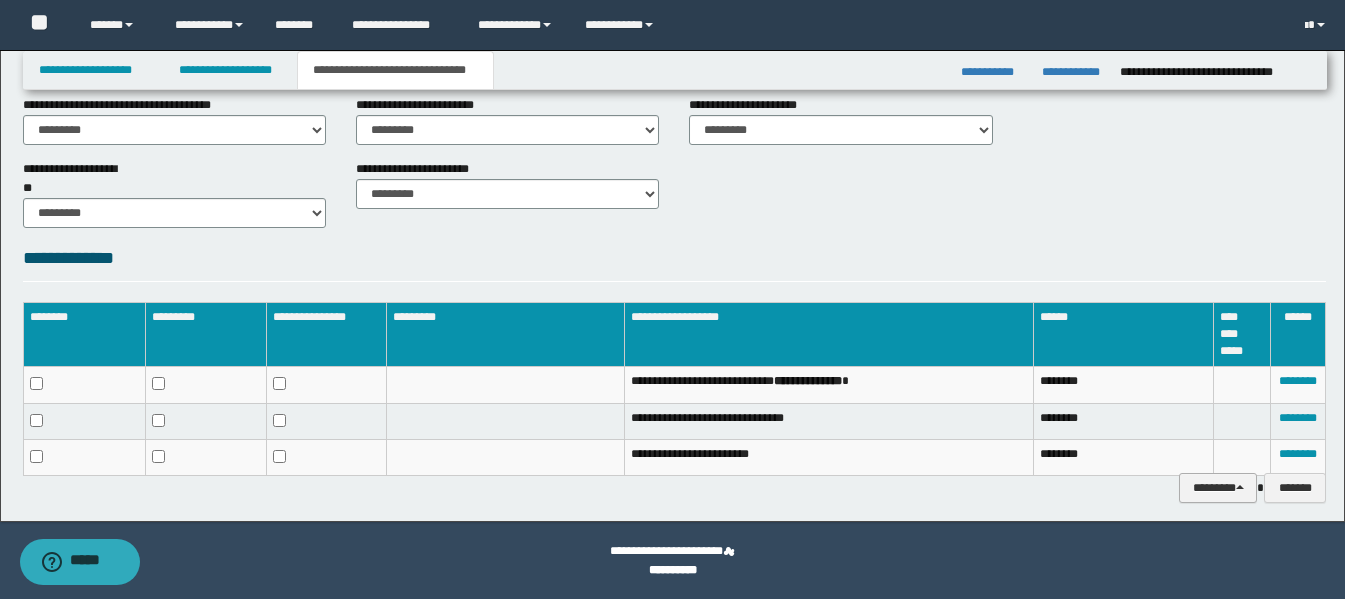 click on "********" at bounding box center [1218, 488] 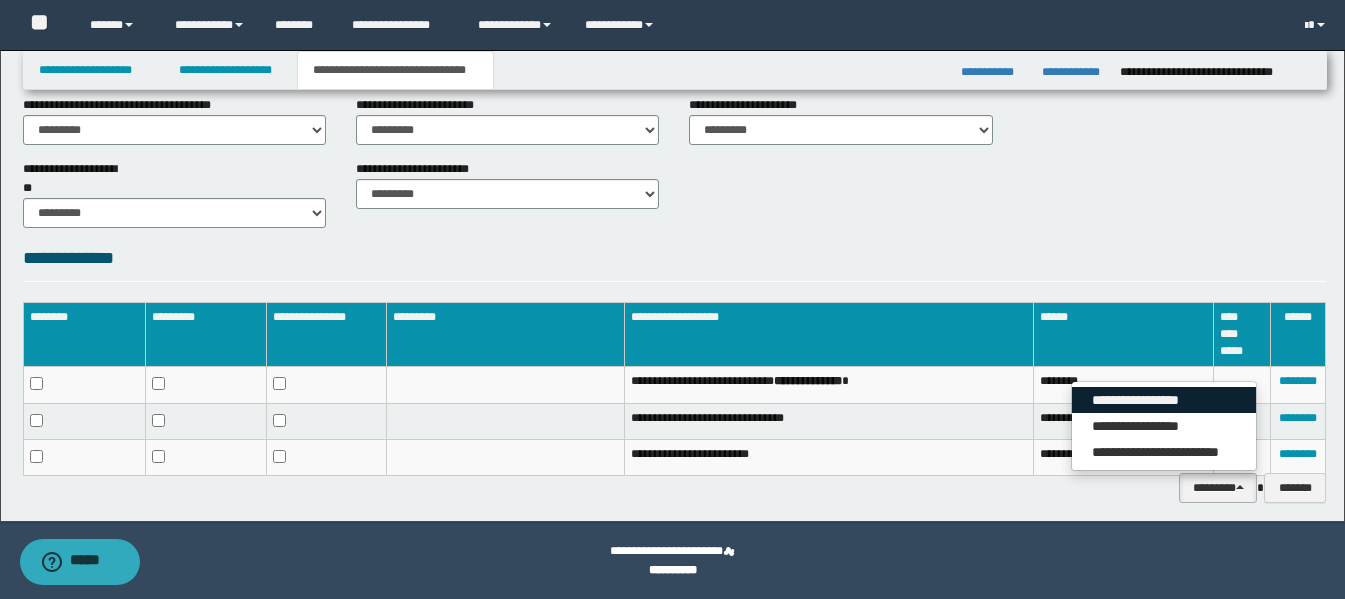 click on "**********" at bounding box center (1164, 400) 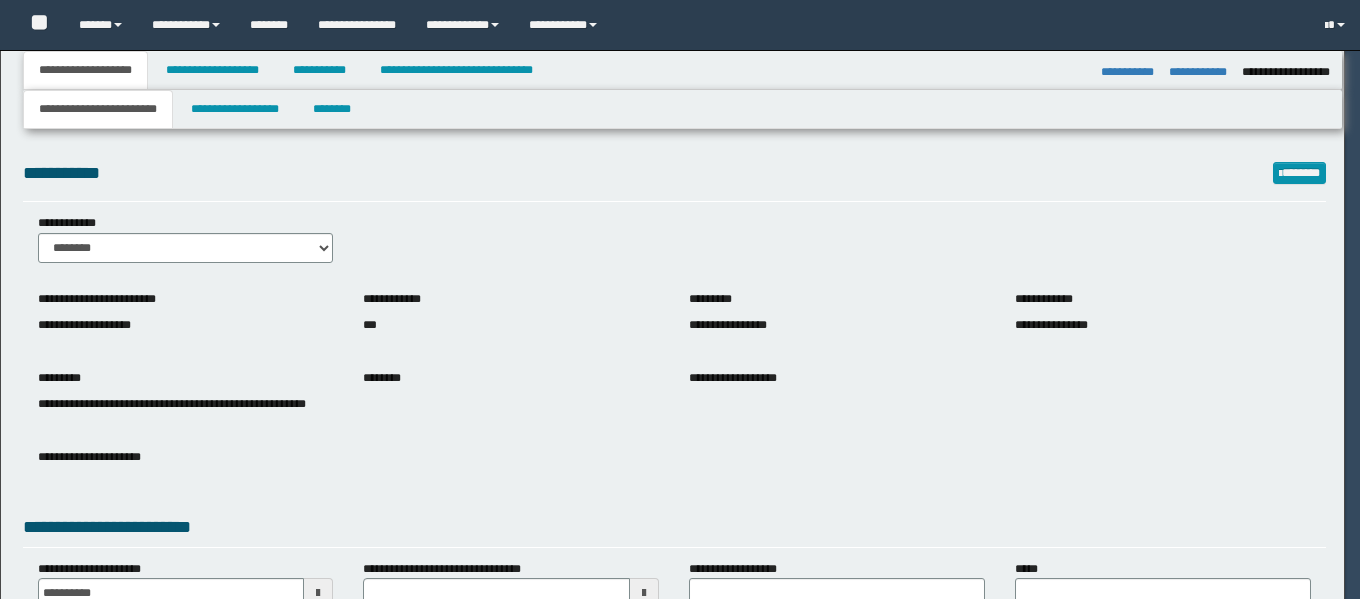 select on "*" 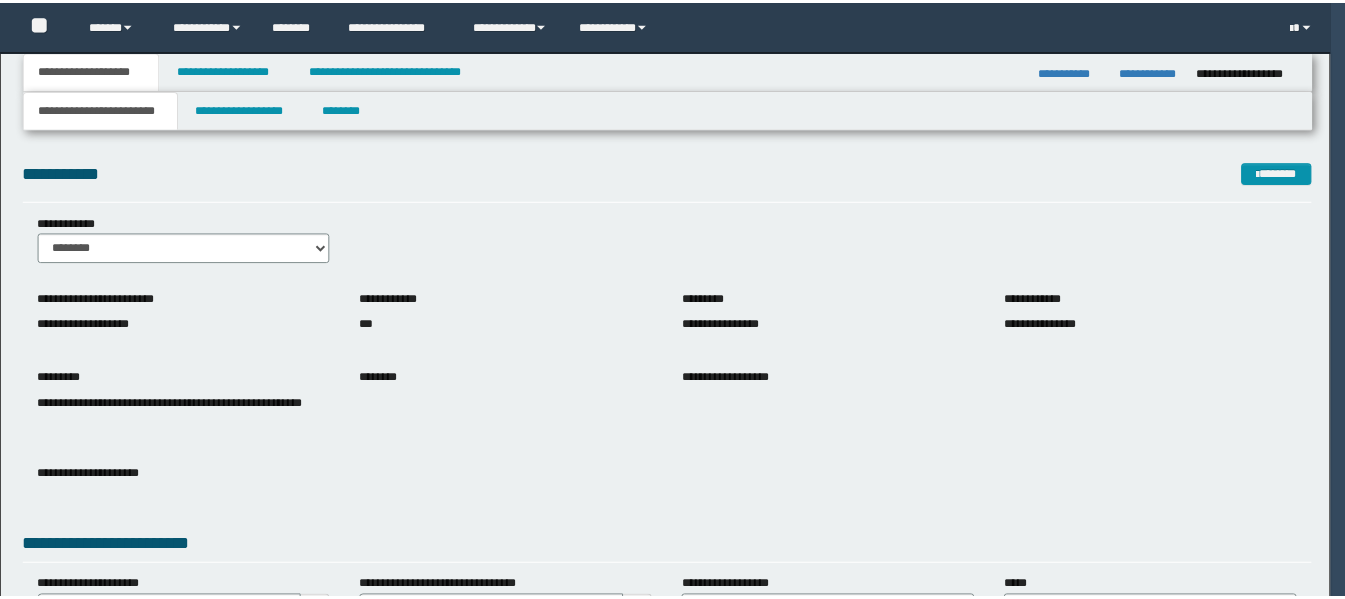 scroll, scrollTop: 0, scrollLeft: 0, axis: both 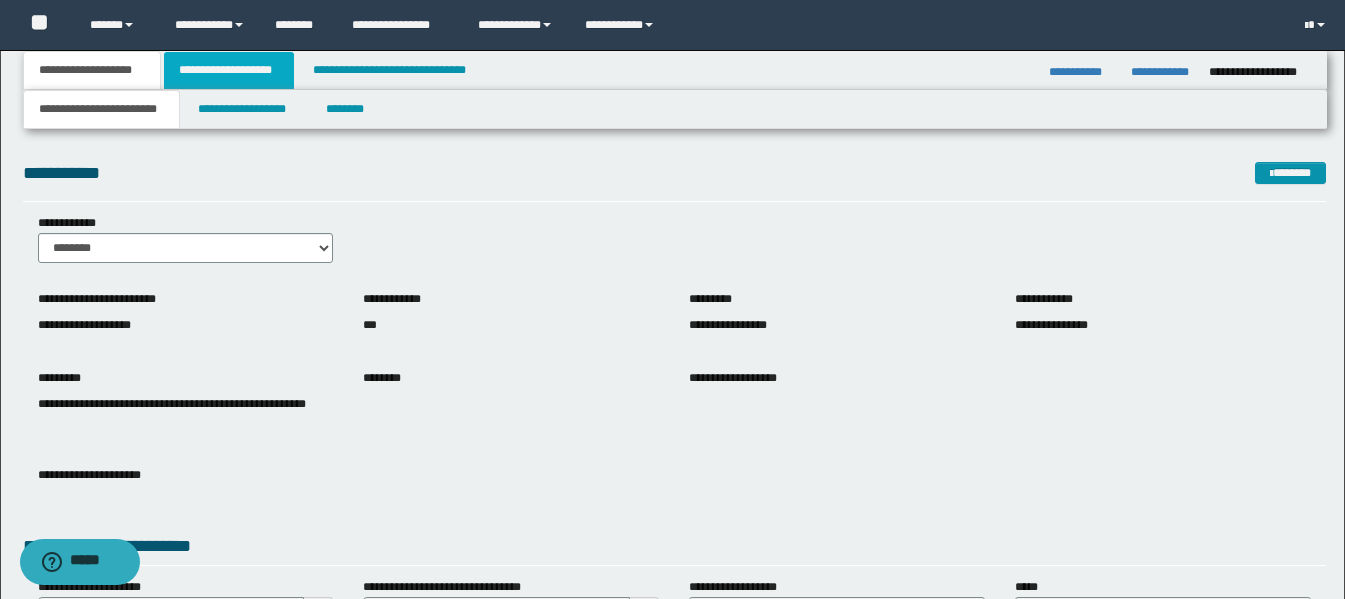 click on "**********" at bounding box center (229, 70) 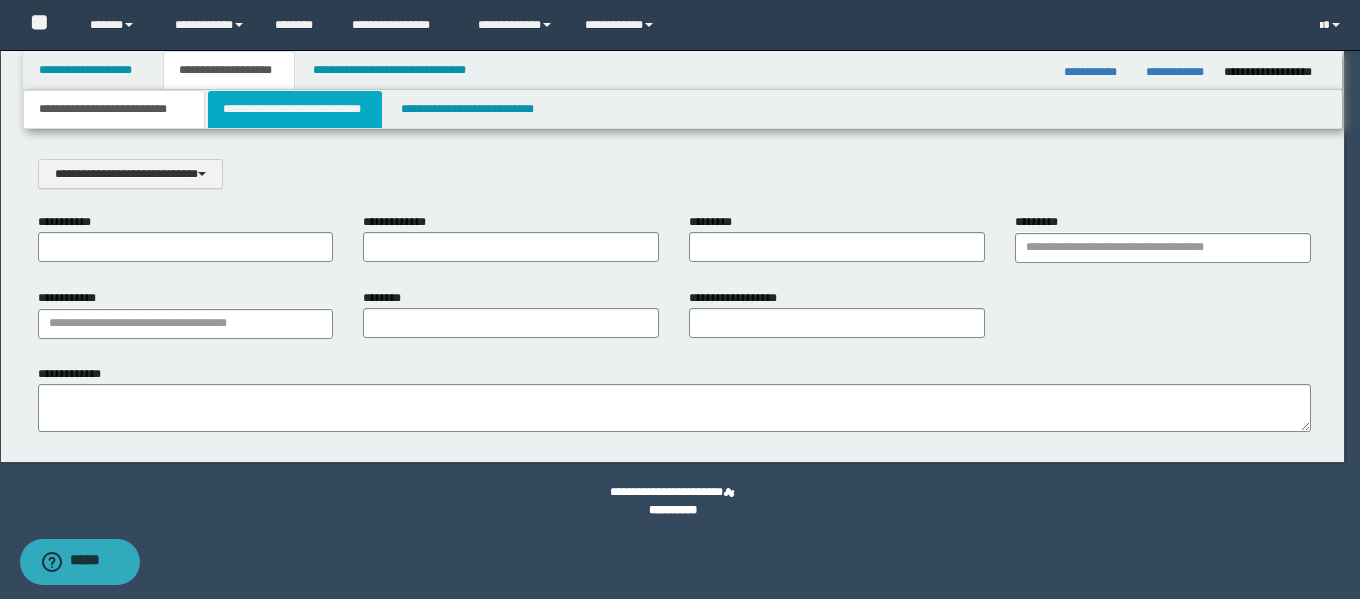 scroll, scrollTop: 0, scrollLeft: 0, axis: both 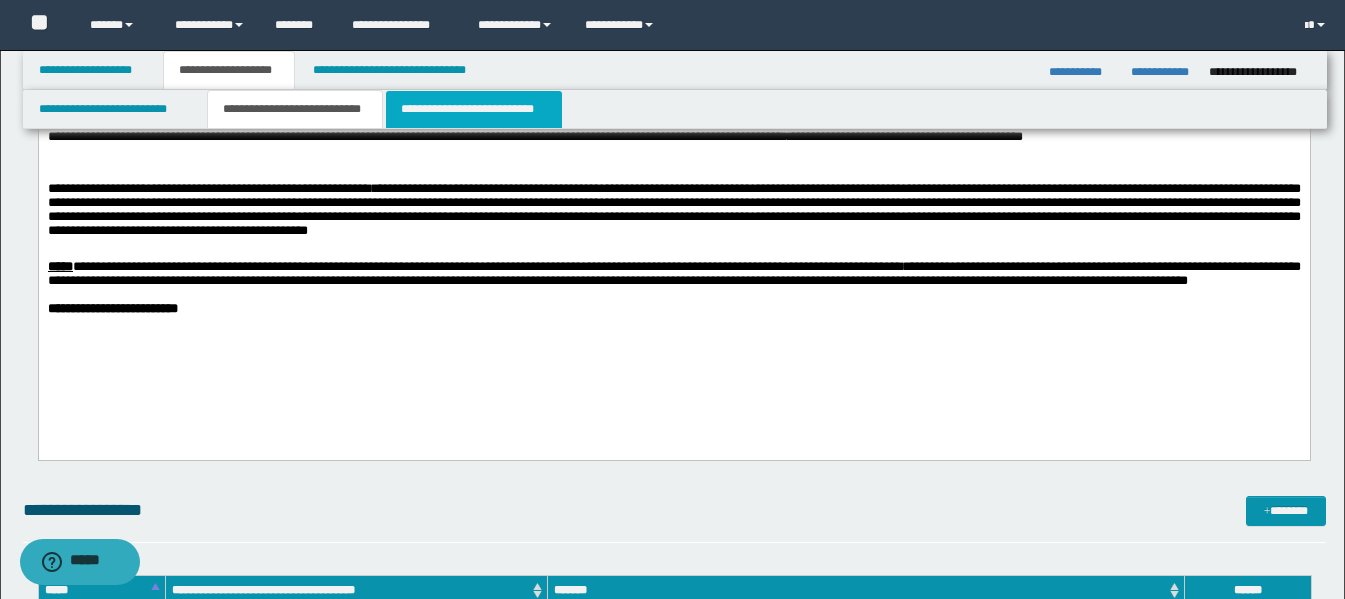 click on "**********" at bounding box center (474, 109) 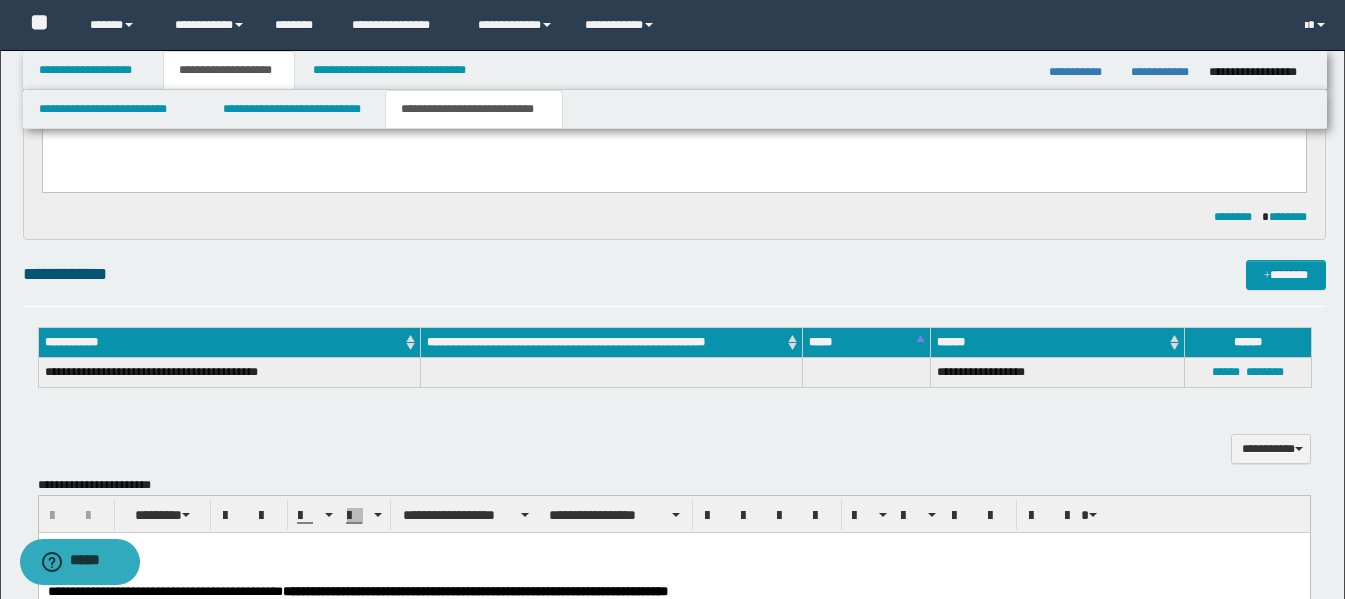 scroll, scrollTop: 1100, scrollLeft: 0, axis: vertical 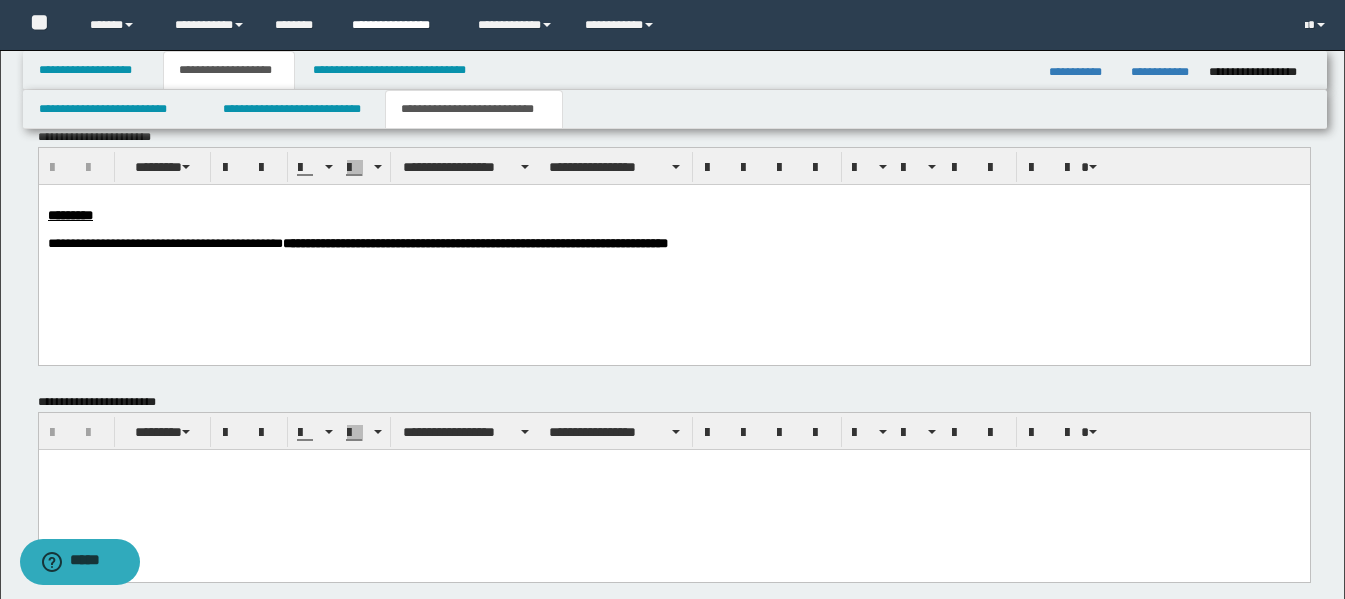 click on "**********" at bounding box center [400, 25] 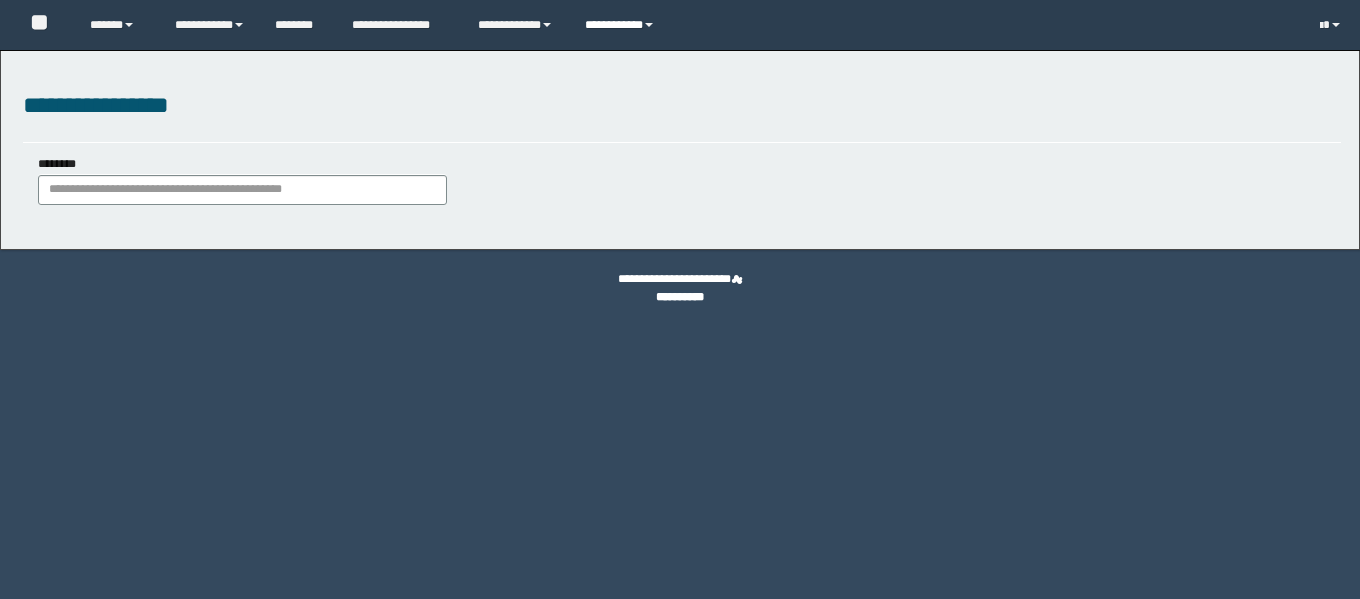 scroll, scrollTop: 0, scrollLeft: 0, axis: both 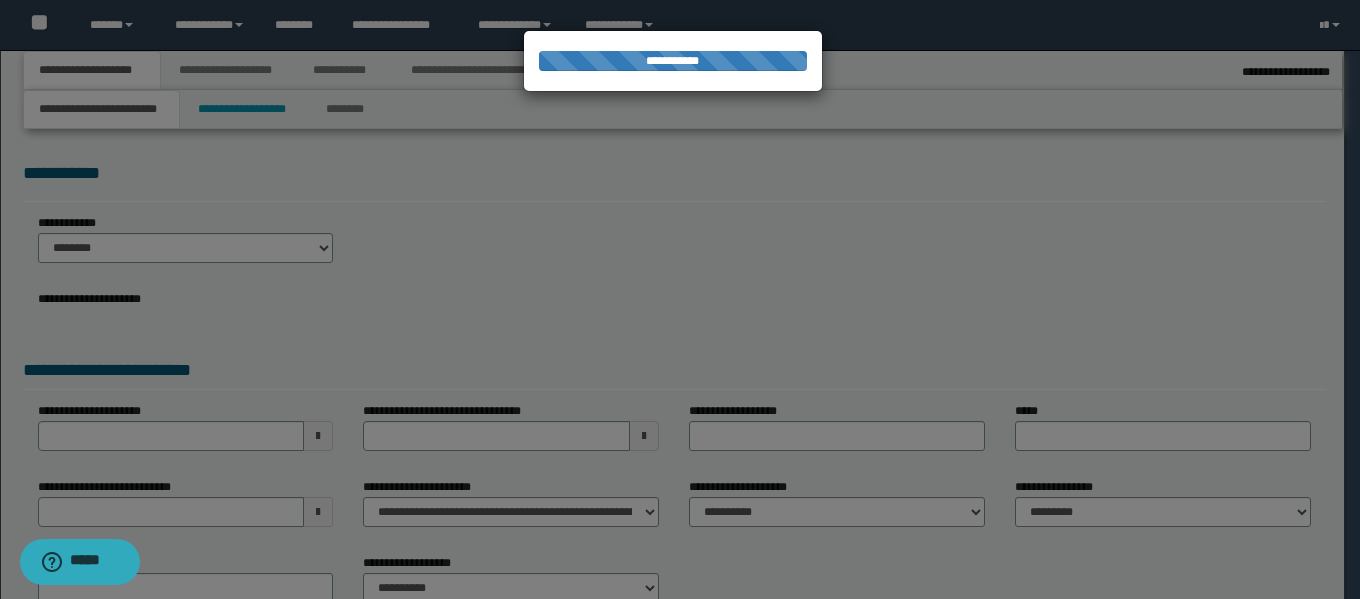 select on "*" 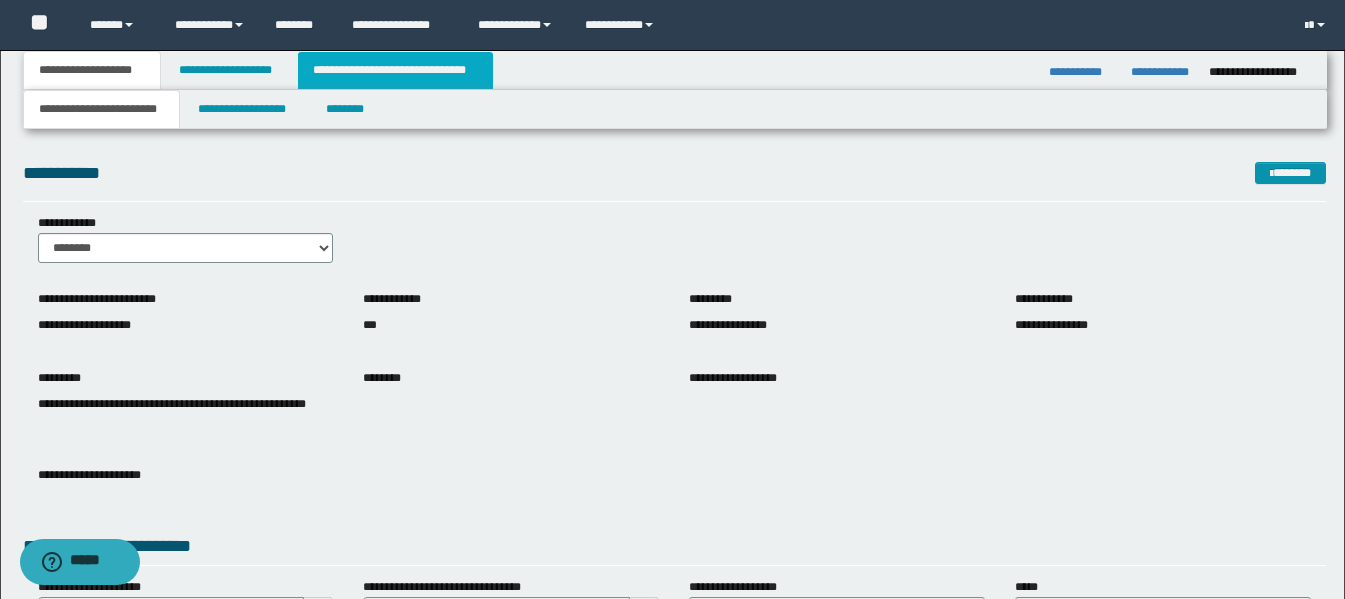click on "**********" at bounding box center (395, 70) 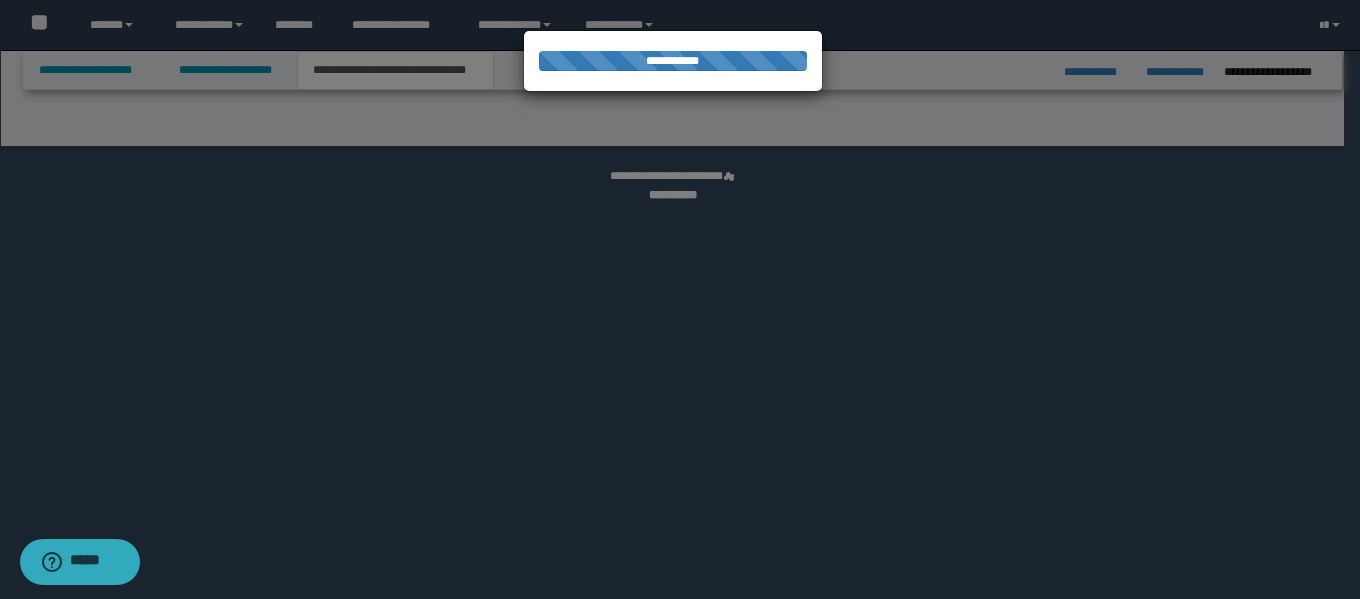 select on "*" 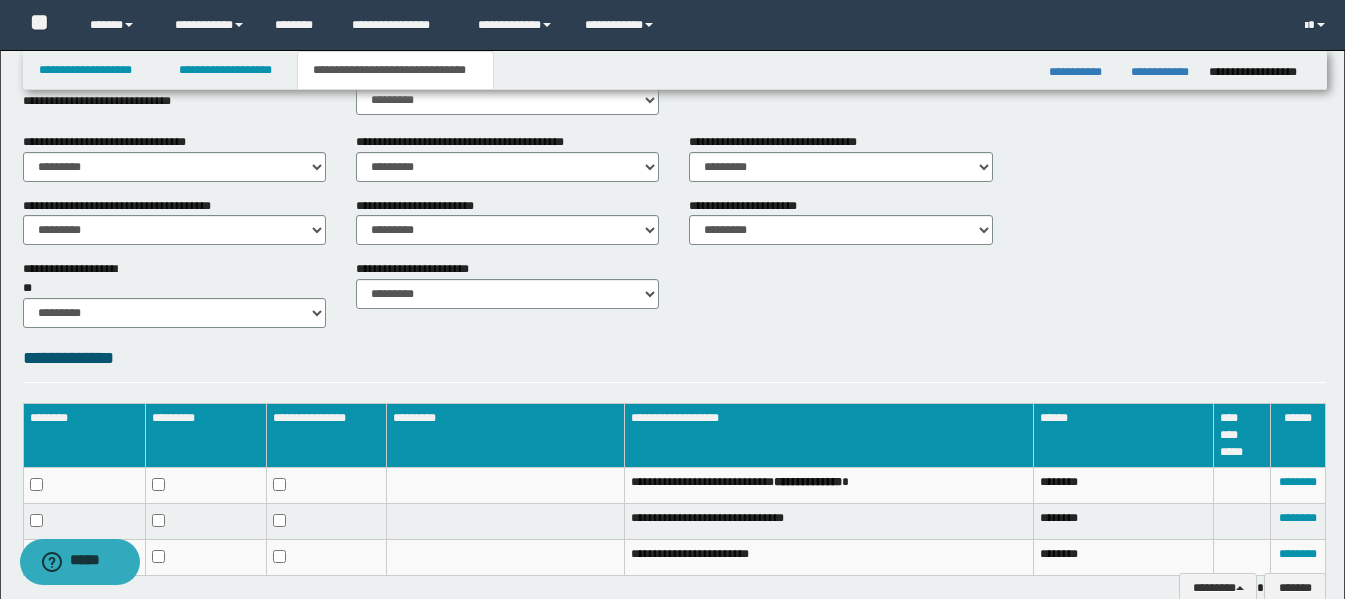scroll, scrollTop: 831, scrollLeft: 0, axis: vertical 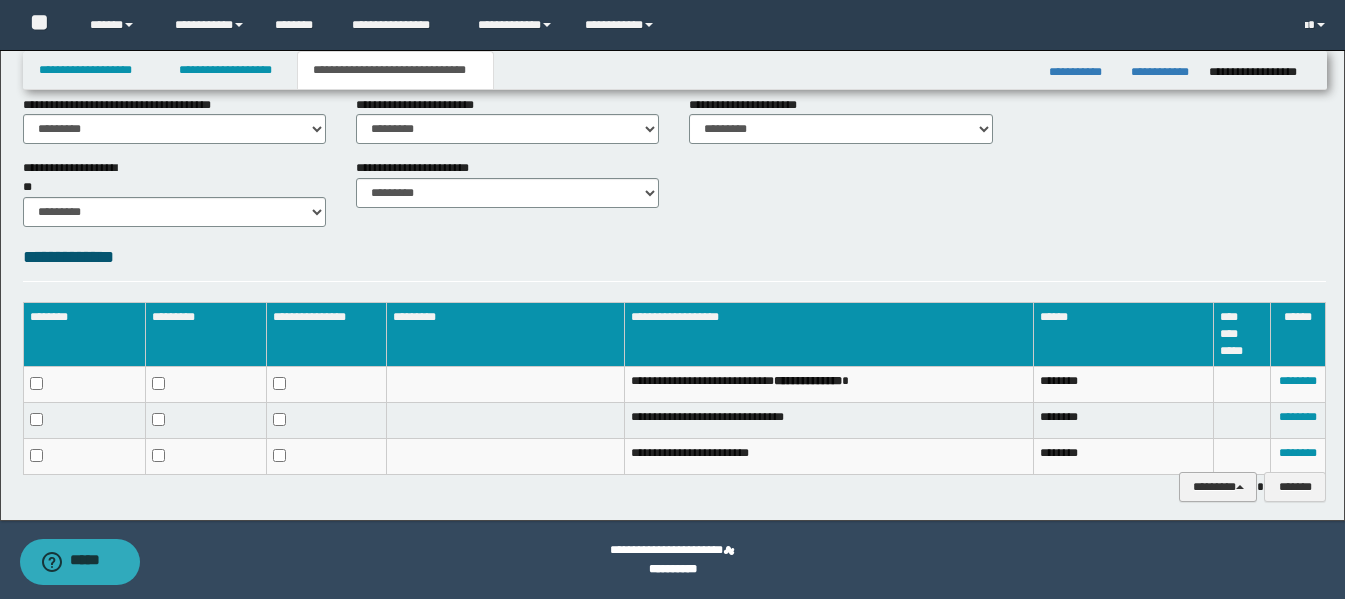 click on "********" at bounding box center [1218, 487] 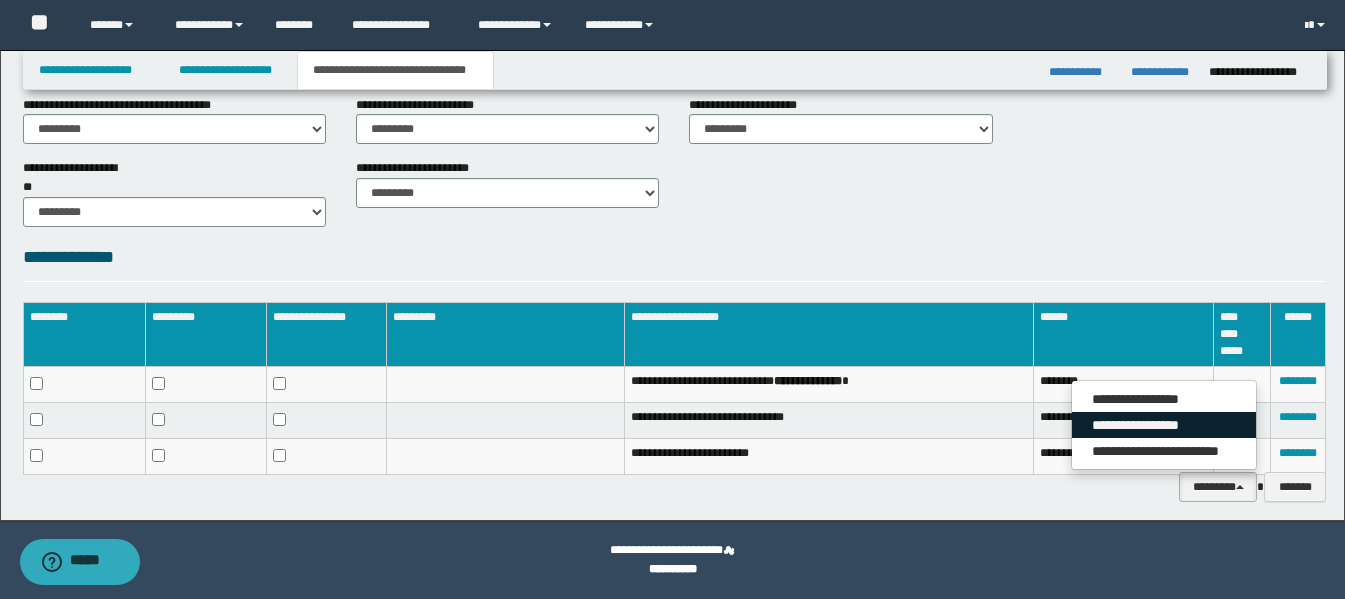 click on "**********" at bounding box center [1164, 425] 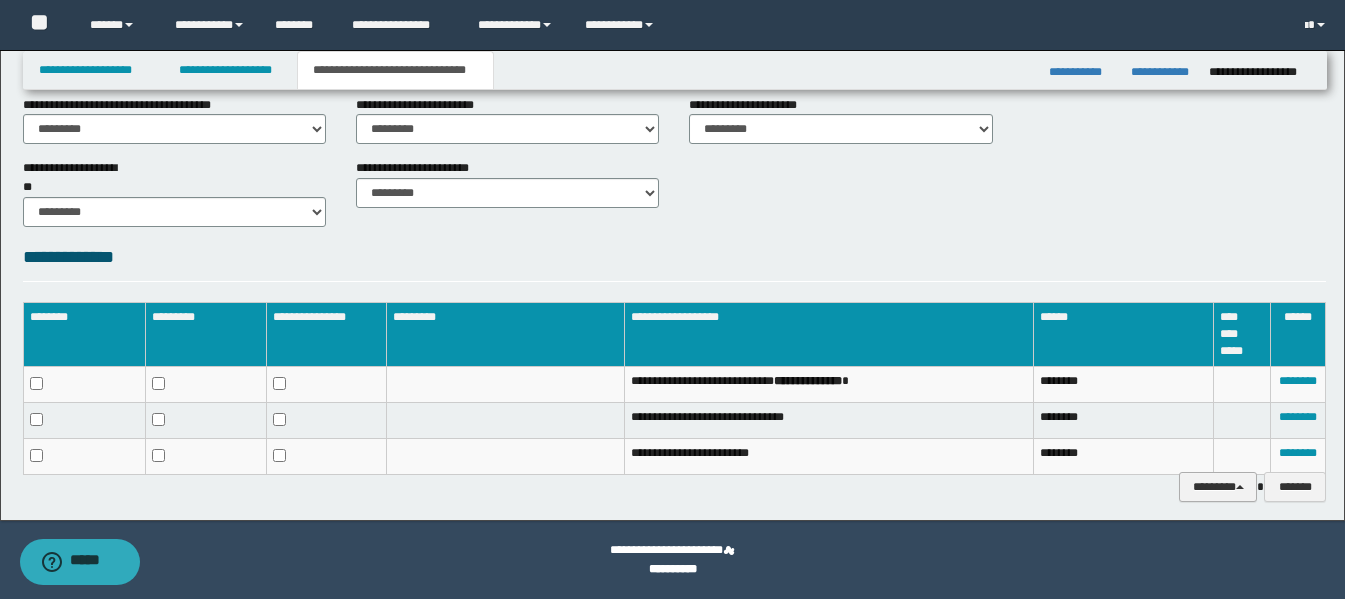 click on "********" at bounding box center [1218, 487] 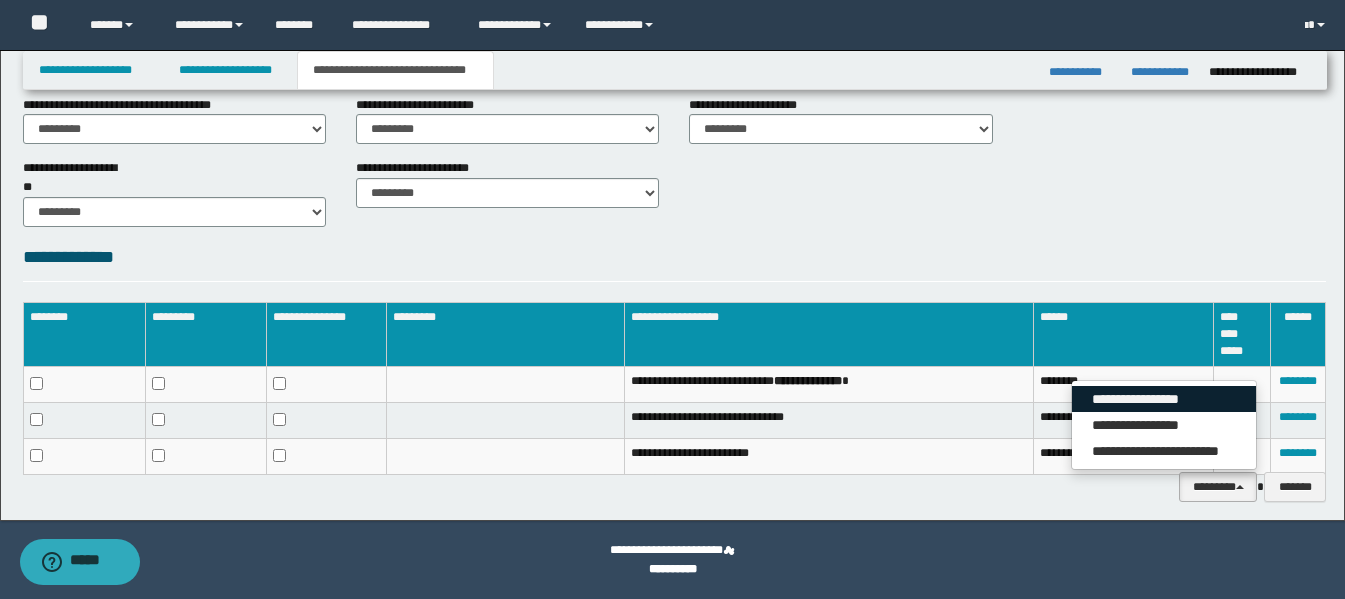 click on "**********" at bounding box center (1164, 399) 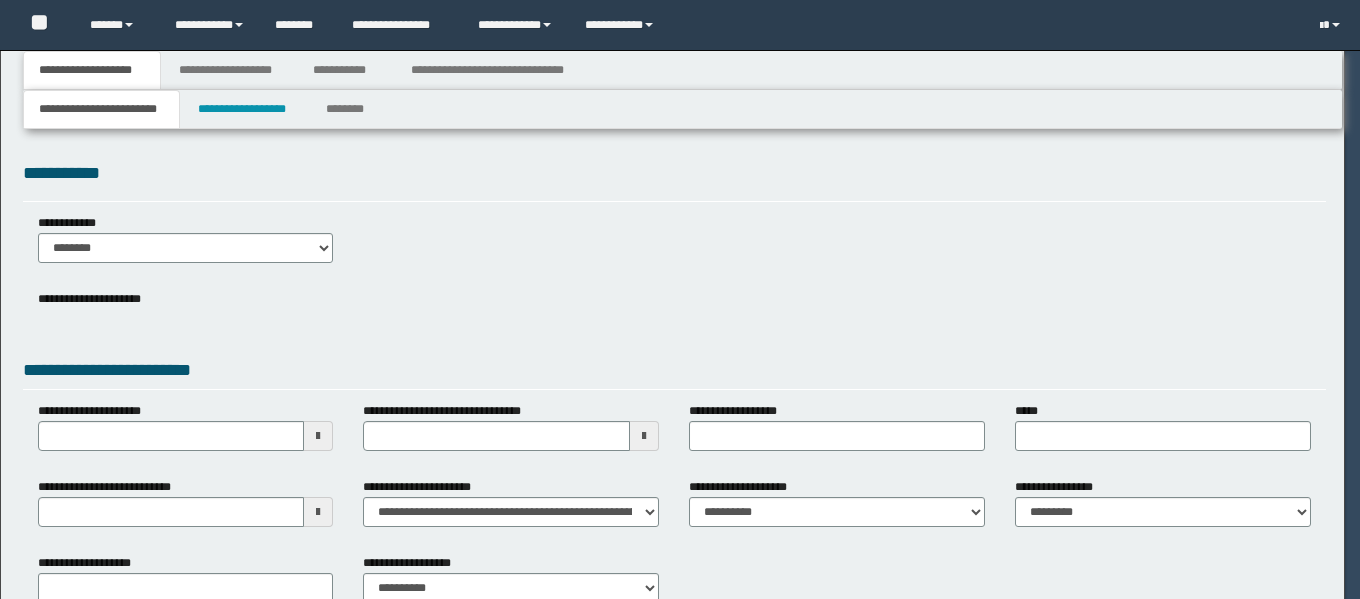 scroll, scrollTop: 0, scrollLeft: 0, axis: both 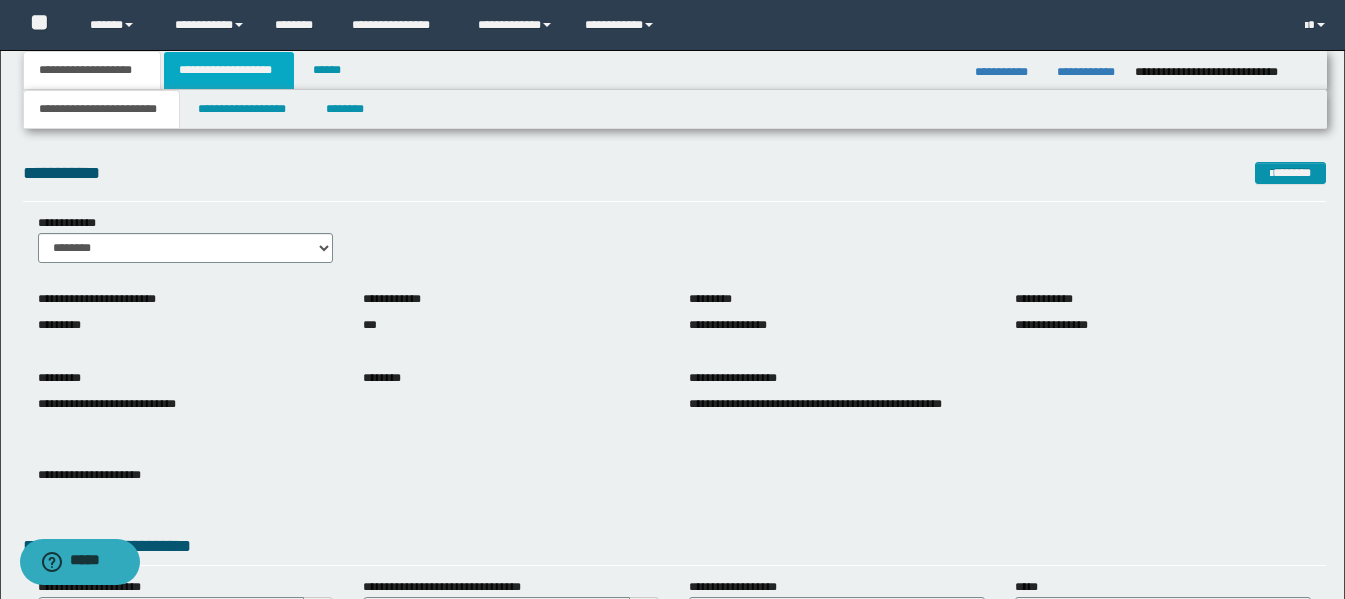 click on "**********" at bounding box center (229, 70) 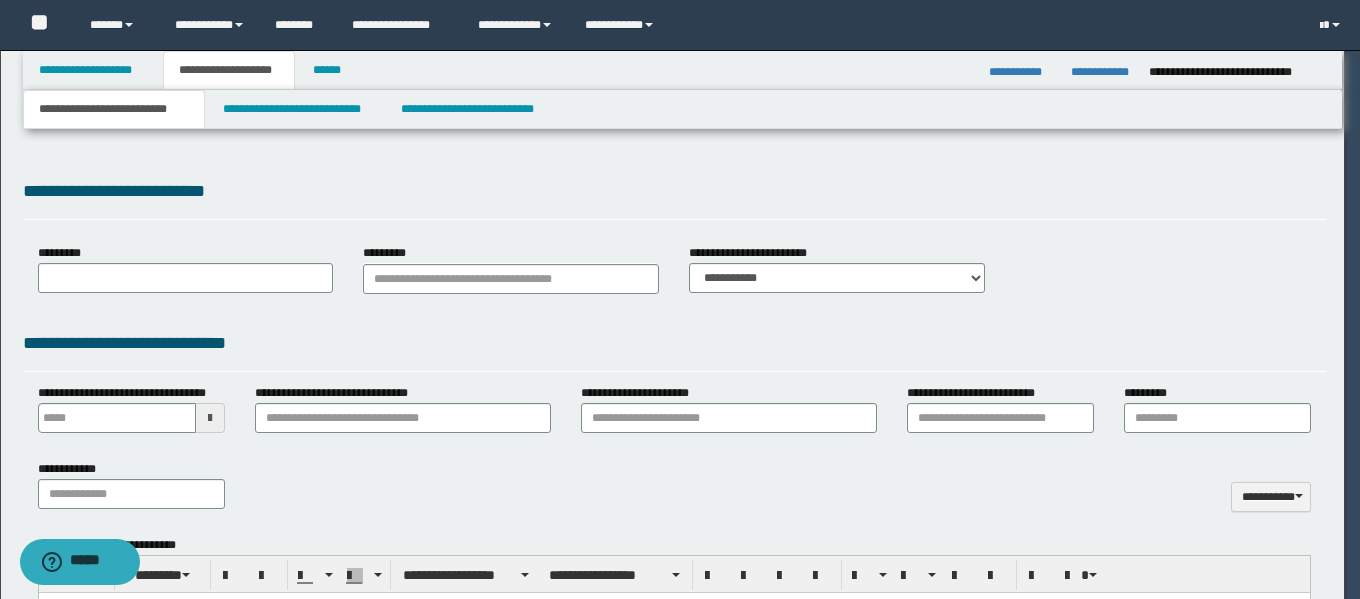 type 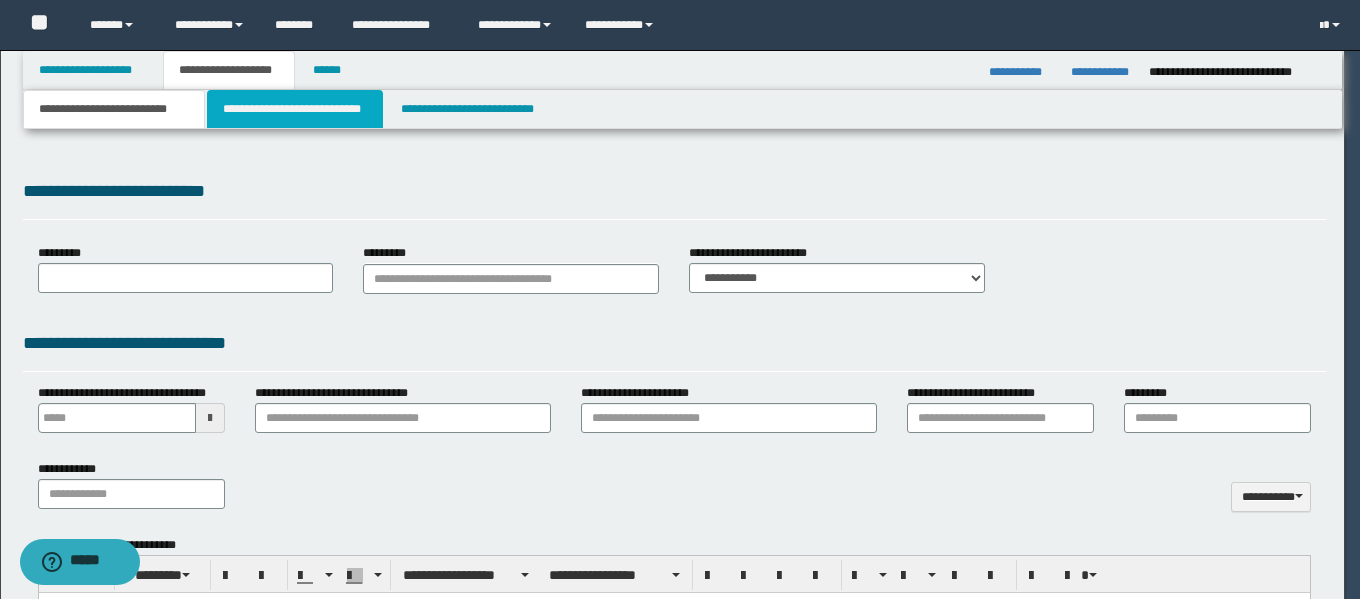 select on "*" 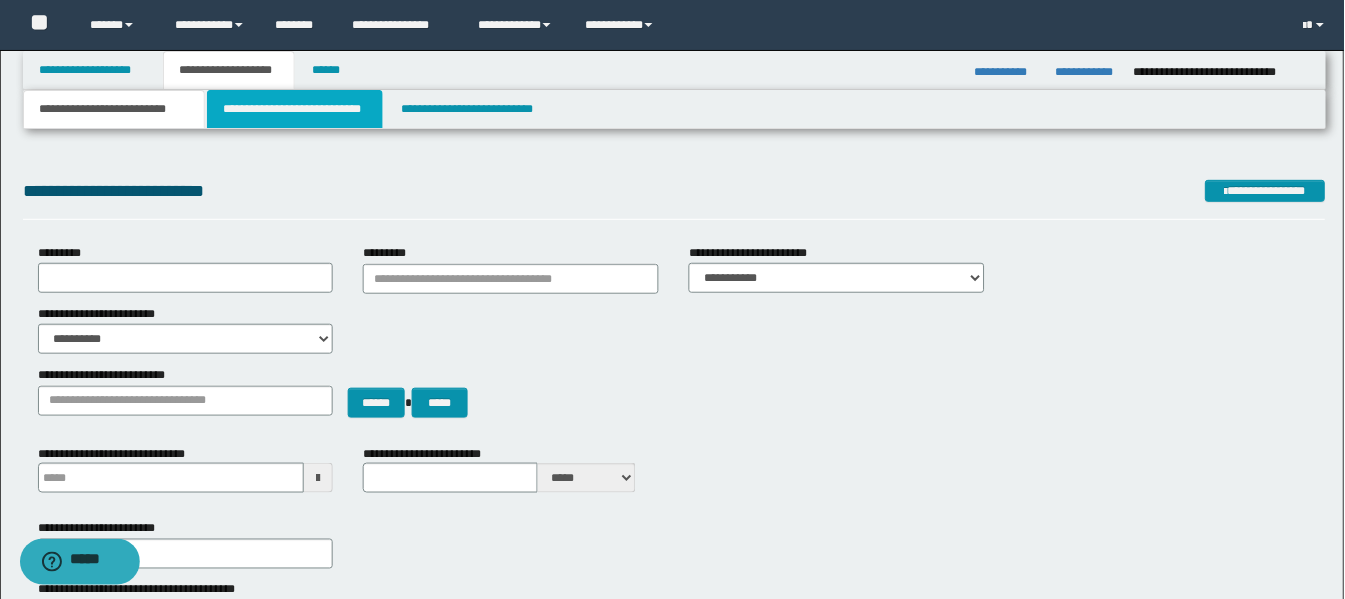 click on "**********" at bounding box center [295, 109] 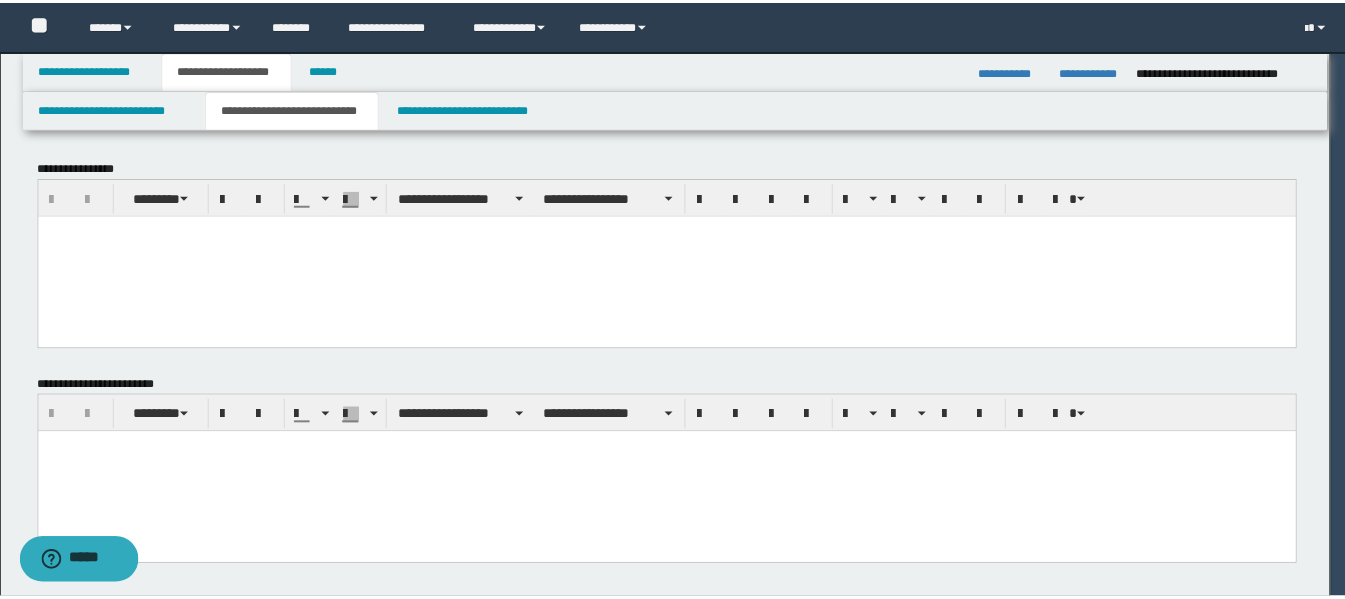 scroll, scrollTop: 0, scrollLeft: 0, axis: both 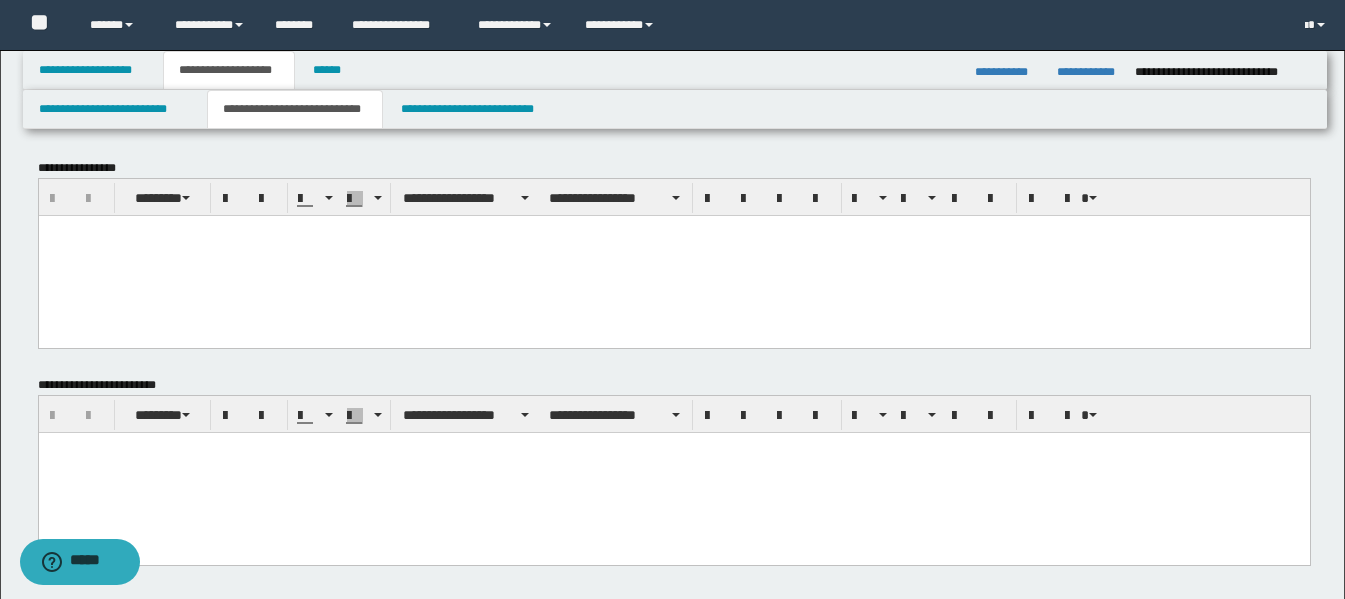 click at bounding box center [673, 255] 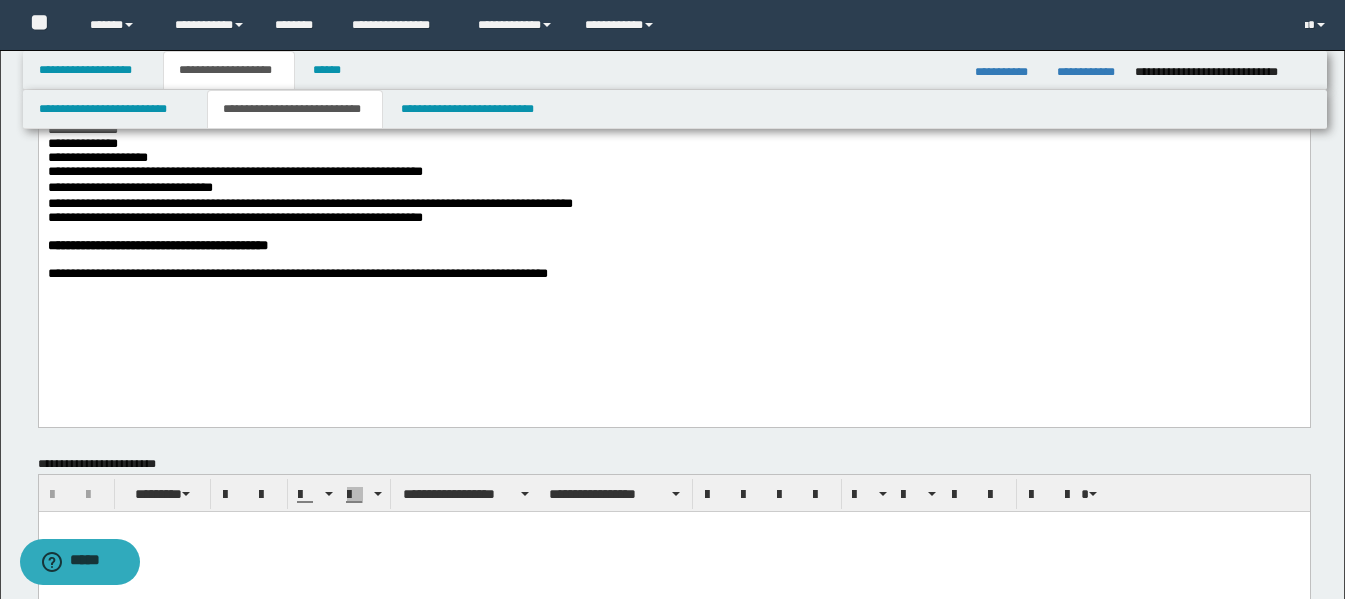 scroll, scrollTop: 200, scrollLeft: 0, axis: vertical 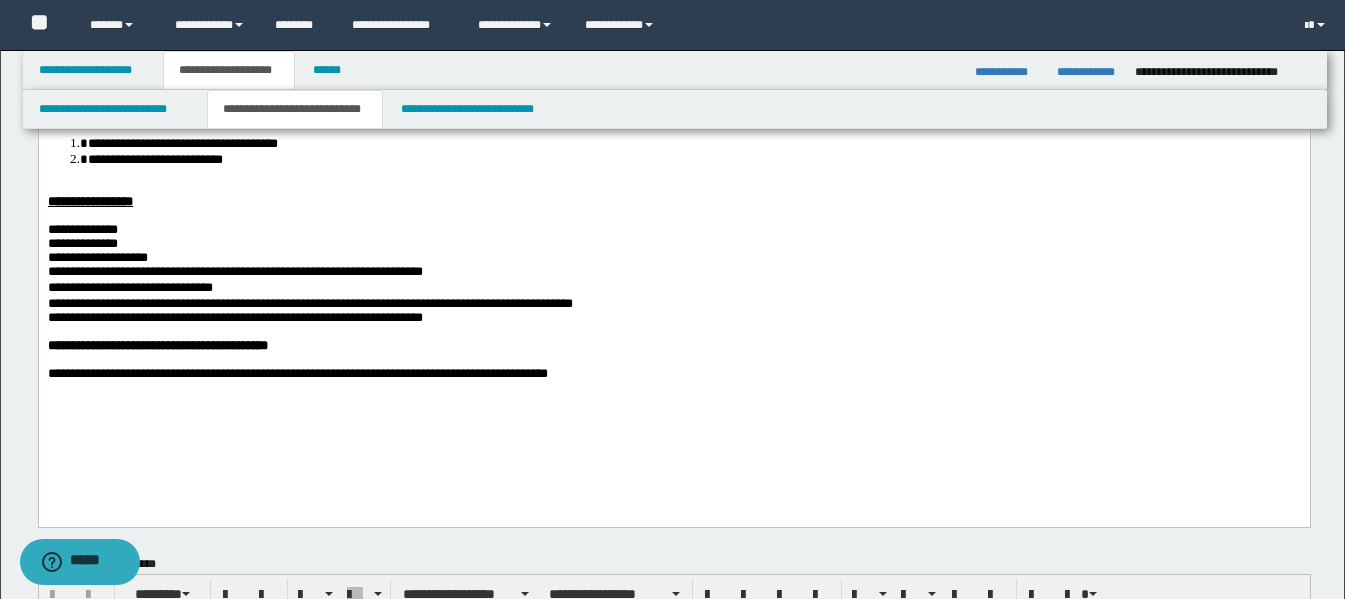 click on "**********" at bounding box center [673, 373] 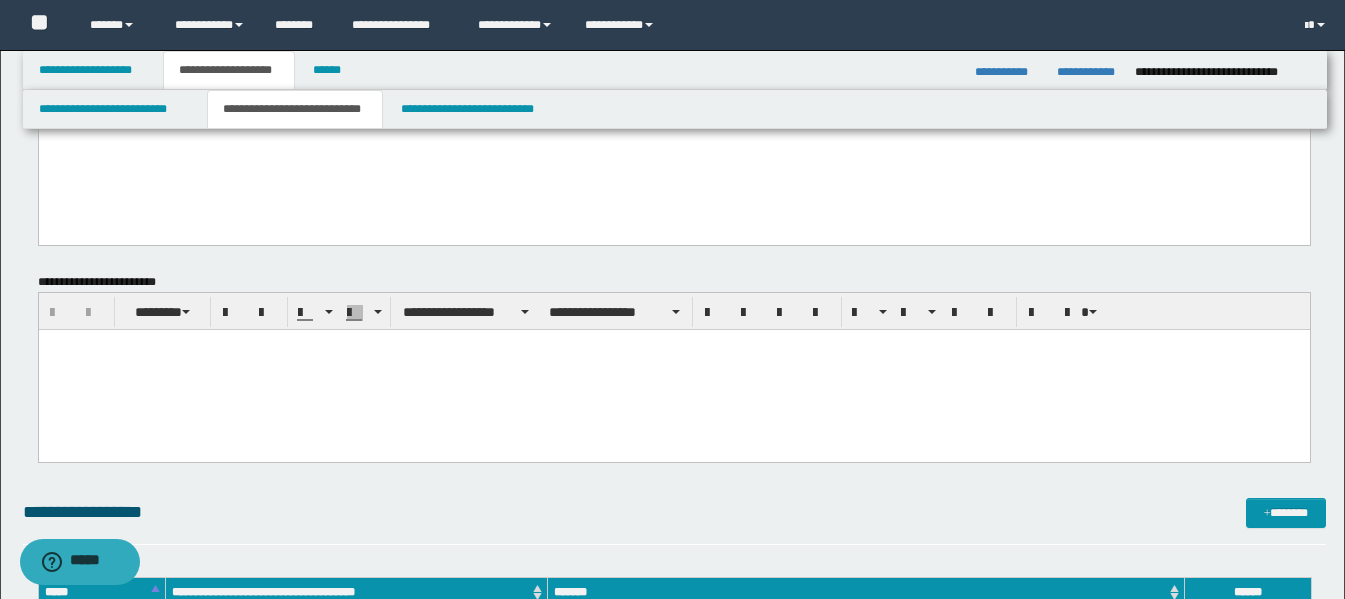 scroll, scrollTop: 600, scrollLeft: 0, axis: vertical 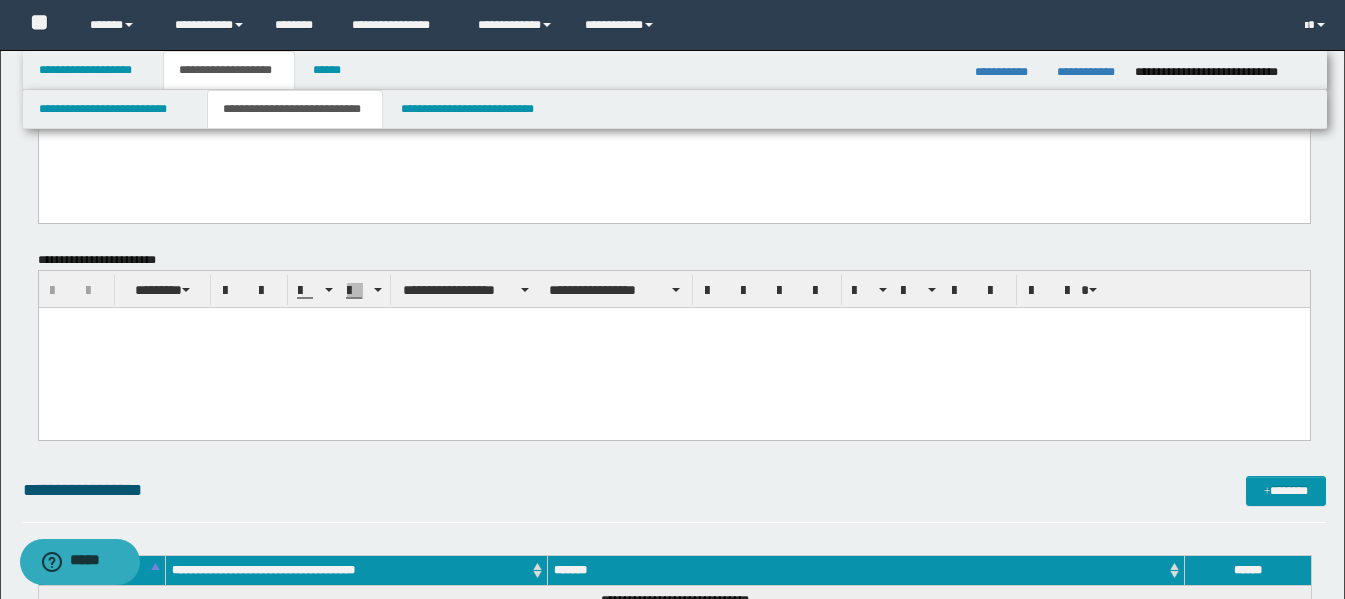 click at bounding box center (673, 347) 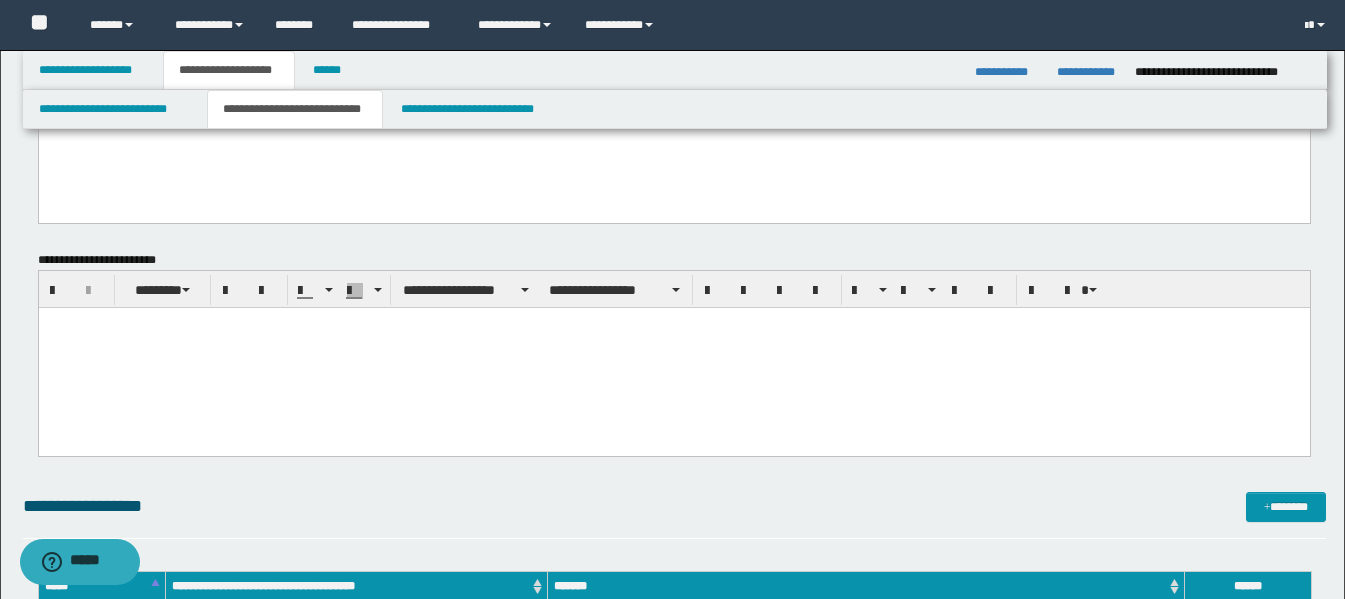 paste 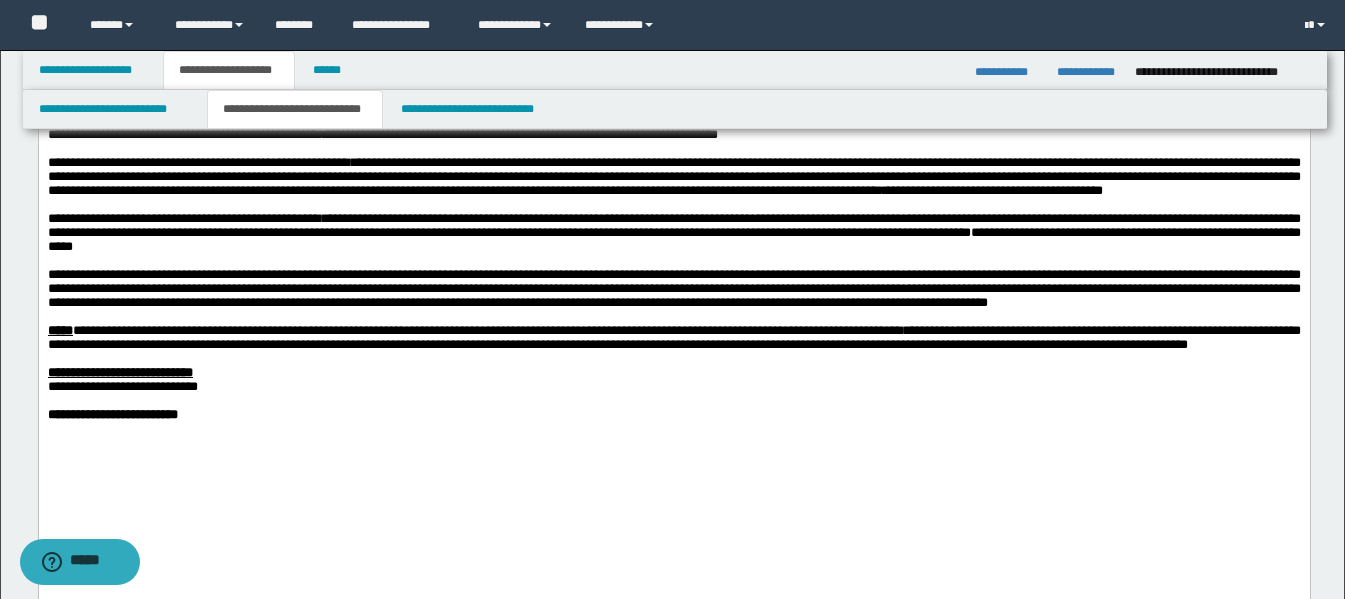 scroll, scrollTop: 1000, scrollLeft: 0, axis: vertical 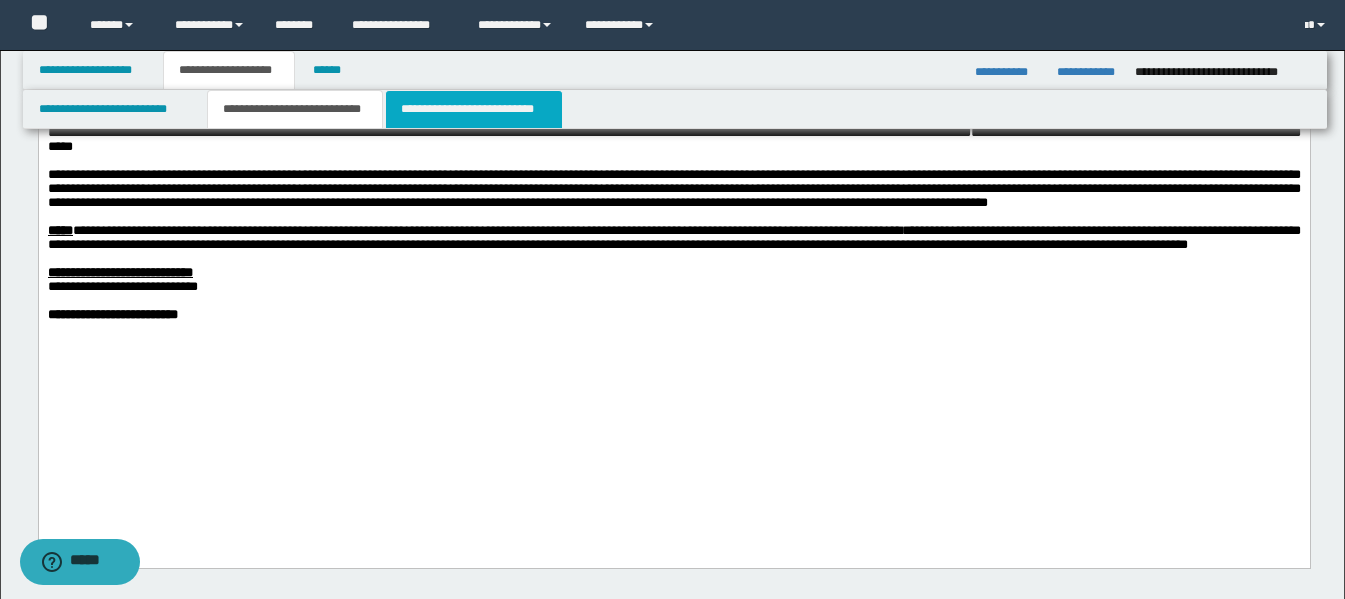 click on "**********" at bounding box center (474, 109) 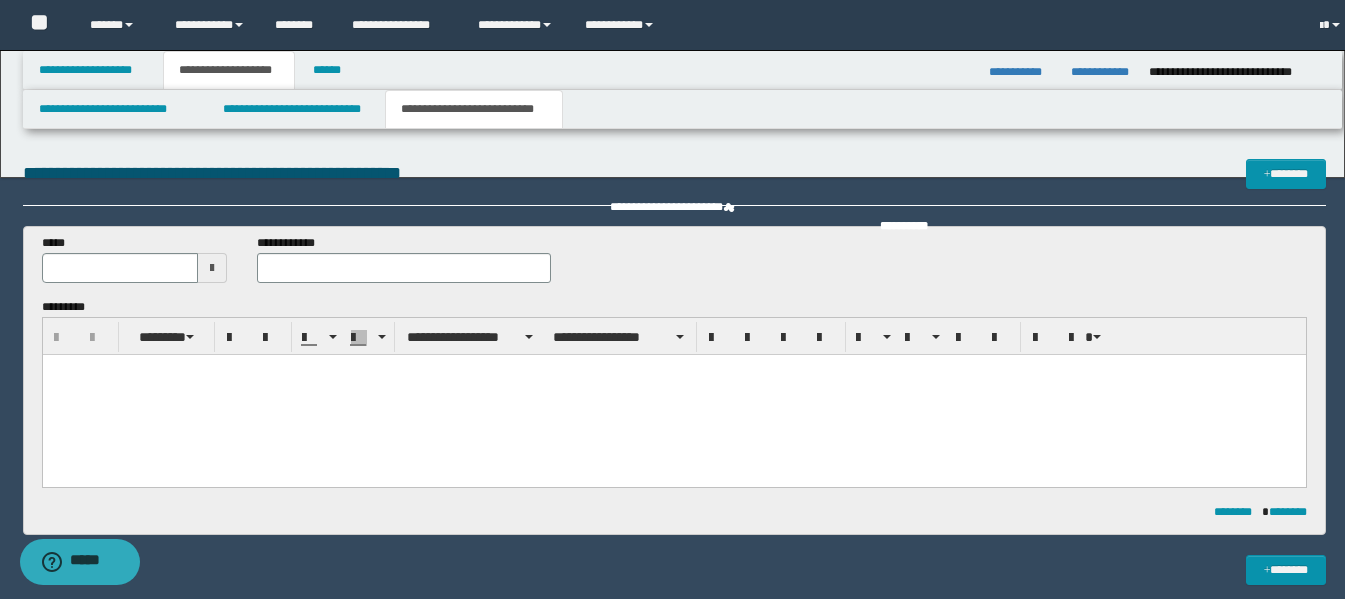 scroll, scrollTop: 0, scrollLeft: 0, axis: both 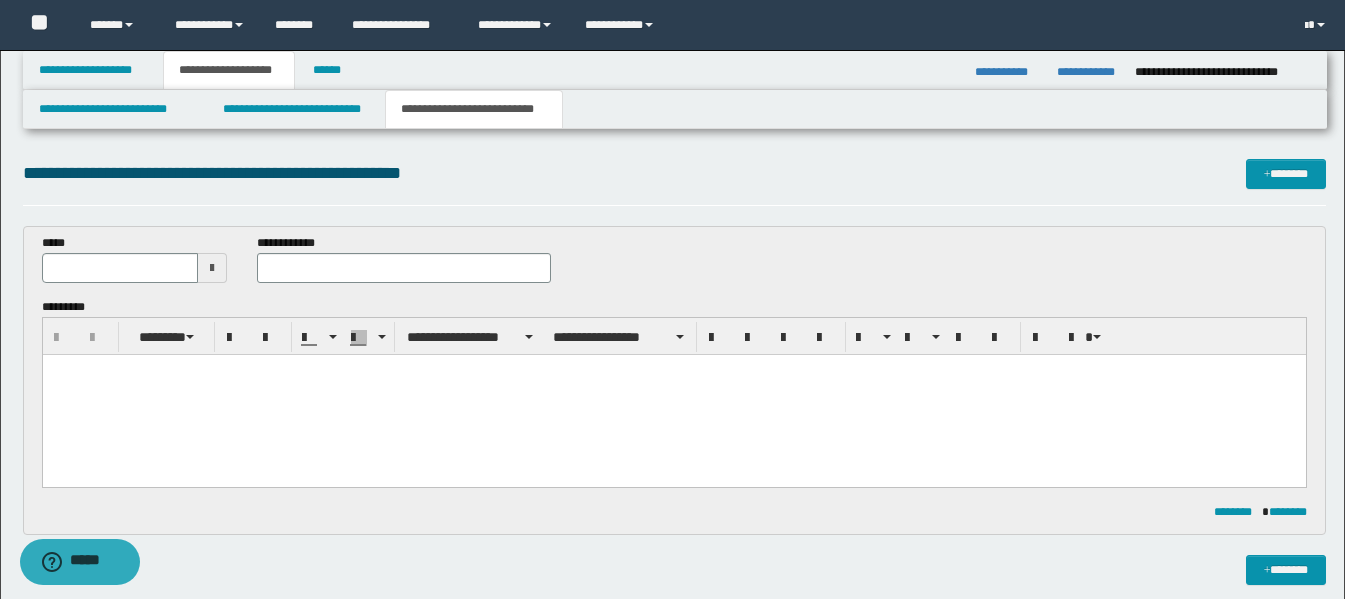 click on "**********" at bounding box center (404, 258) 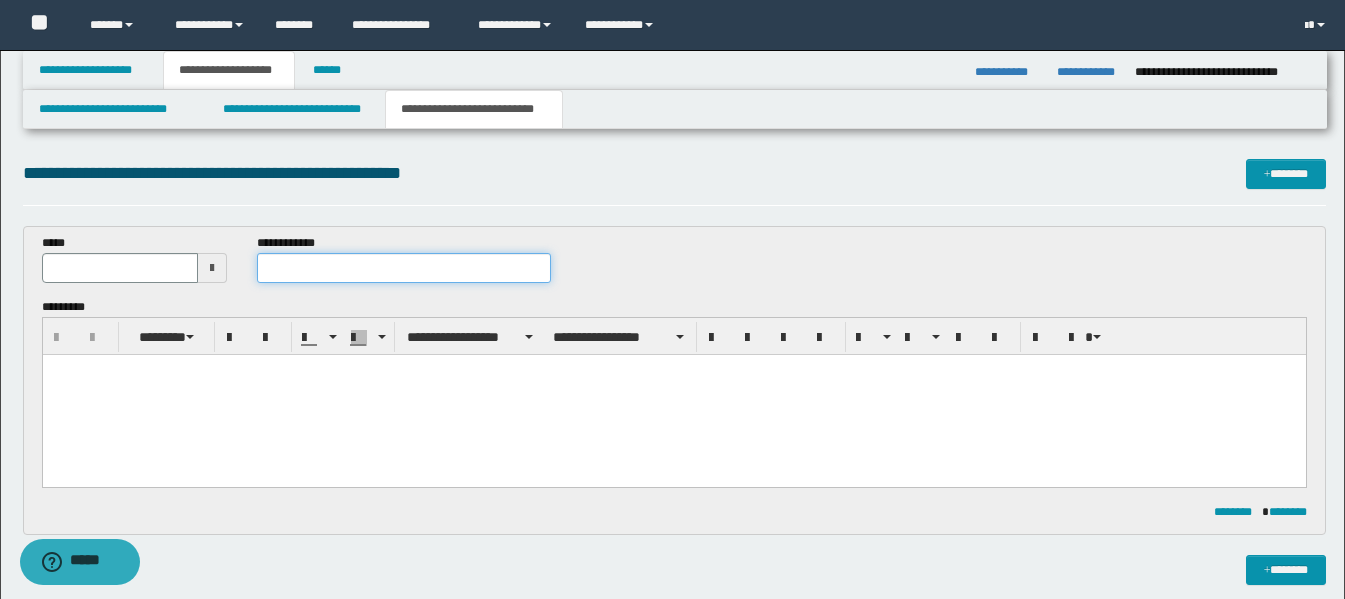 click at bounding box center [404, 268] 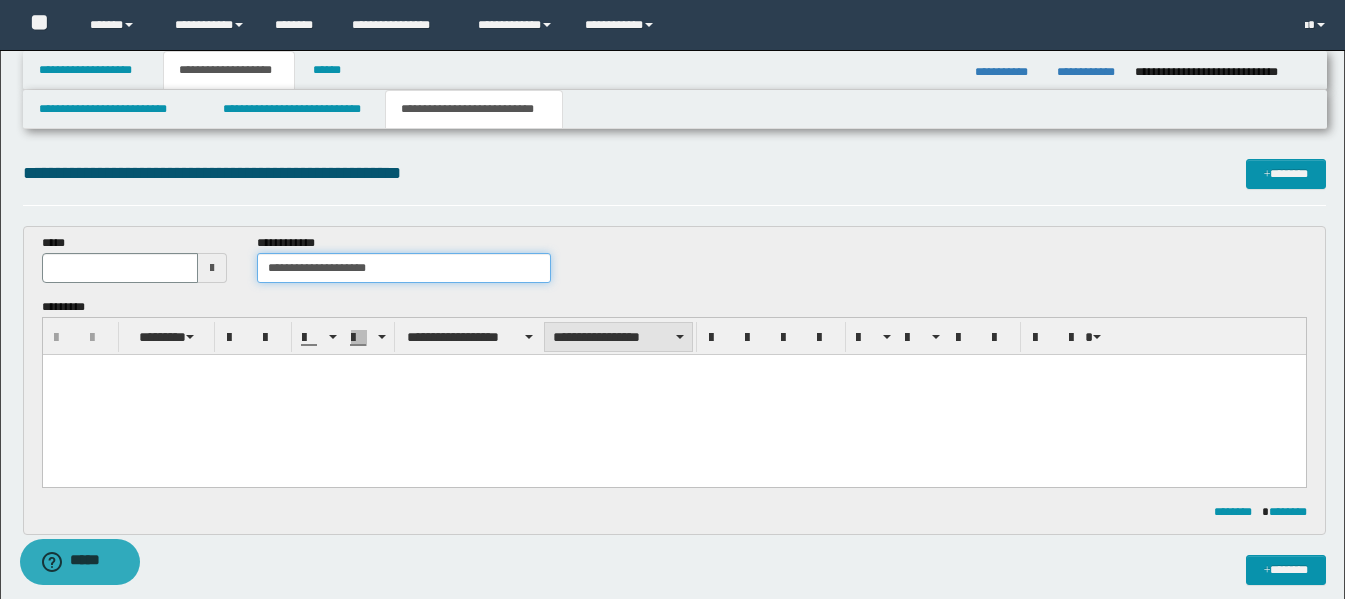 type on "**********" 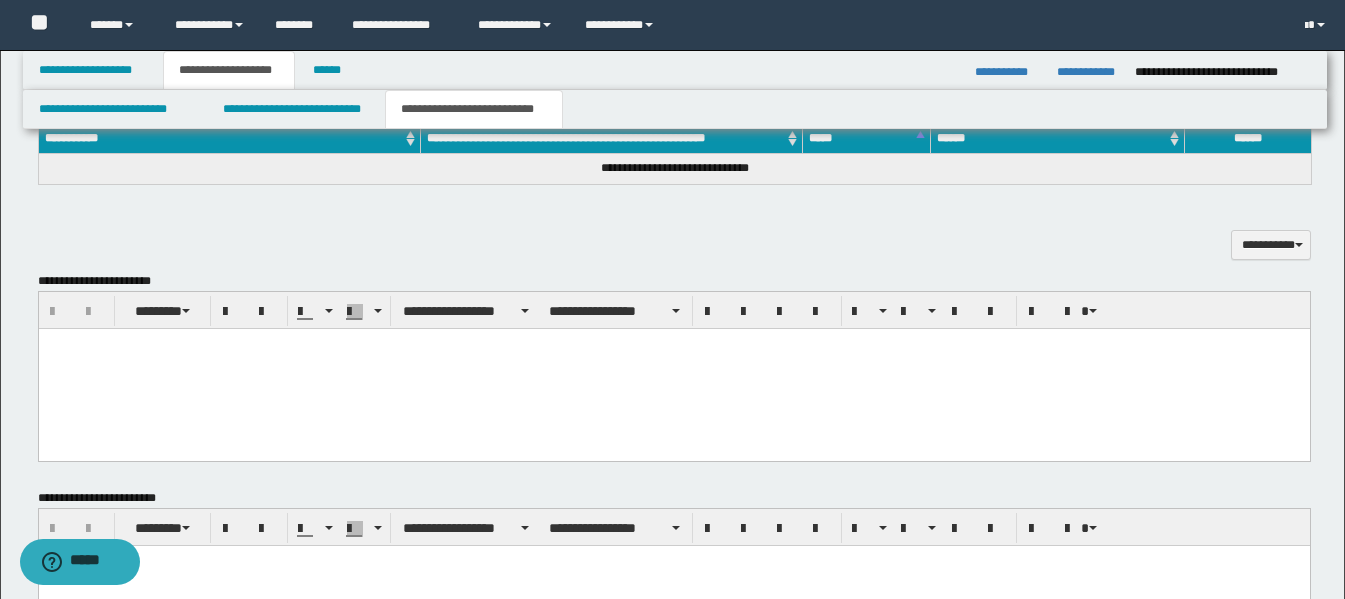 scroll, scrollTop: 500, scrollLeft: 0, axis: vertical 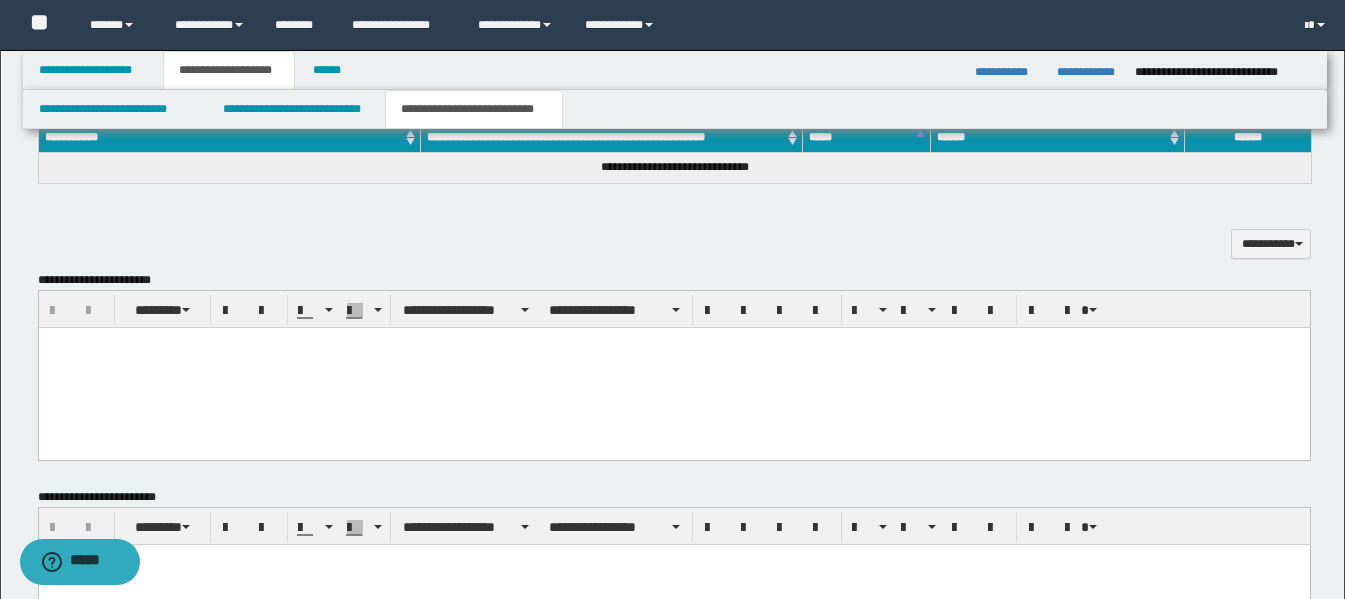 click at bounding box center [673, 368] 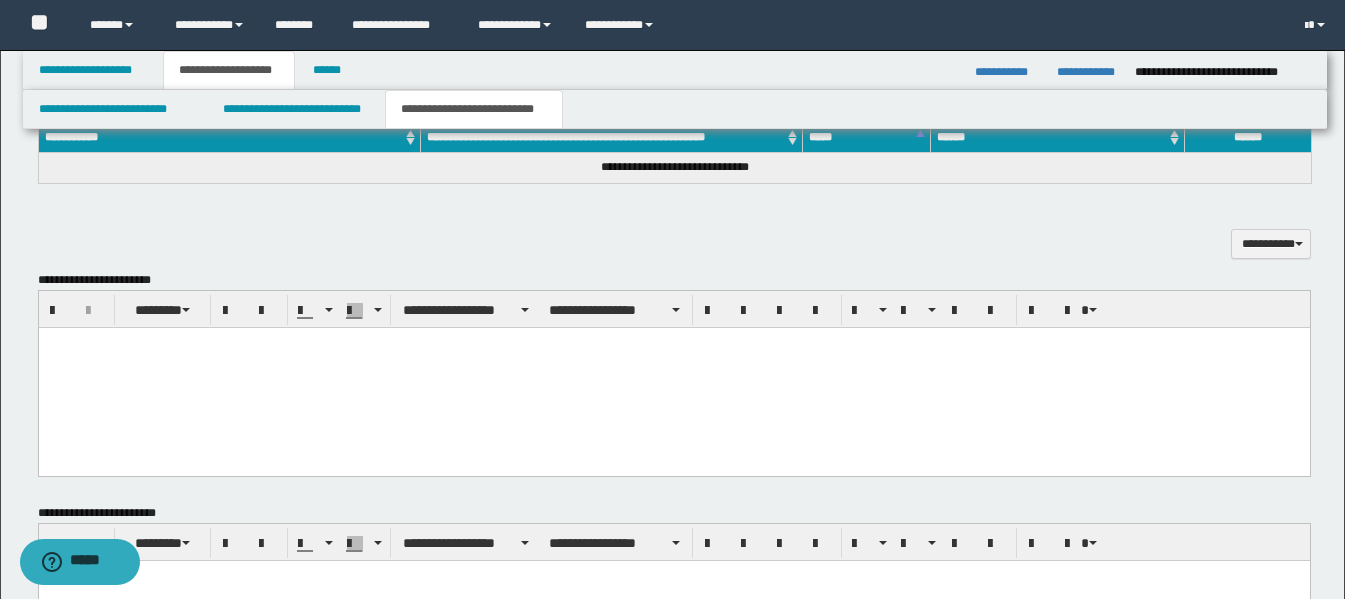 paste 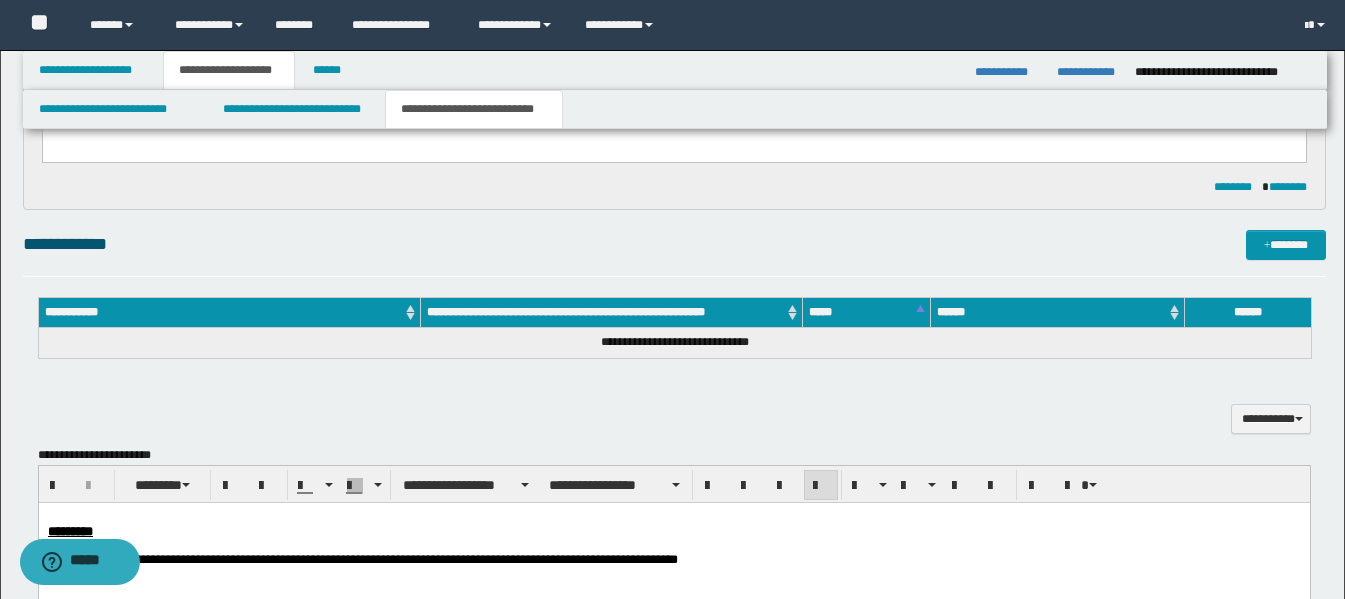 scroll, scrollTop: 300, scrollLeft: 0, axis: vertical 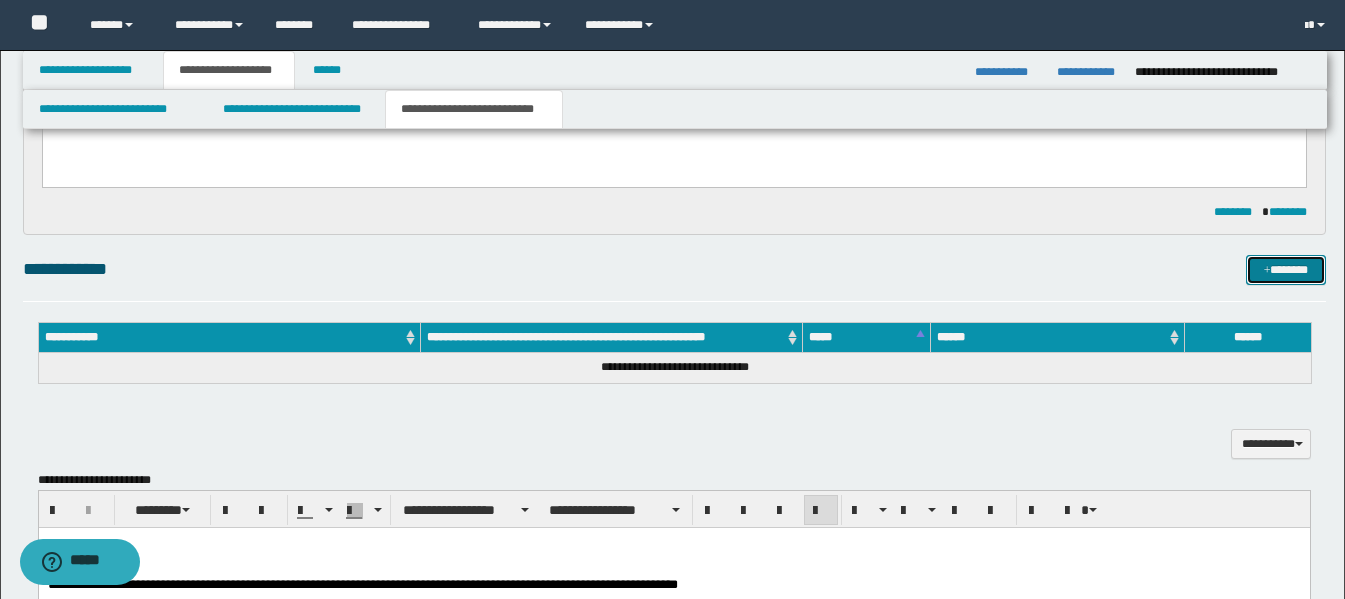 click on "*******" at bounding box center (1286, 270) 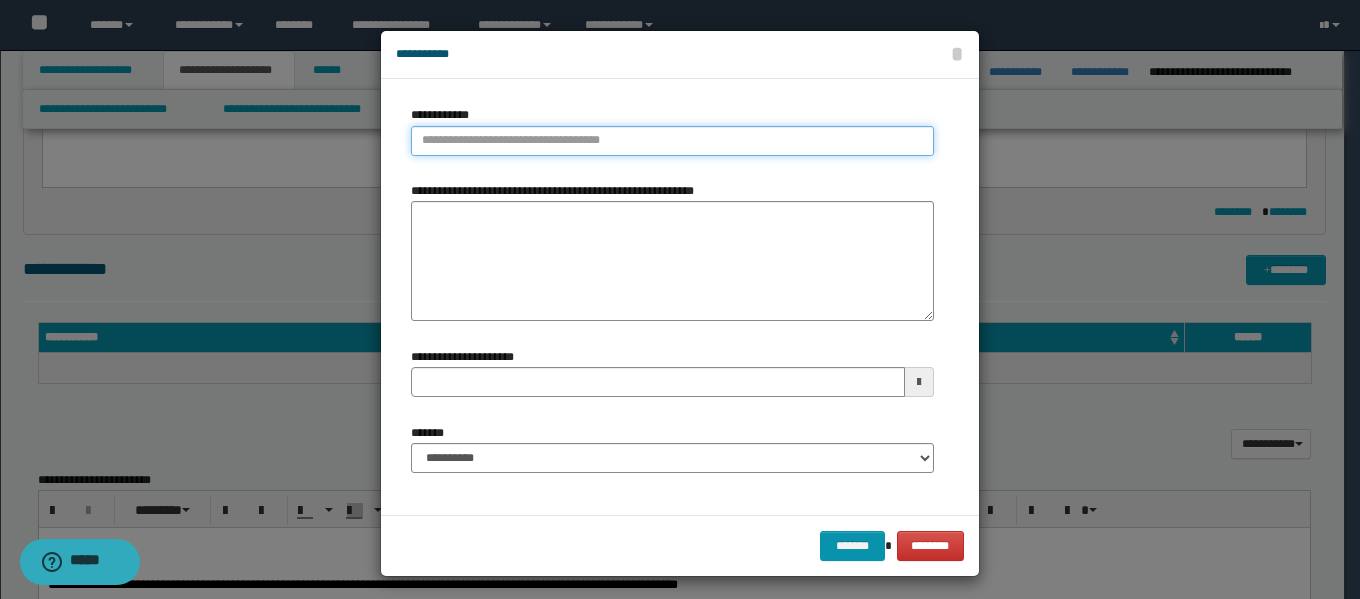 click on "**********" at bounding box center [672, 141] 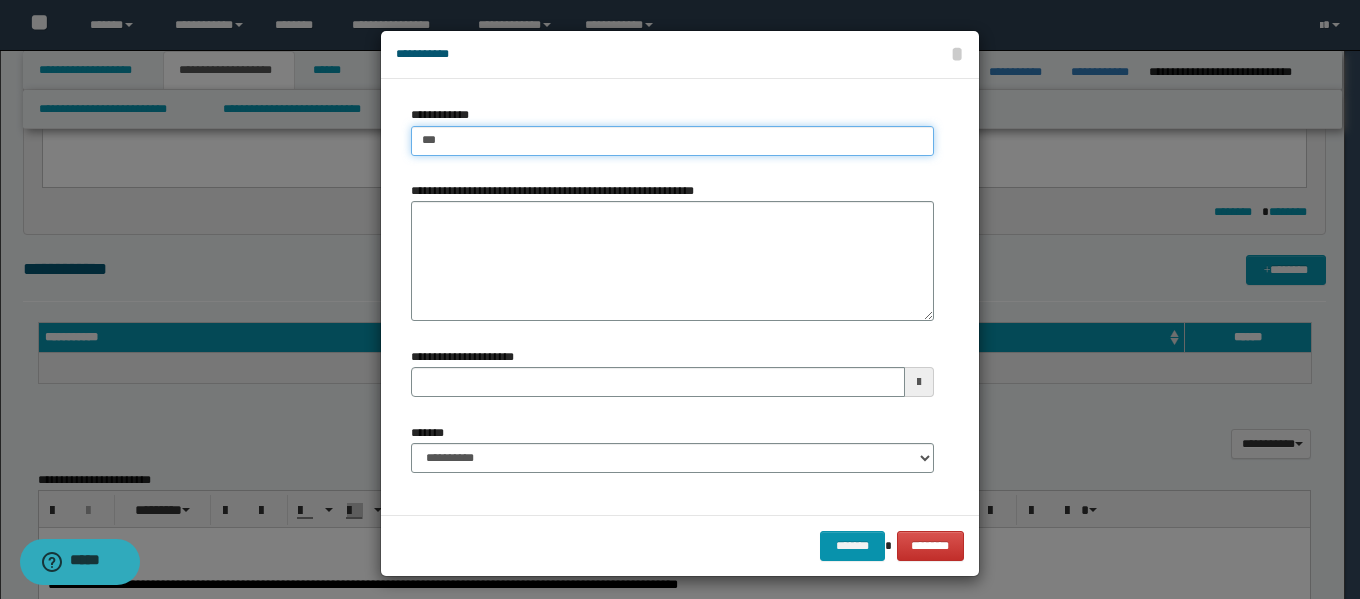 type on "****" 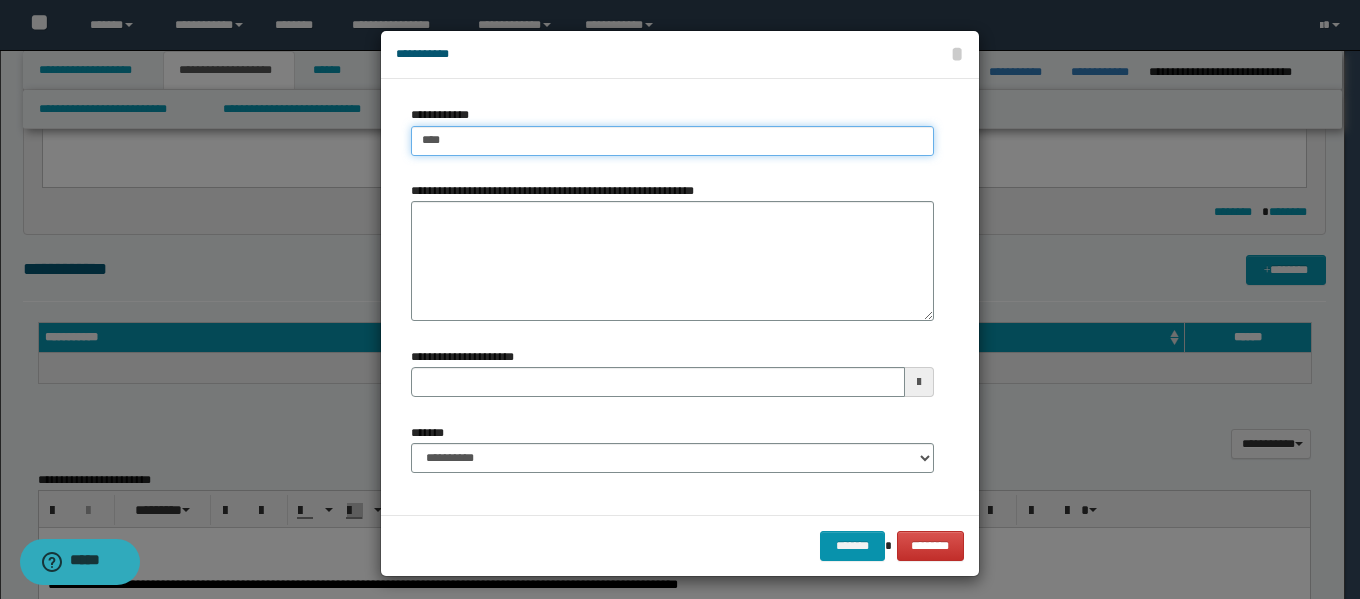 type on "****" 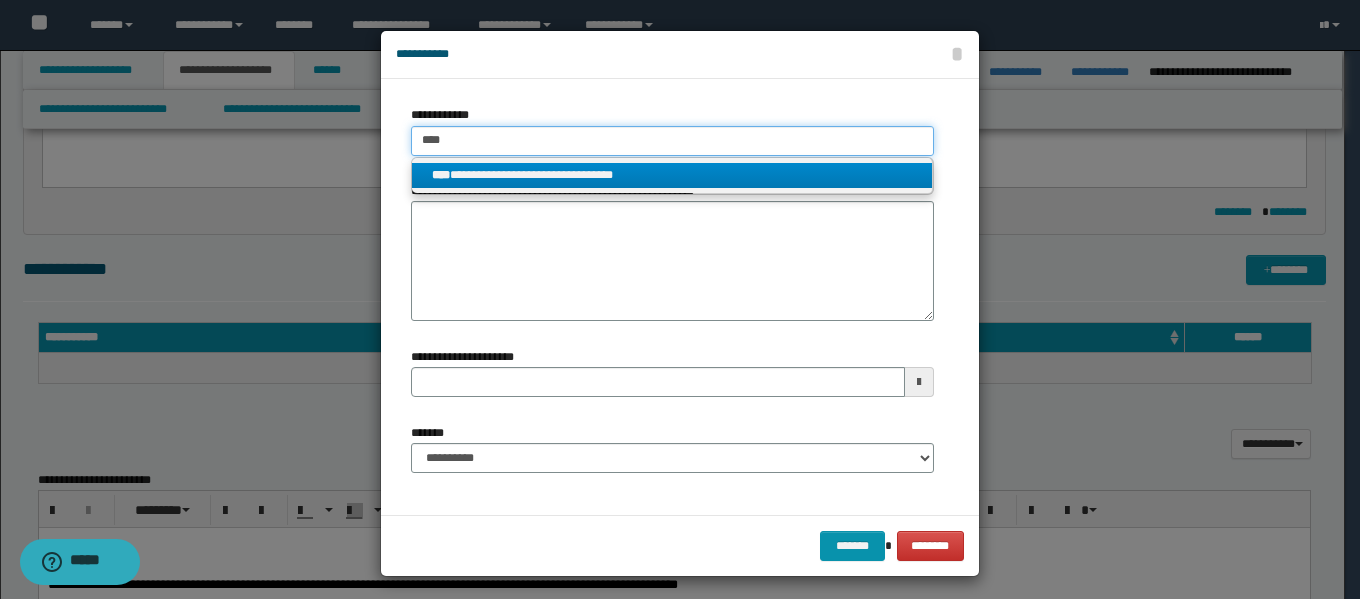 type on "****" 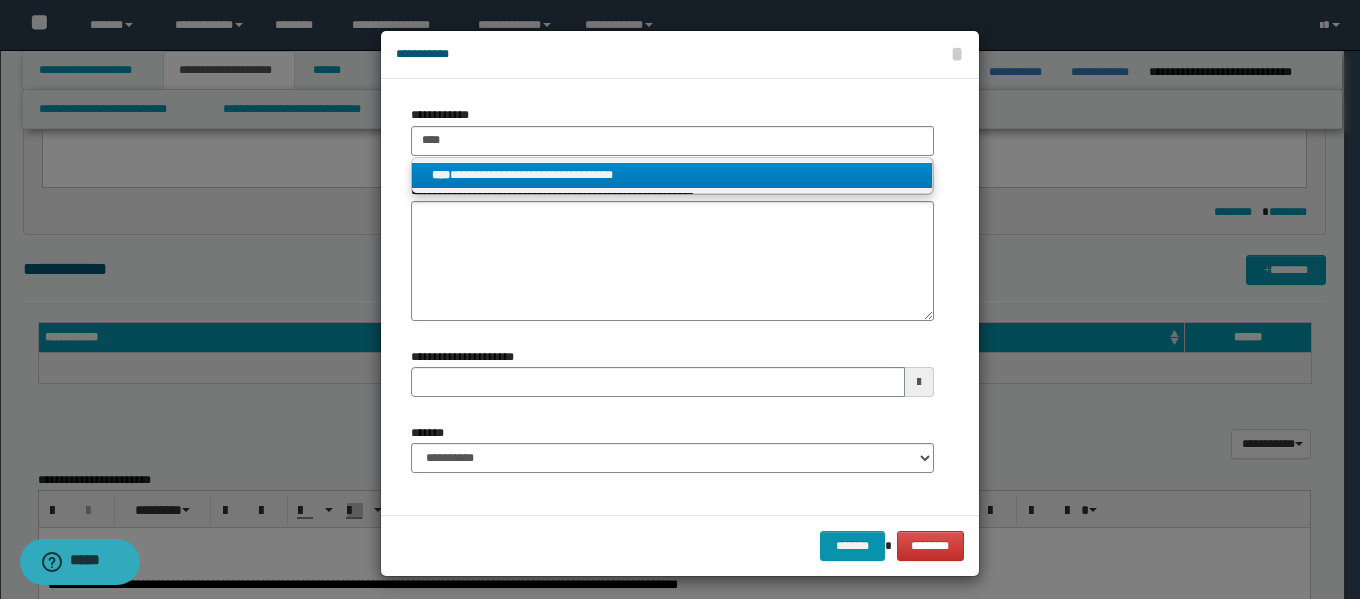 click on "****" at bounding box center (441, 175) 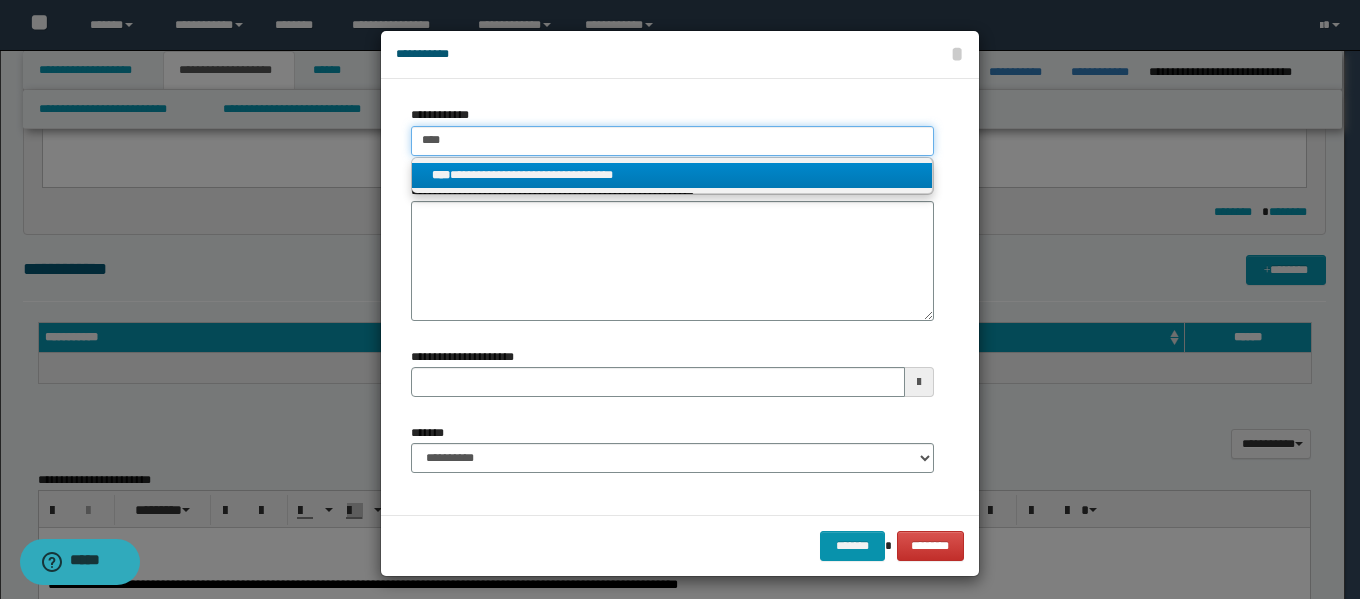 type 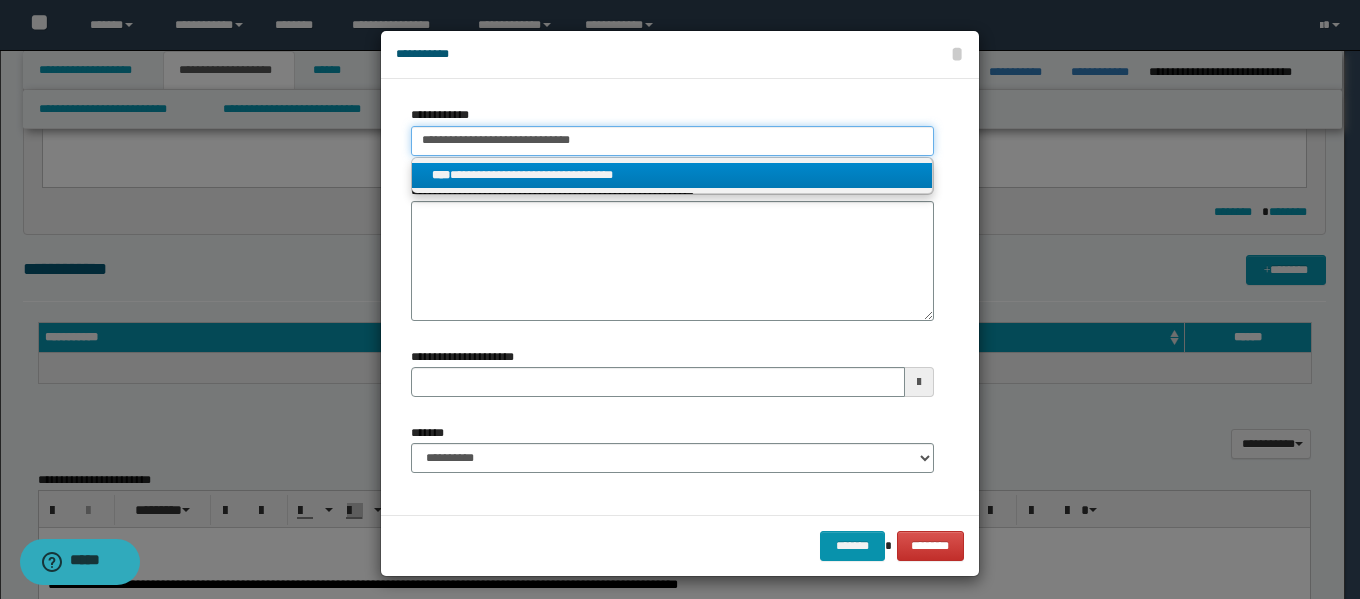 type 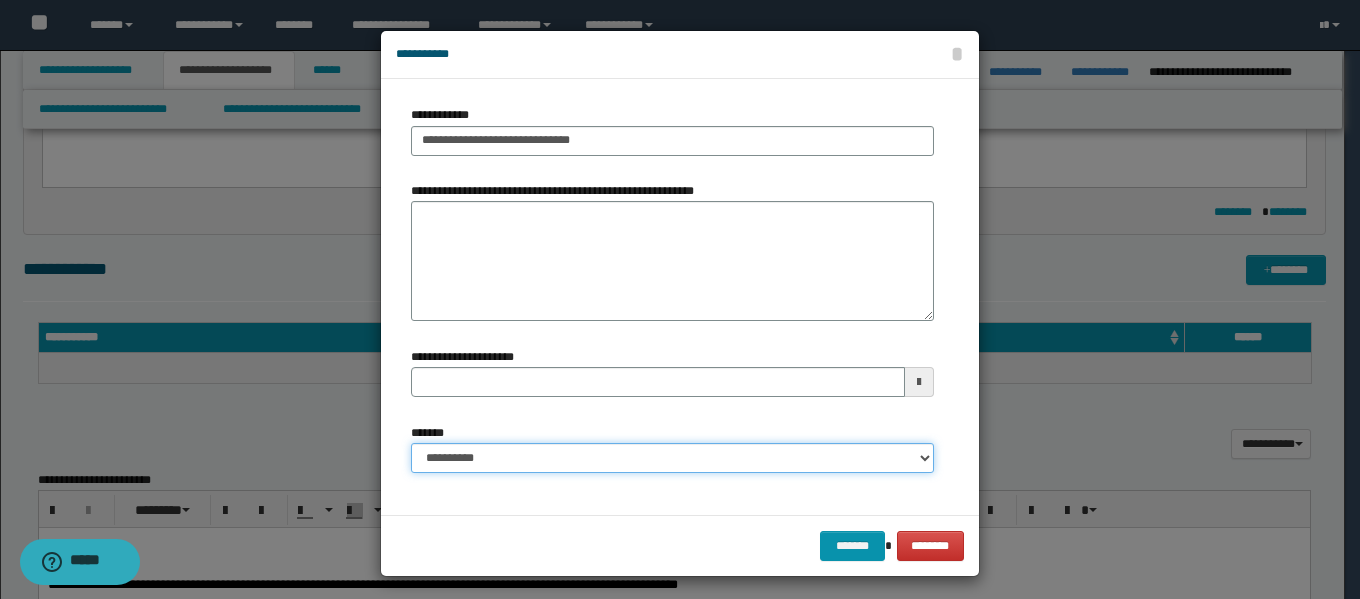 click on "**********" at bounding box center [672, 458] 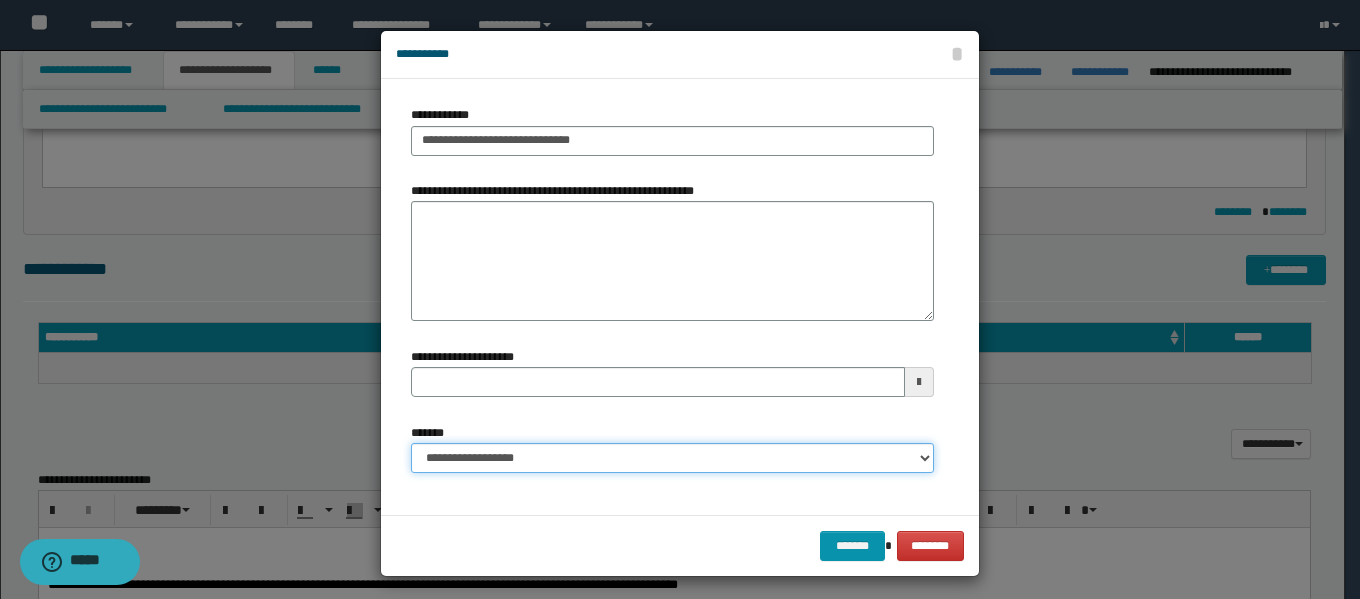 type 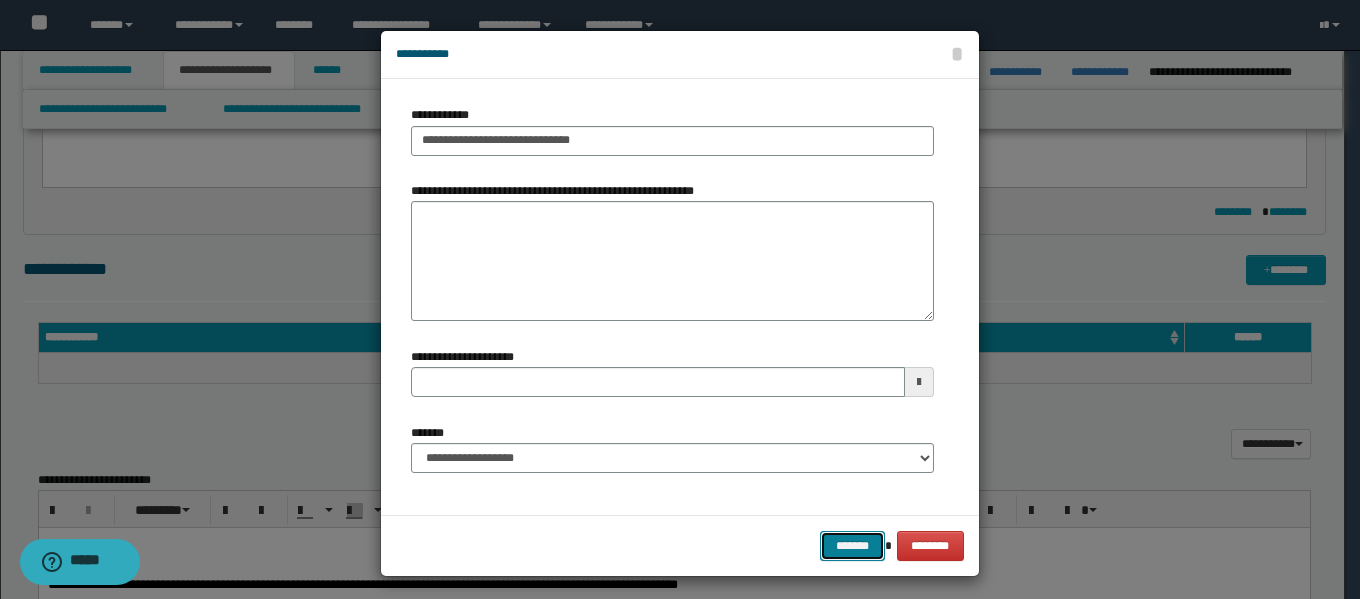 click on "*******" at bounding box center [852, 546] 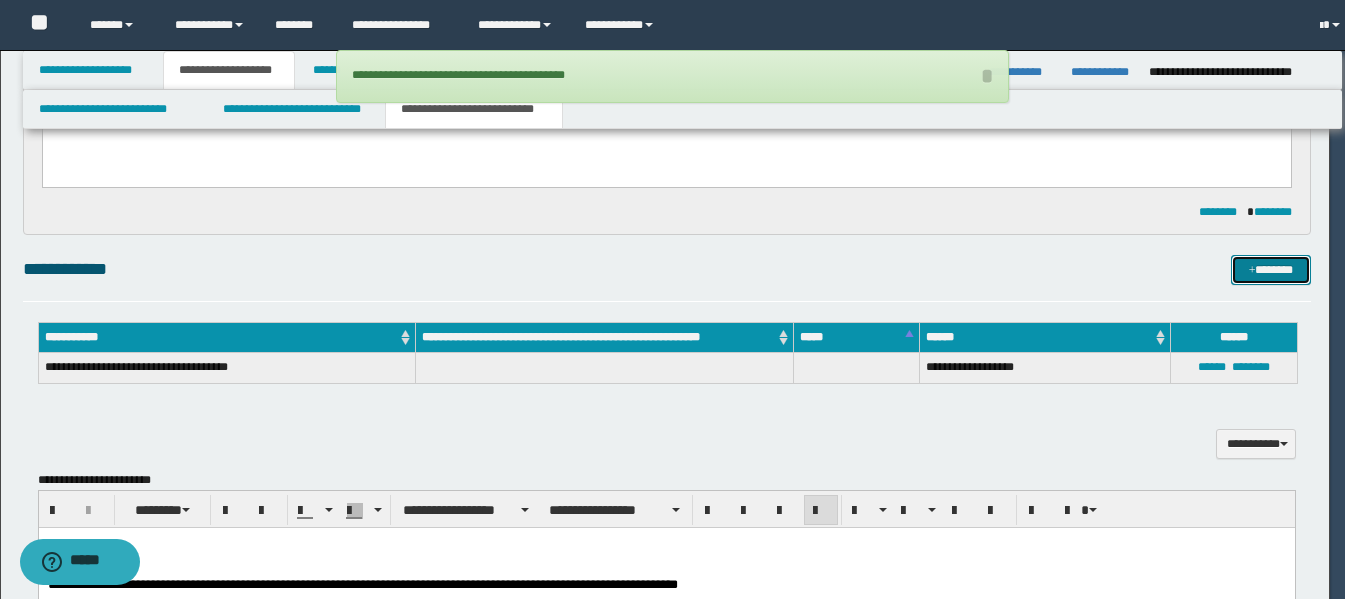 type 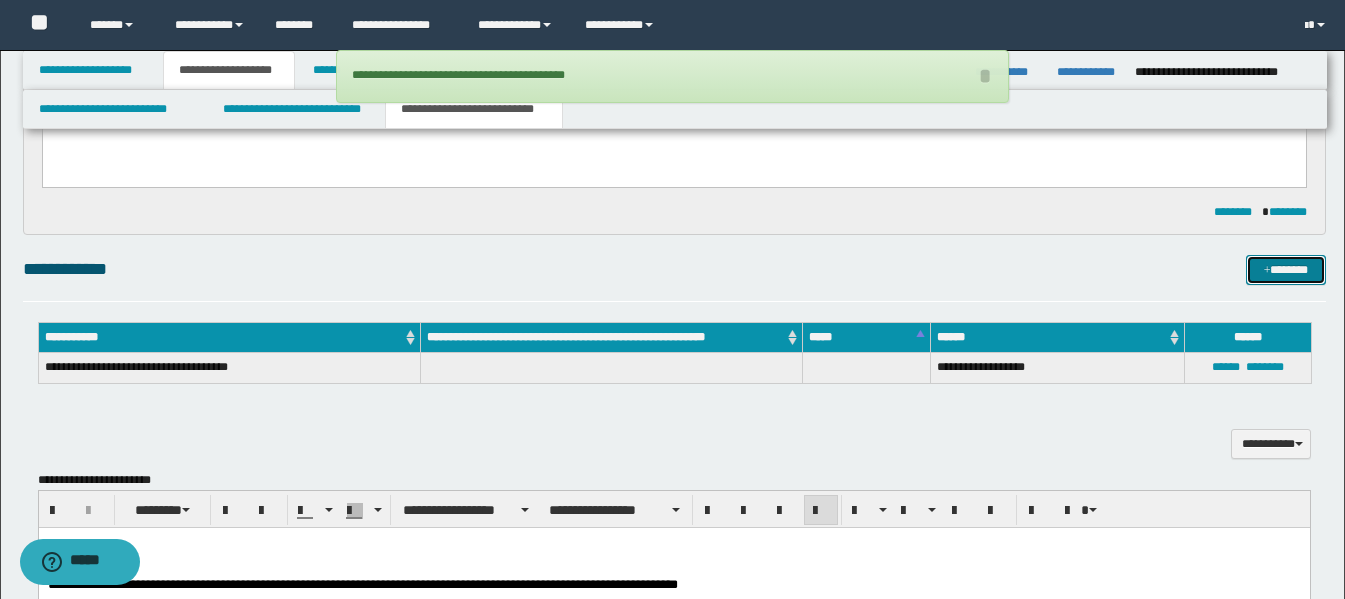 click on "*******" at bounding box center [1286, 270] 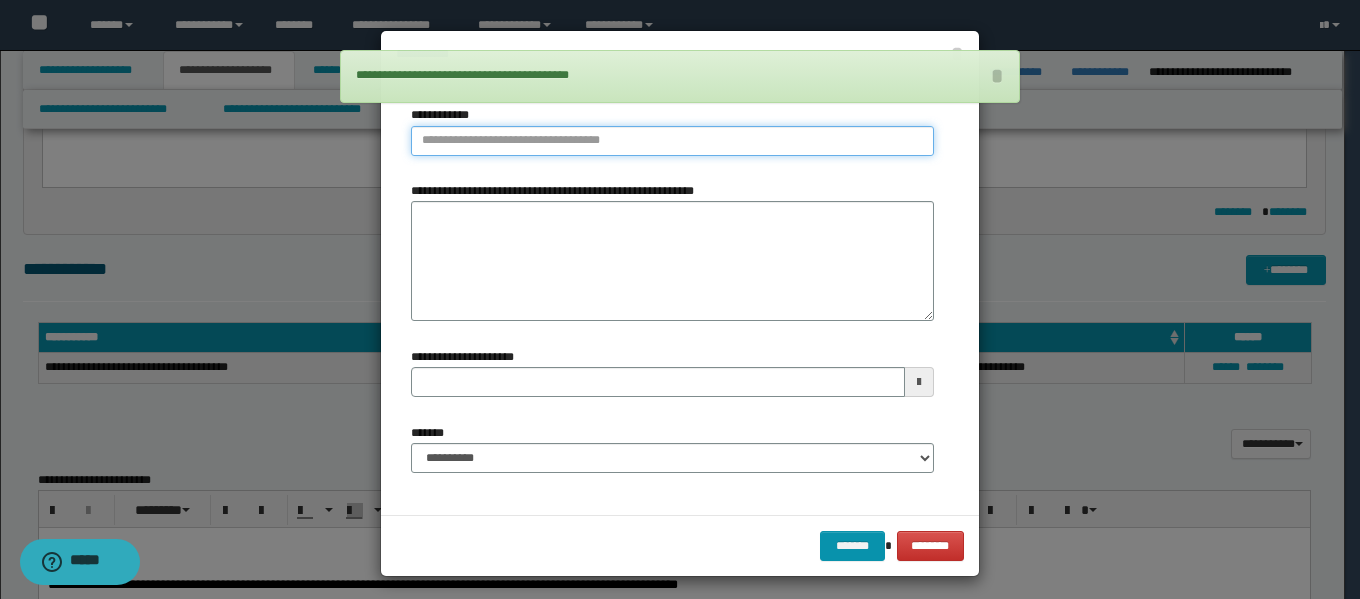 type on "**********" 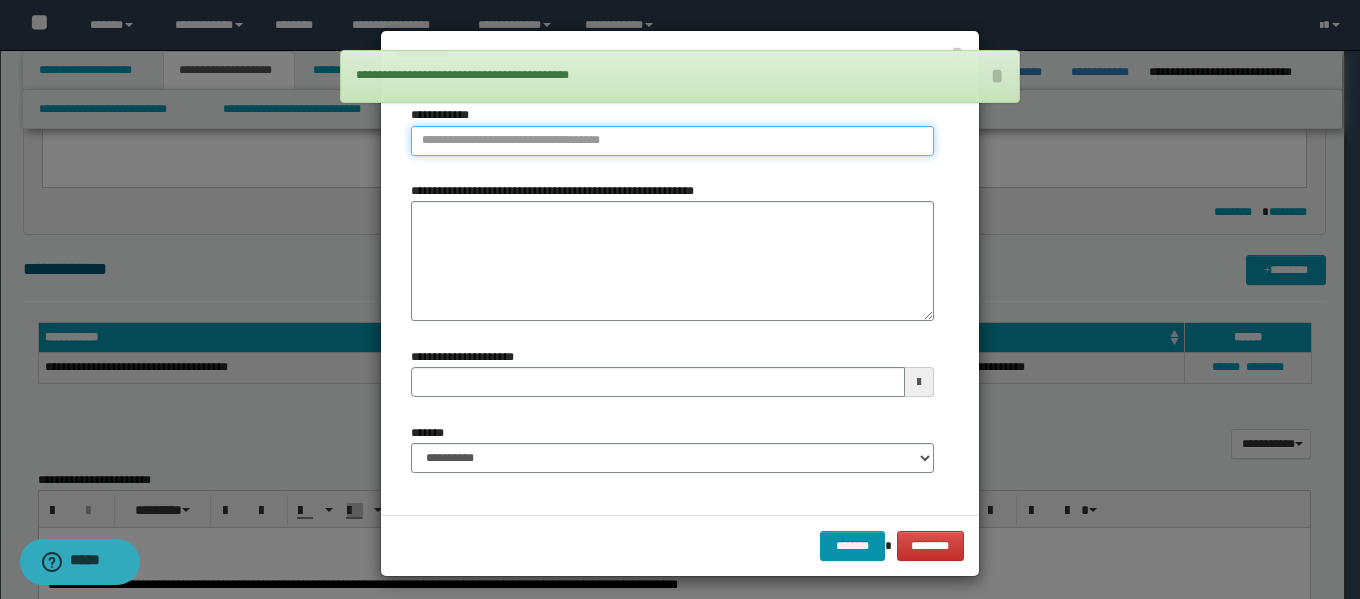 click on "**********" at bounding box center (672, 141) 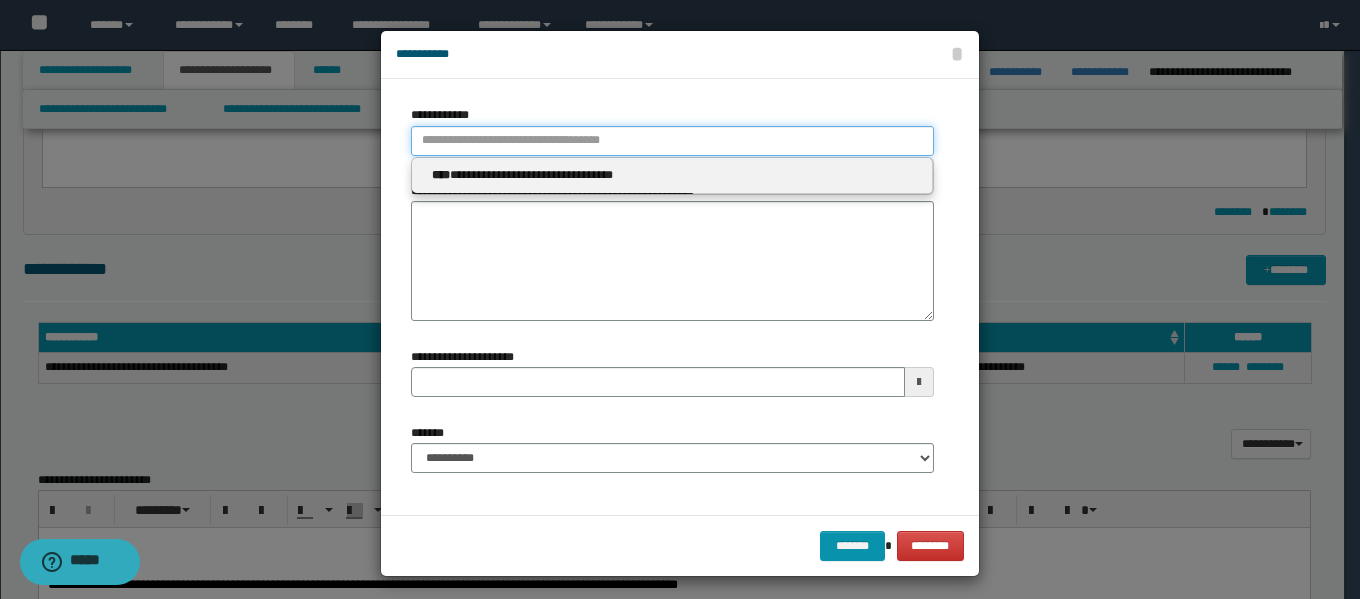 type 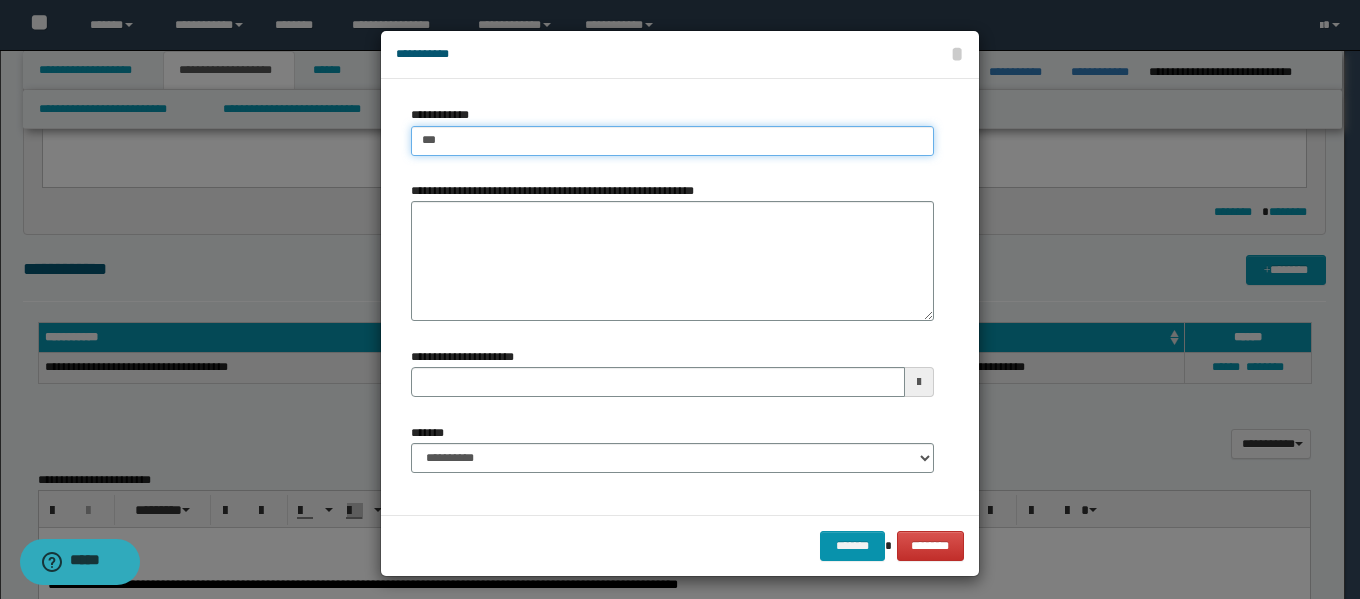 type on "****" 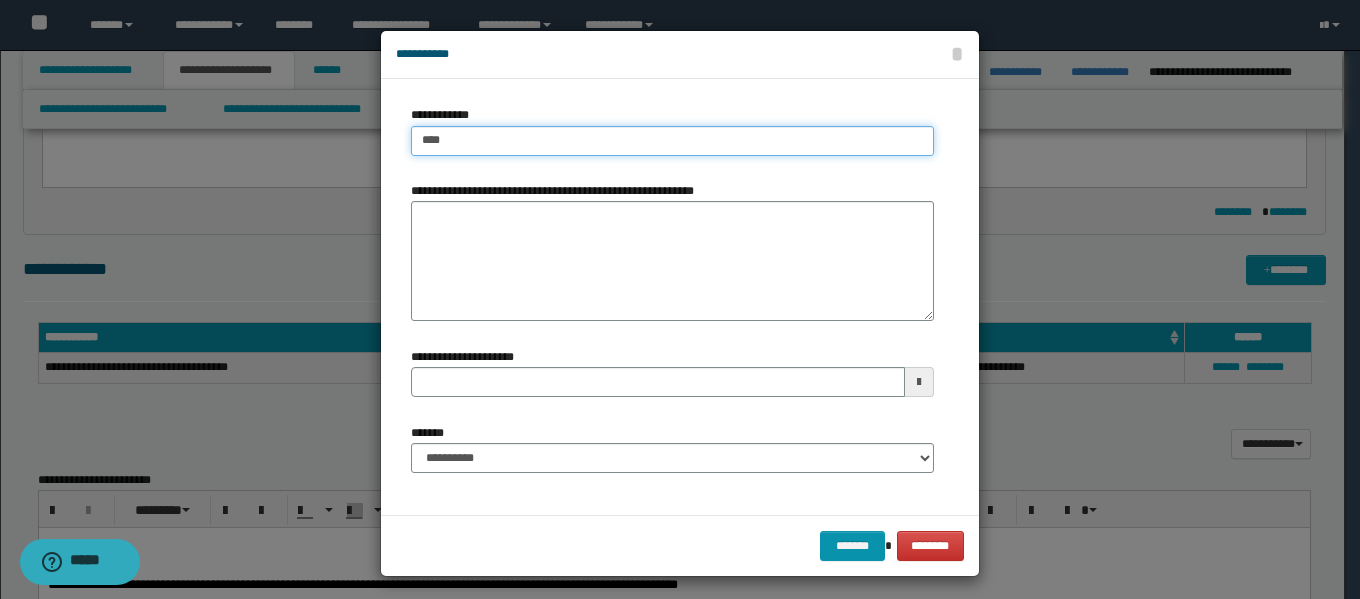 type on "****" 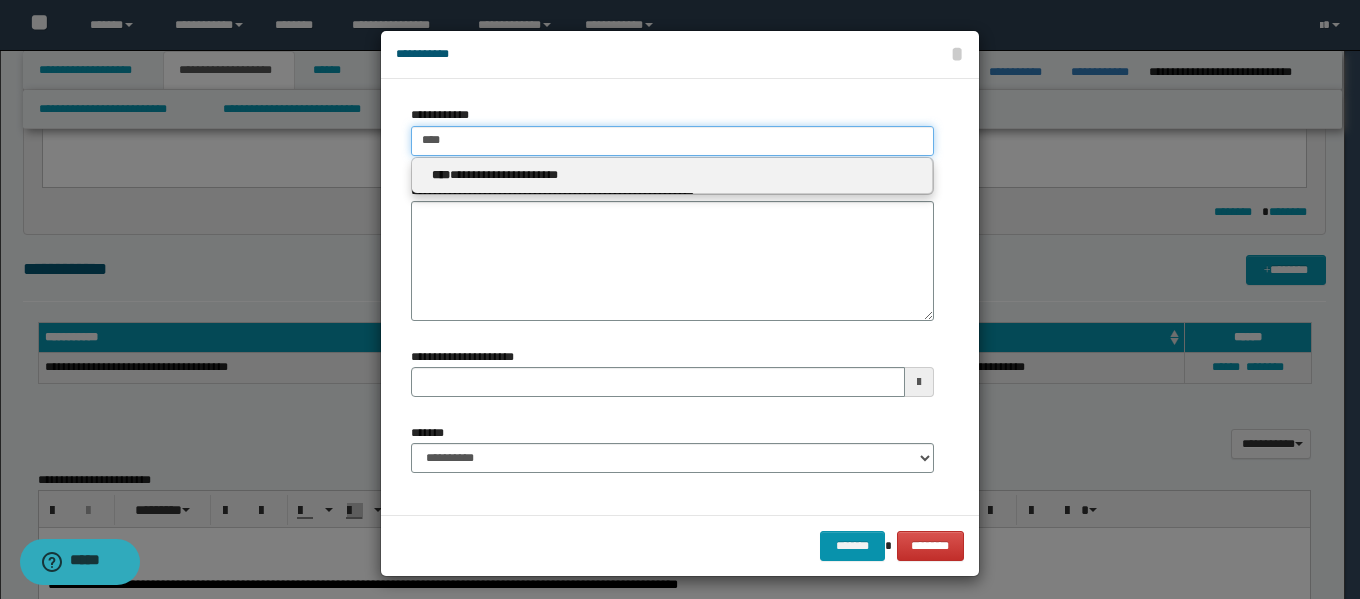 type on "****" 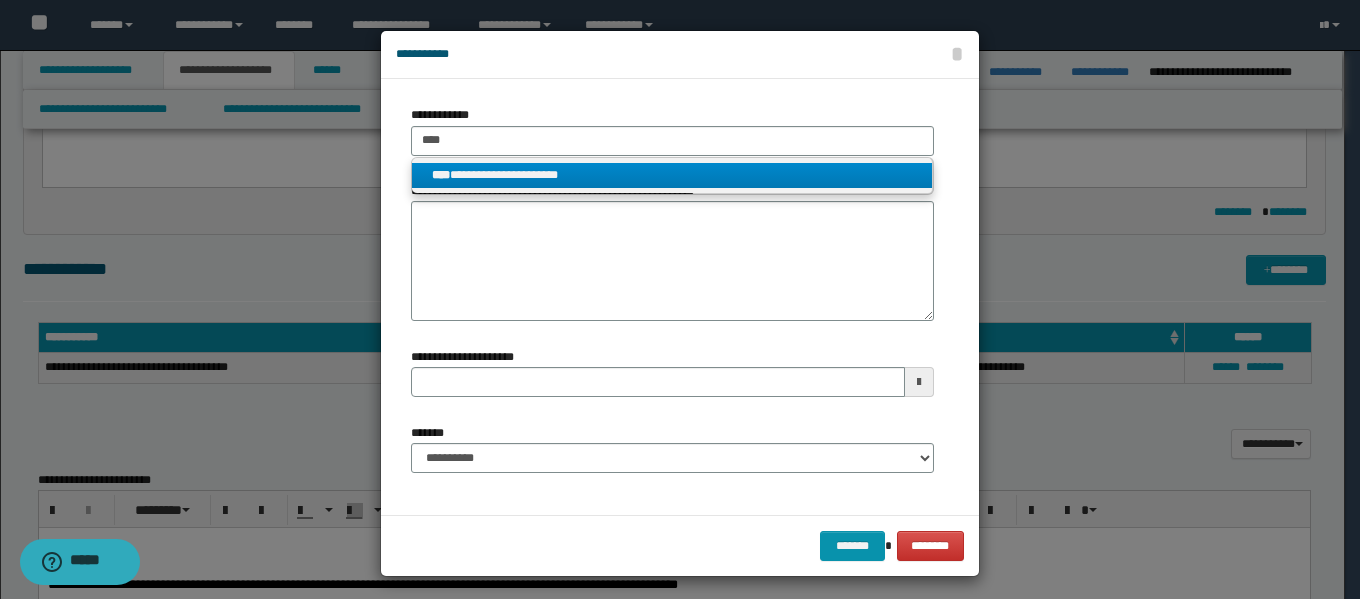 click on "**********" at bounding box center (672, 175) 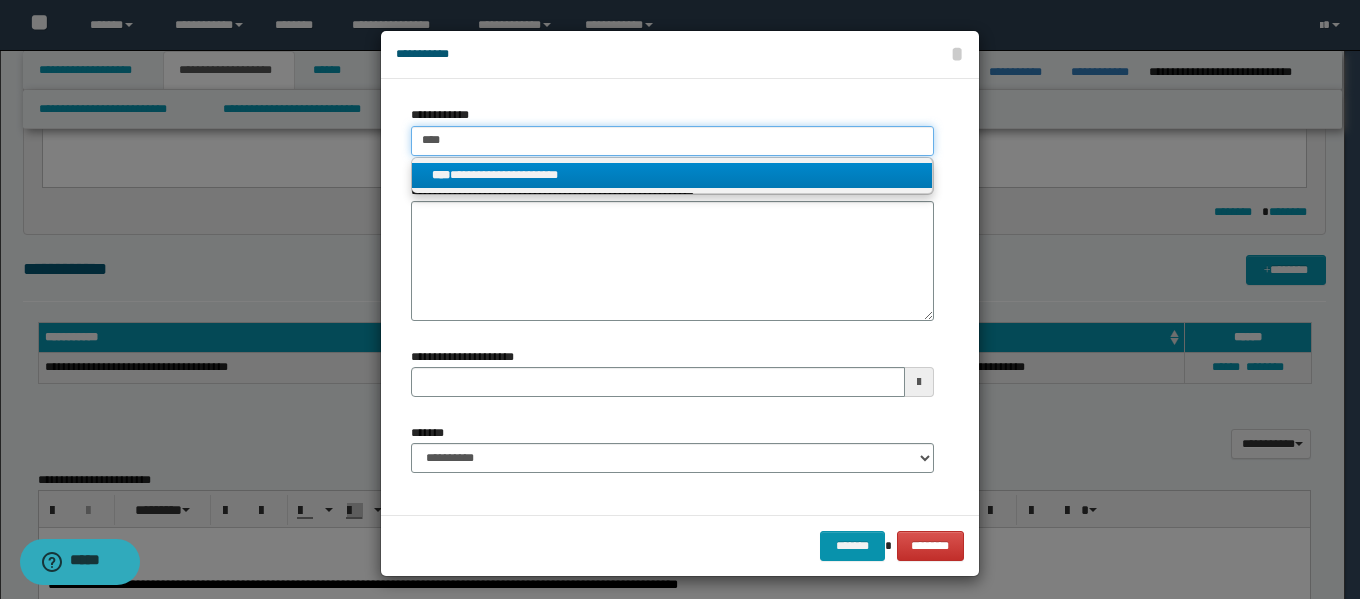 type 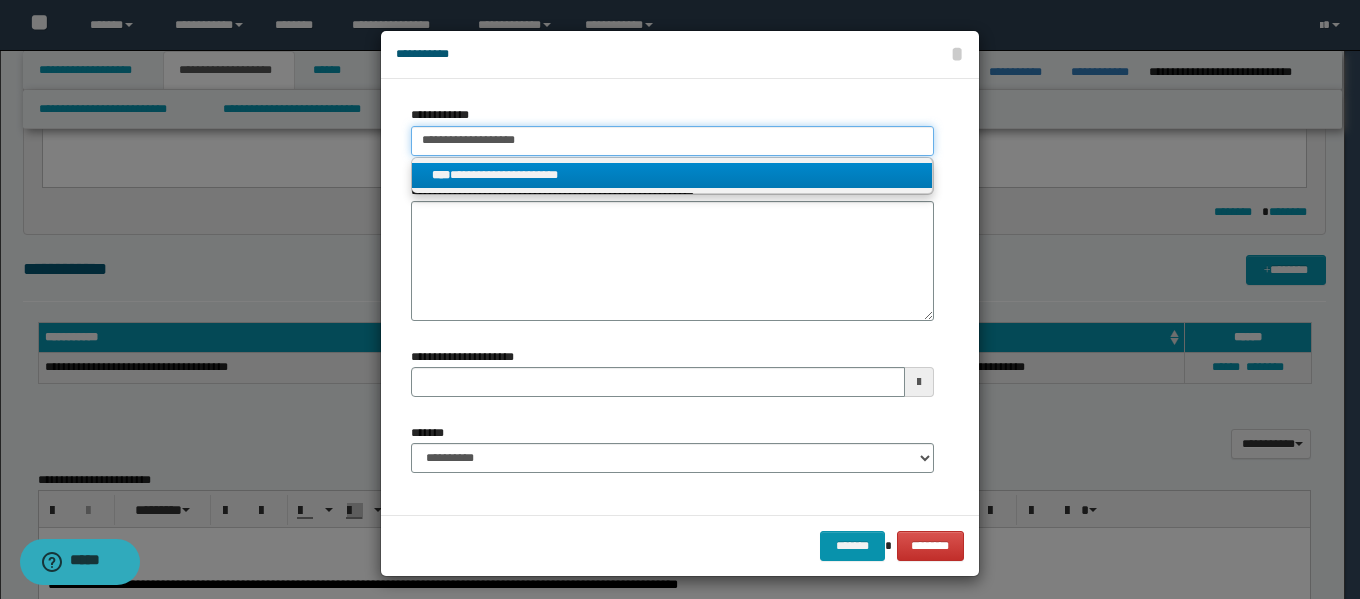 type 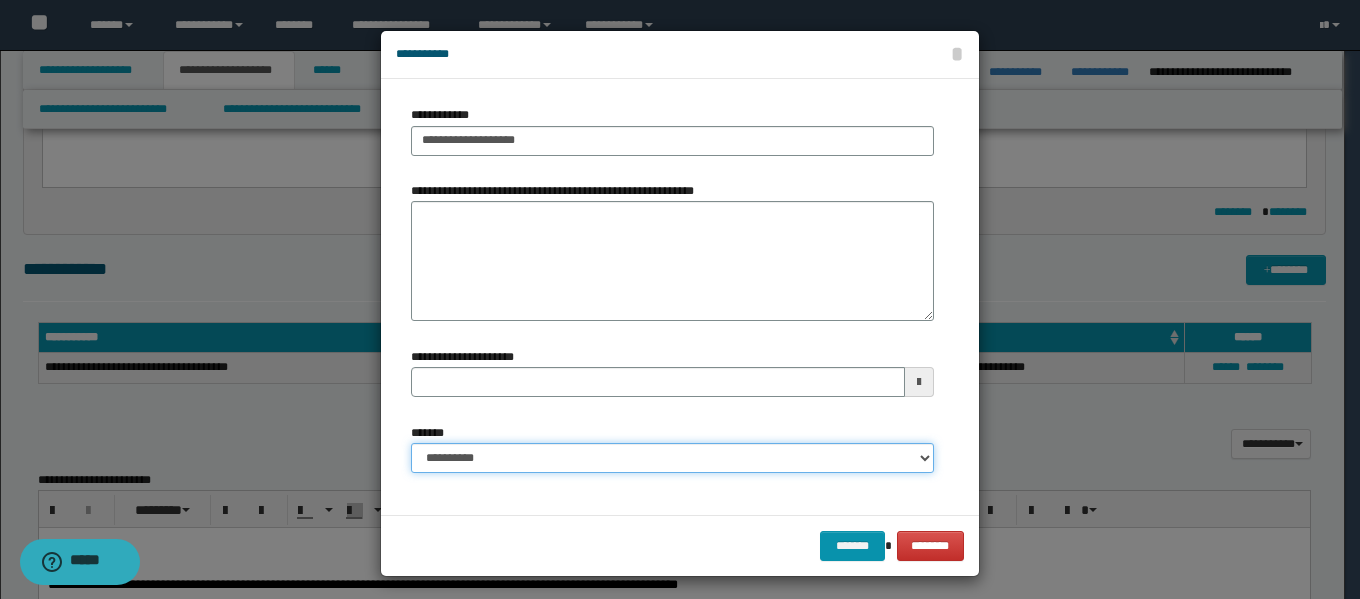 click on "**********" at bounding box center (672, 458) 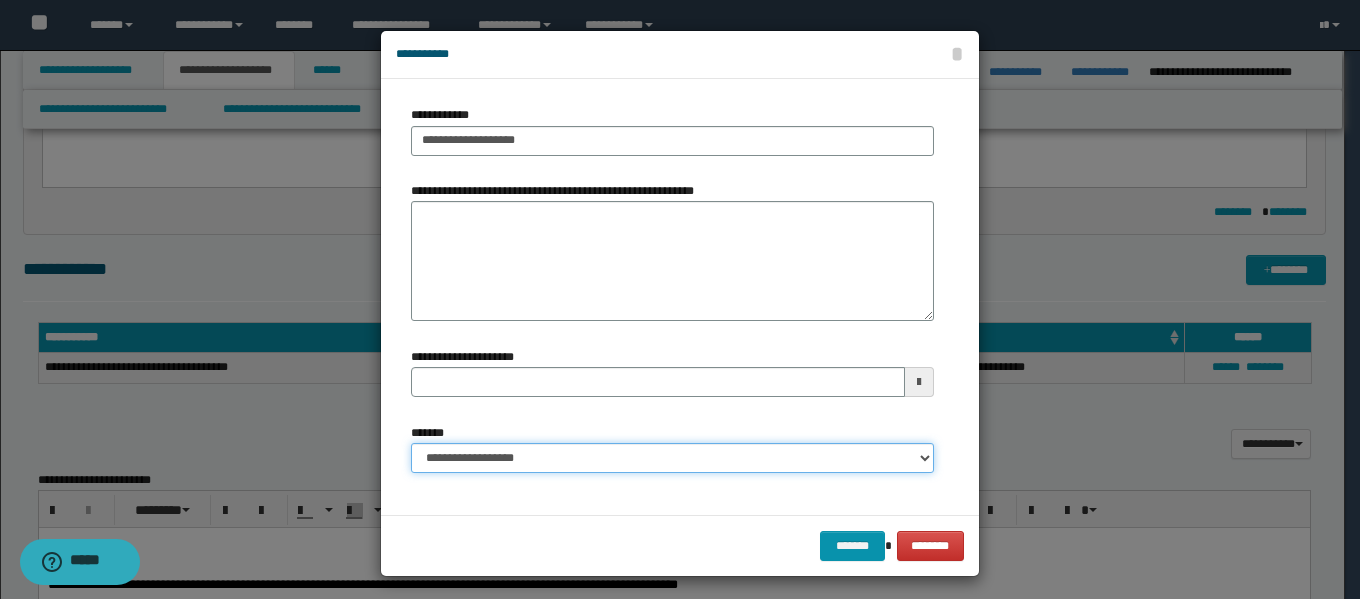 click on "**********" at bounding box center (672, 458) 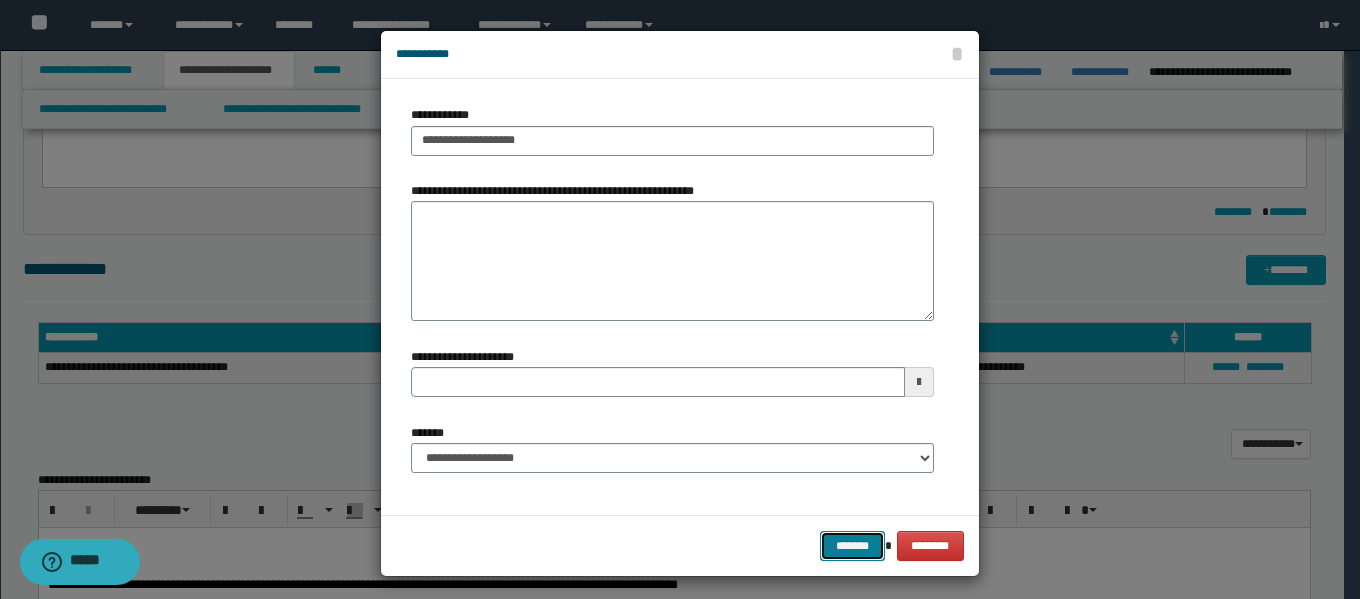click on "*******" at bounding box center (852, 546) 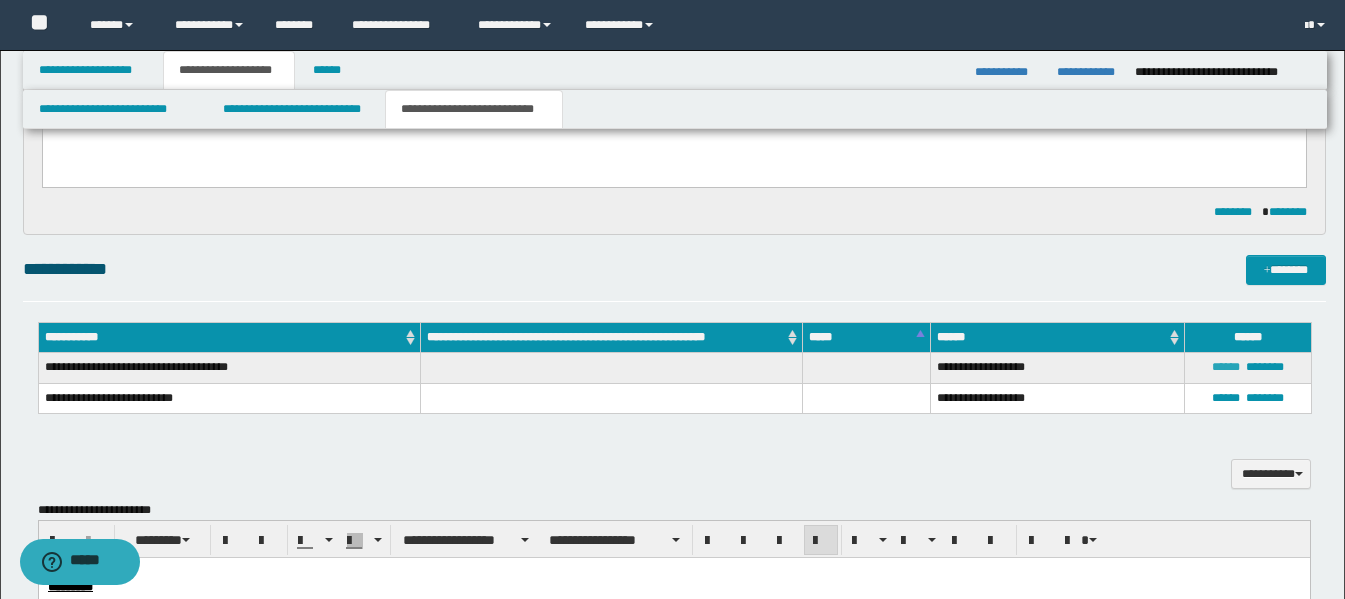 click on "******" at bounding box center [1226, 367] 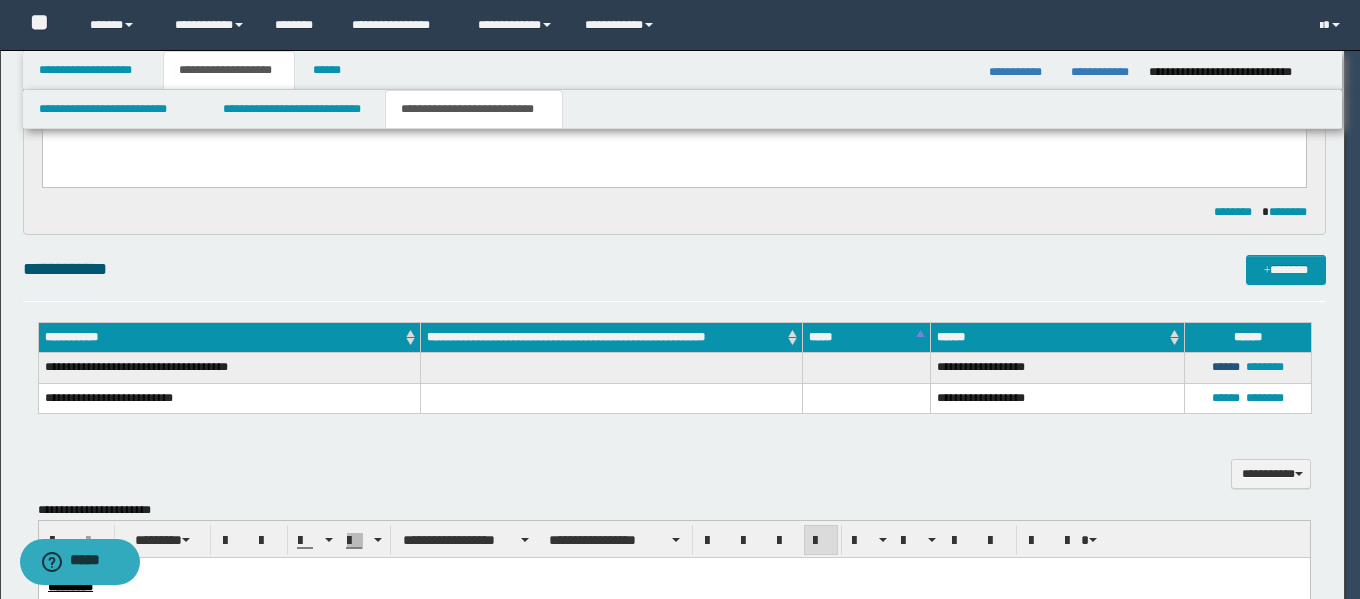 type 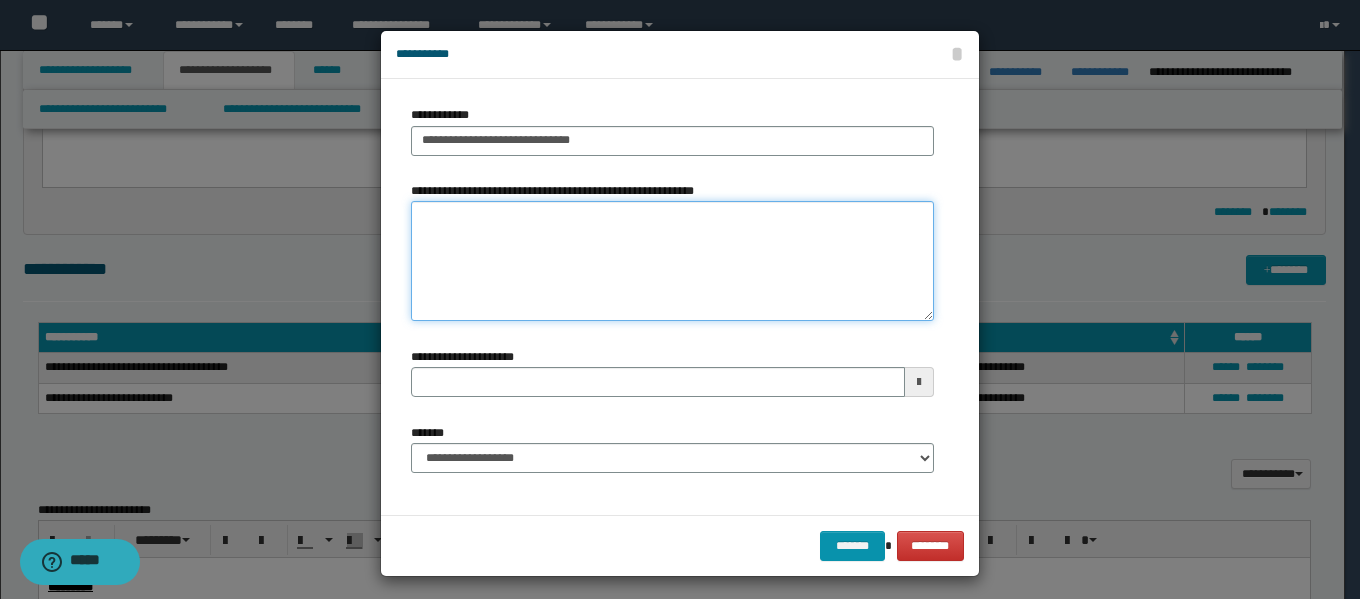 click on "**********" at bounding box center [672, 261] 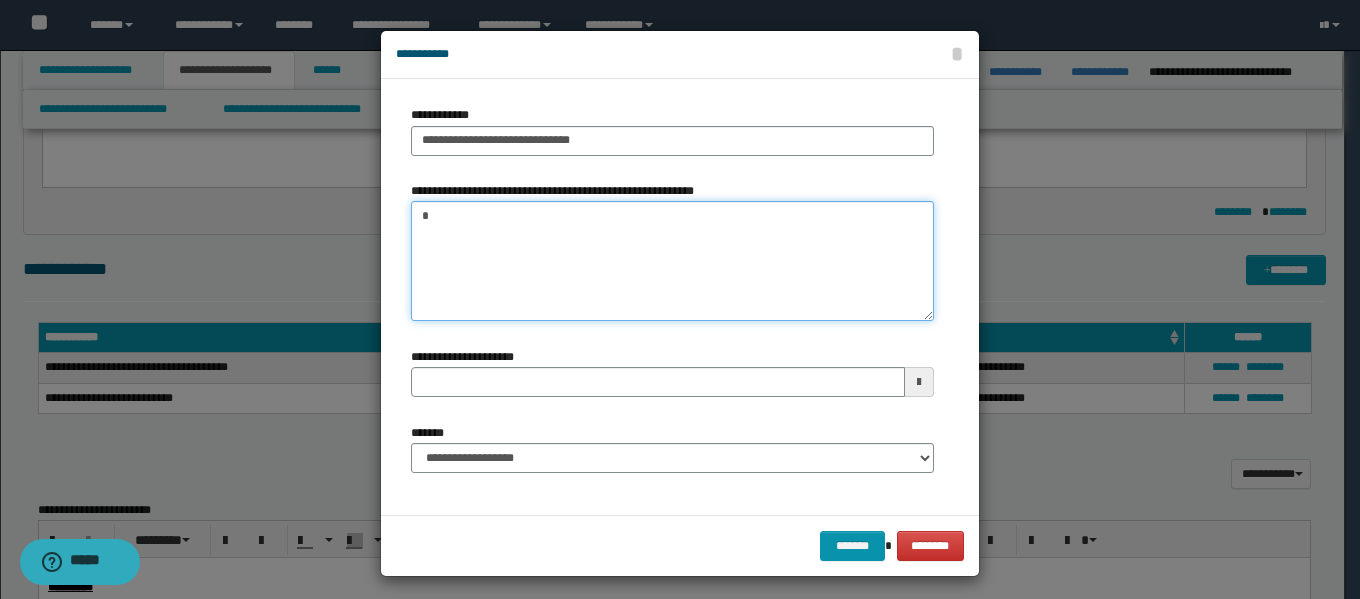 paste on "******" 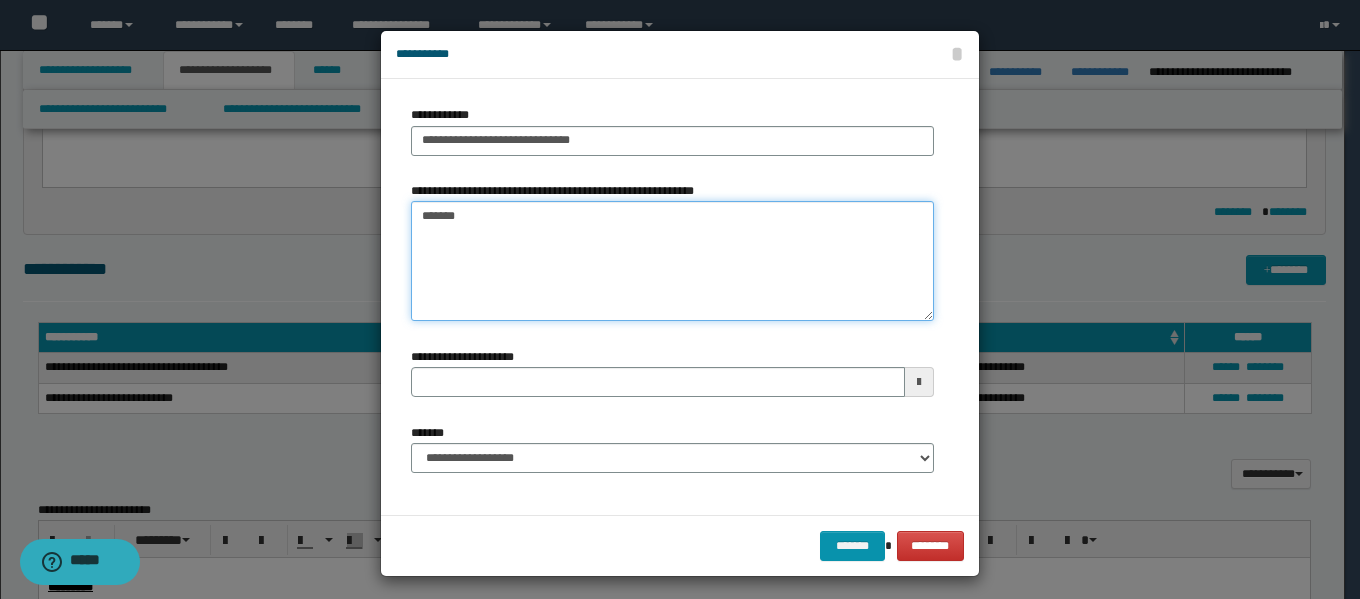 click on "*******" at bounding box center (672, 261) 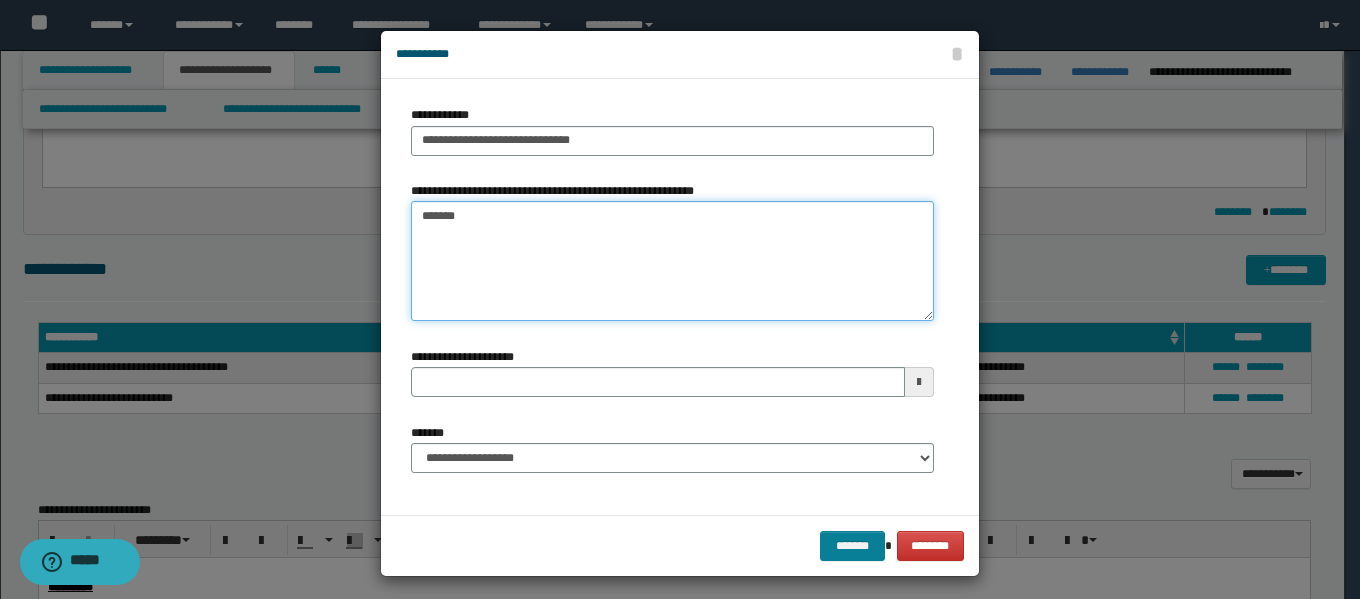 type on "*******" 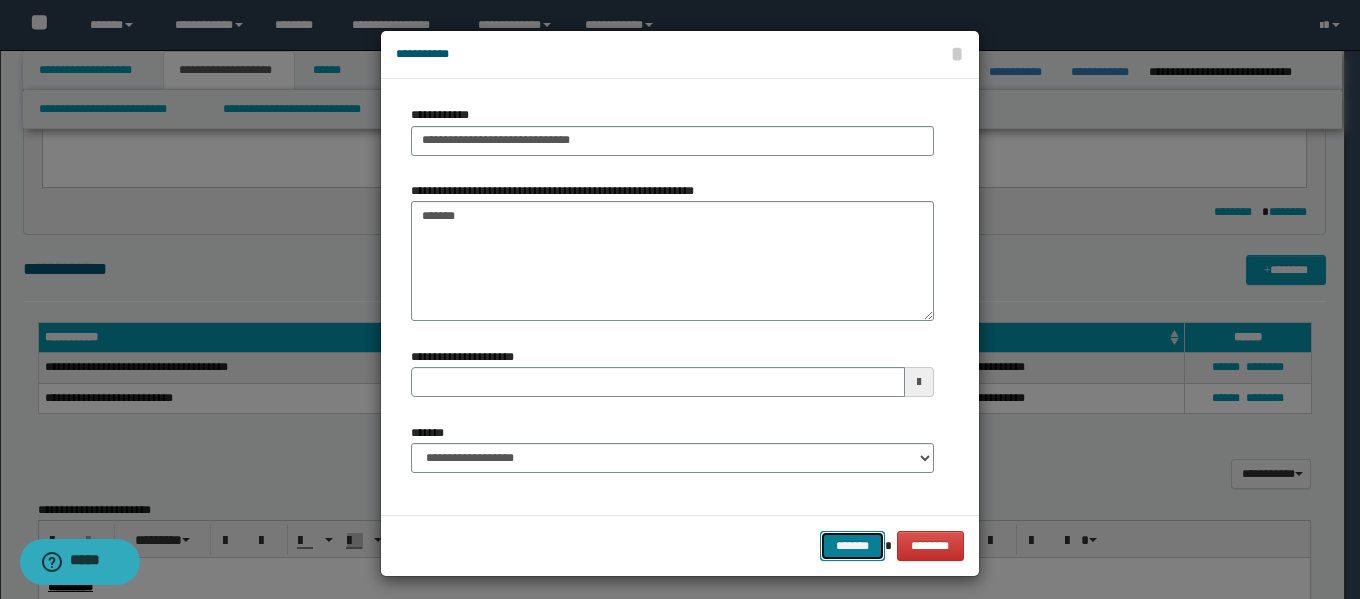 click on "*******" at bounding box center (852, 546) 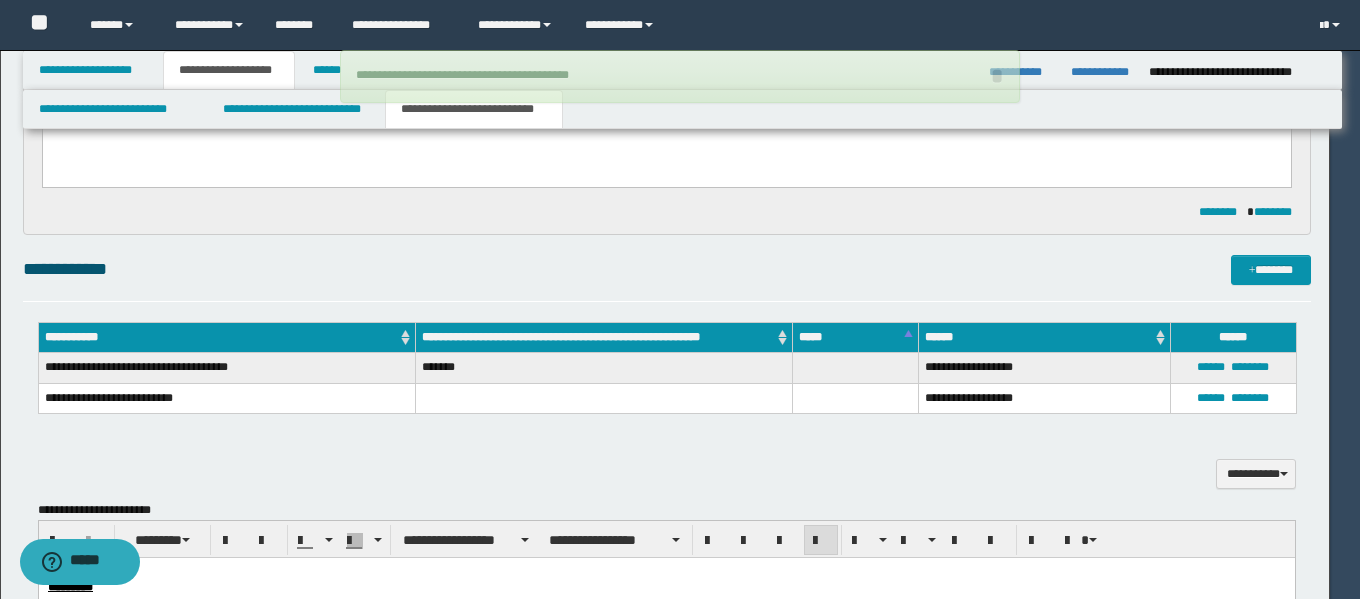 type 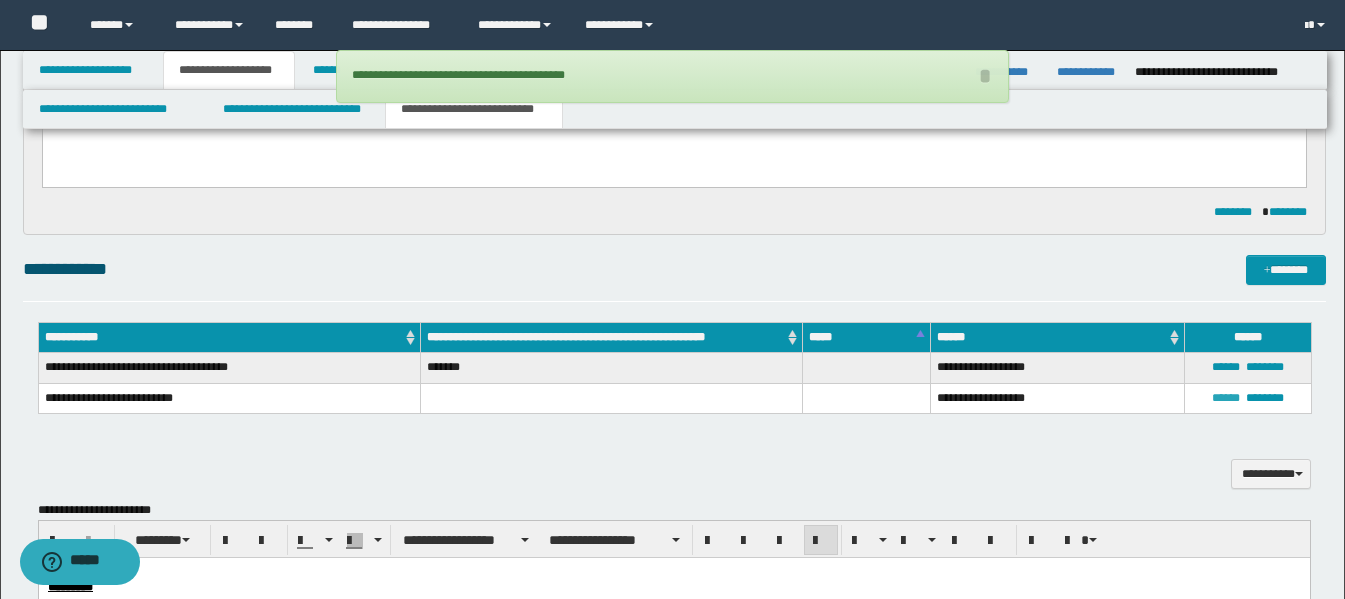 click on "******" at bounding box center (1226, 398) 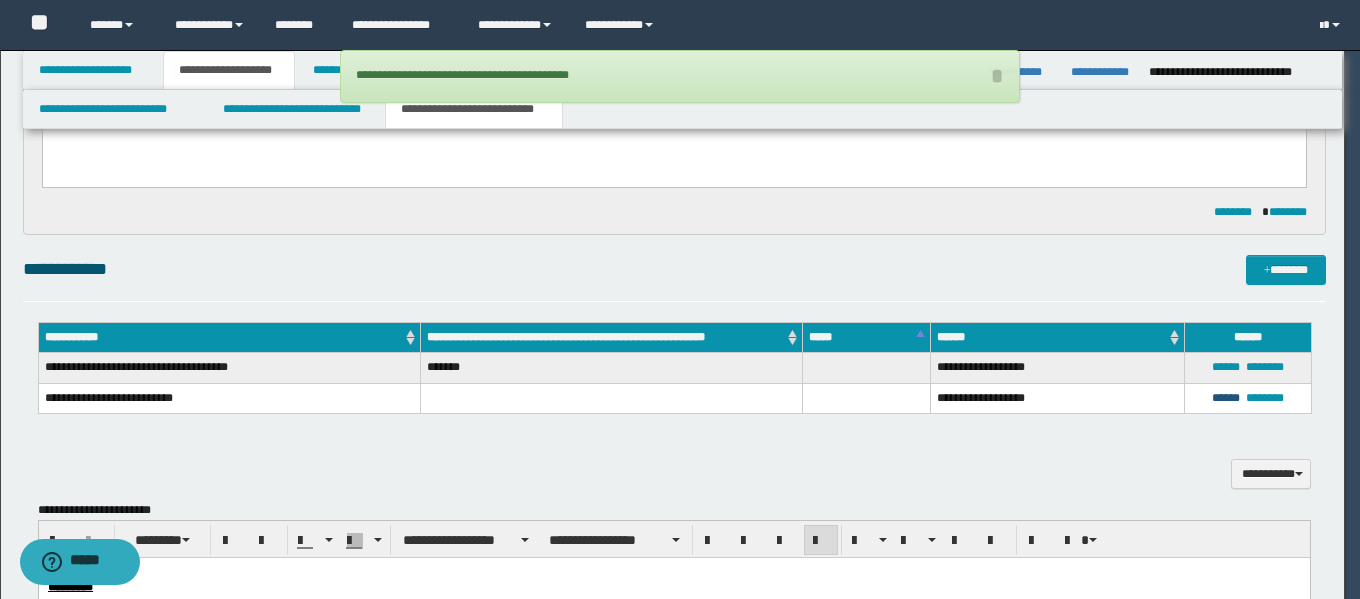 type 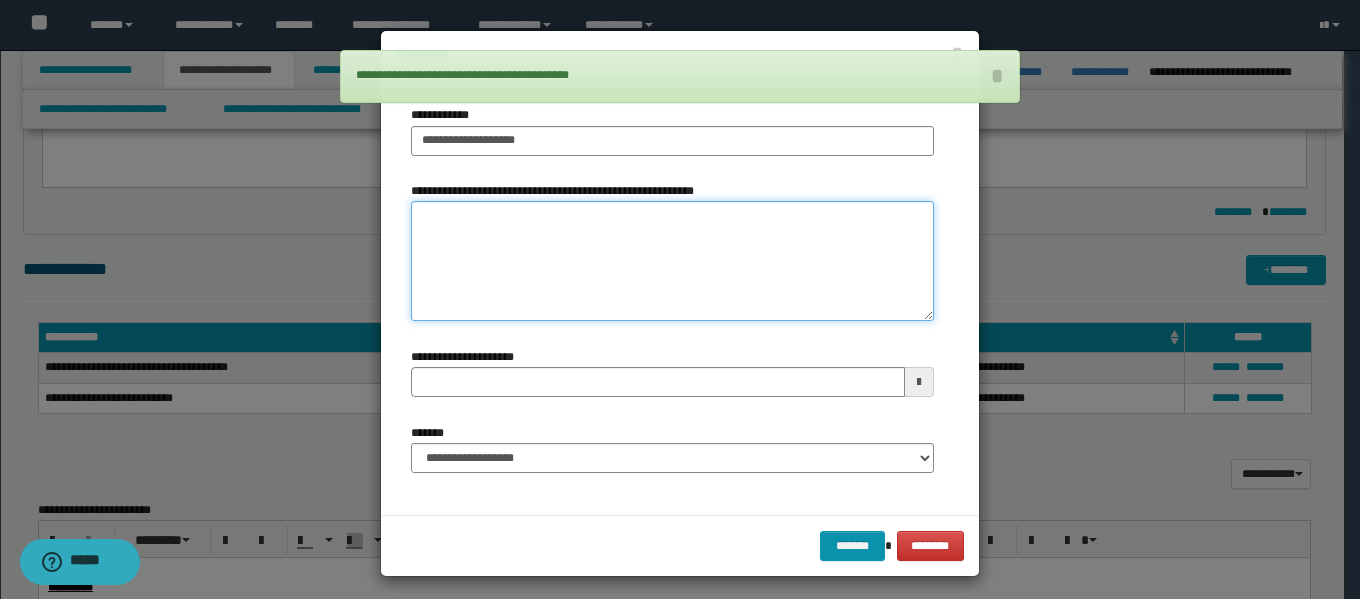 click on "**********" at bounding box center [672, 261] 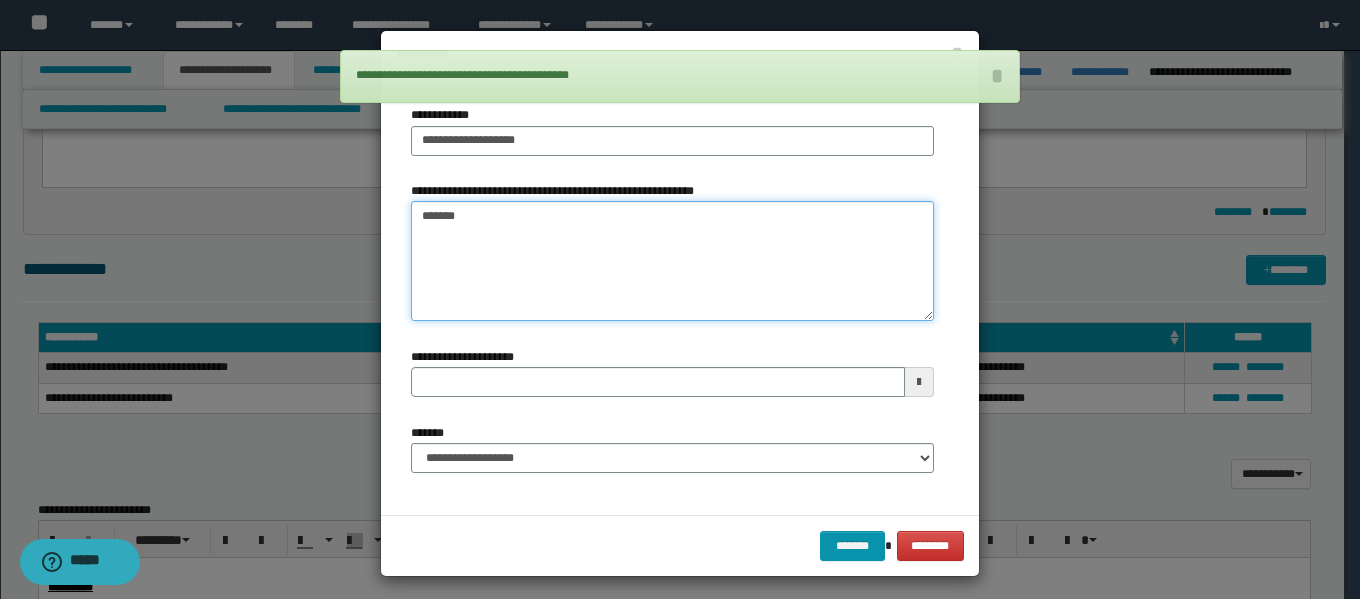 type 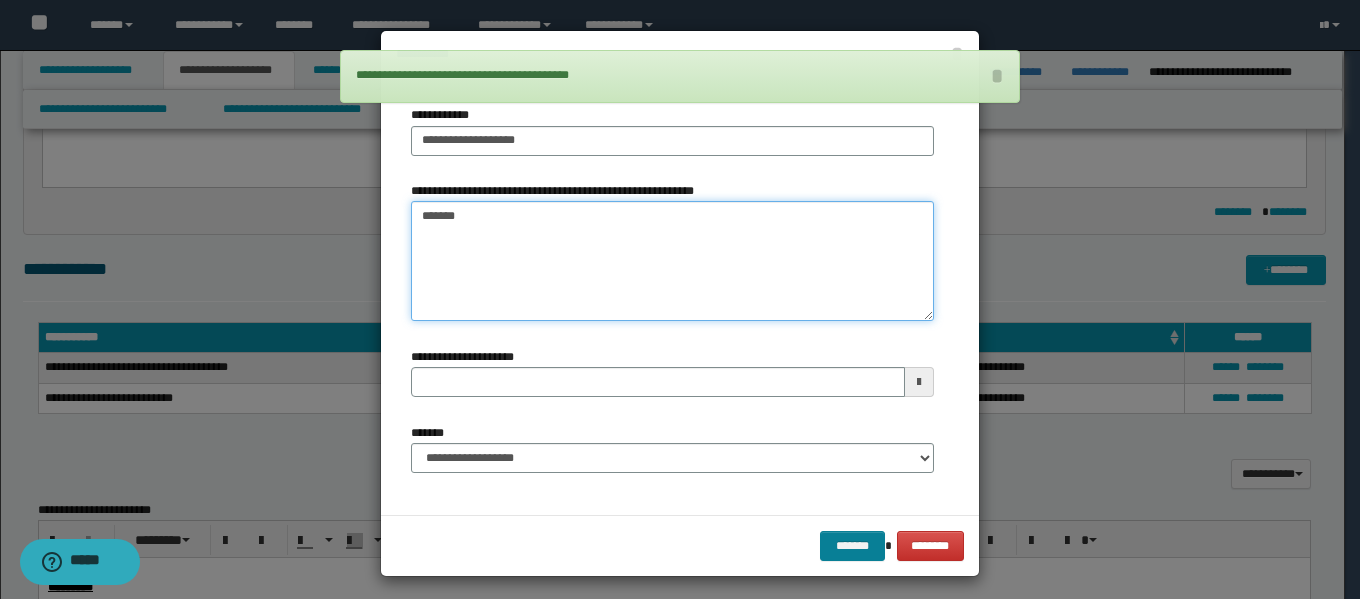 type on "*******" 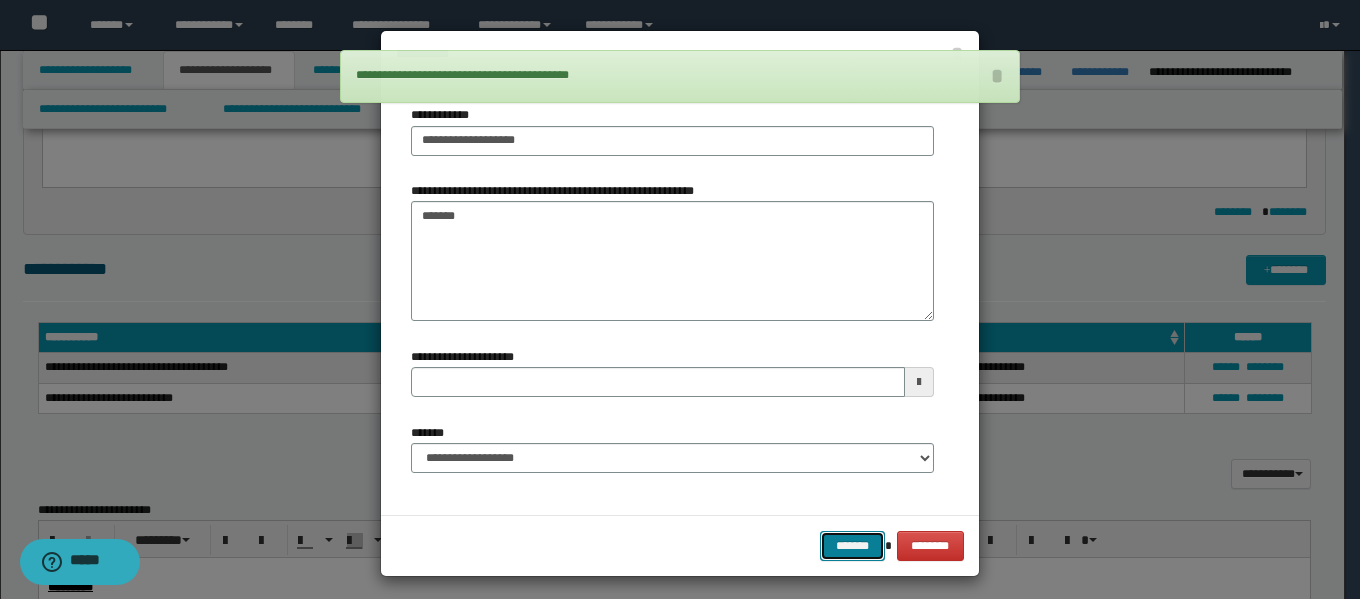 click on "*******" at bounding box center (852, 546) 